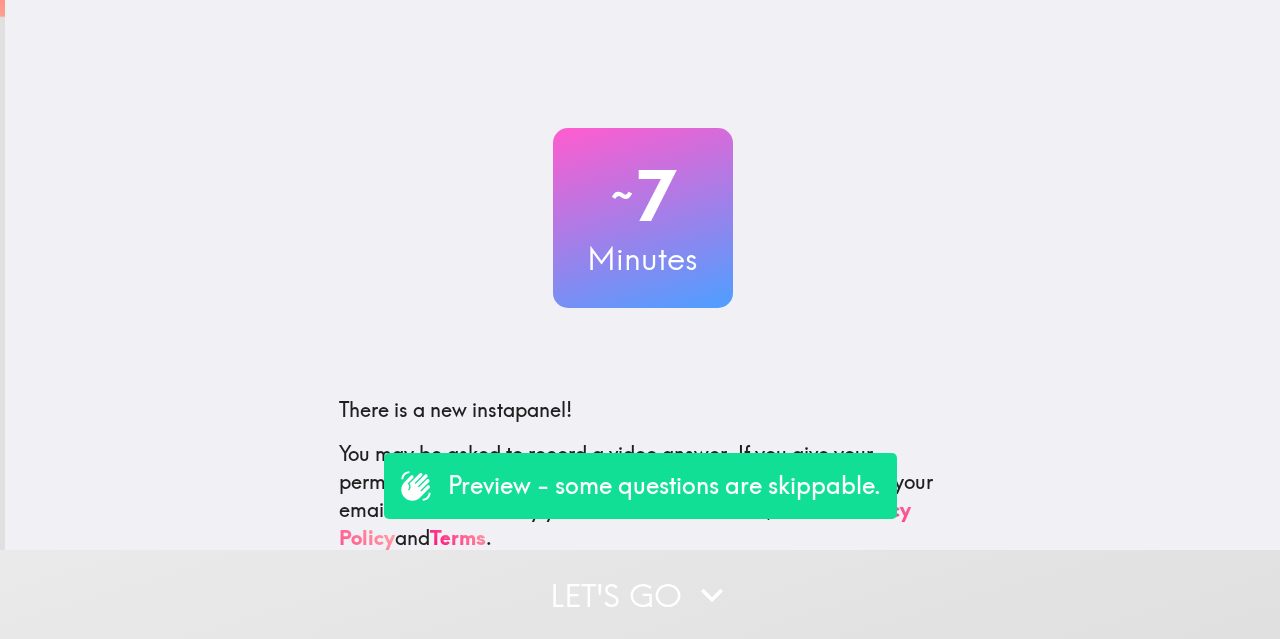 scroll, scrollTop: 0, scrollLeft: 0, axis: both 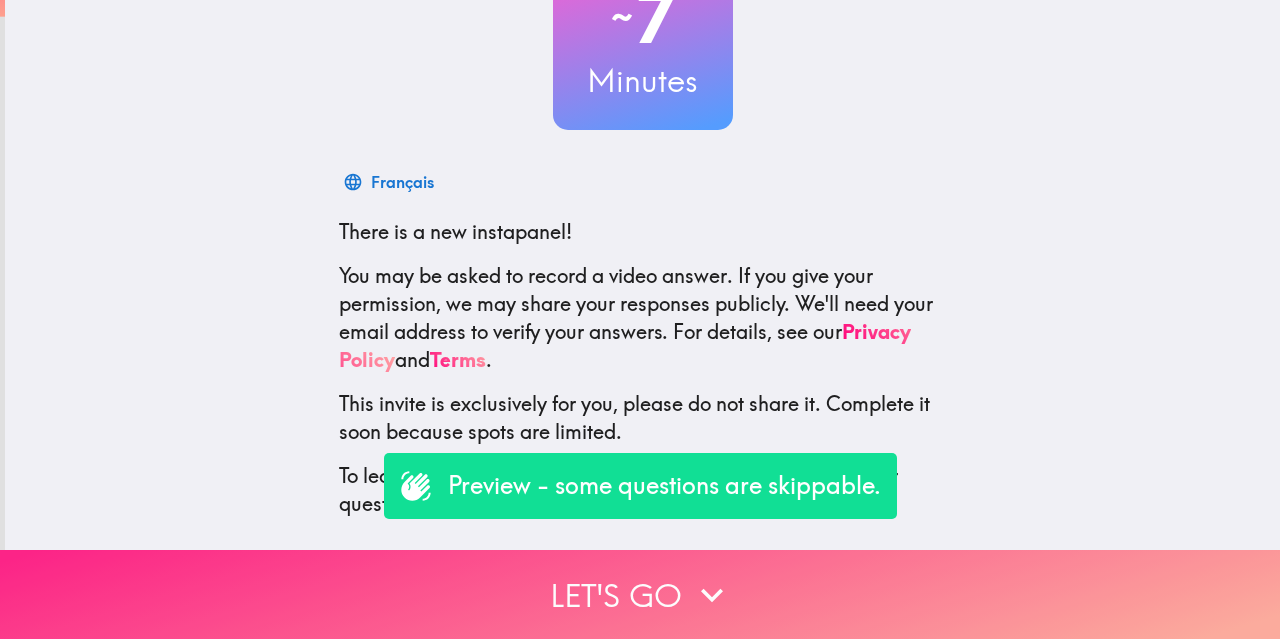 click on "Let's go" at bounding box center (640, 594) 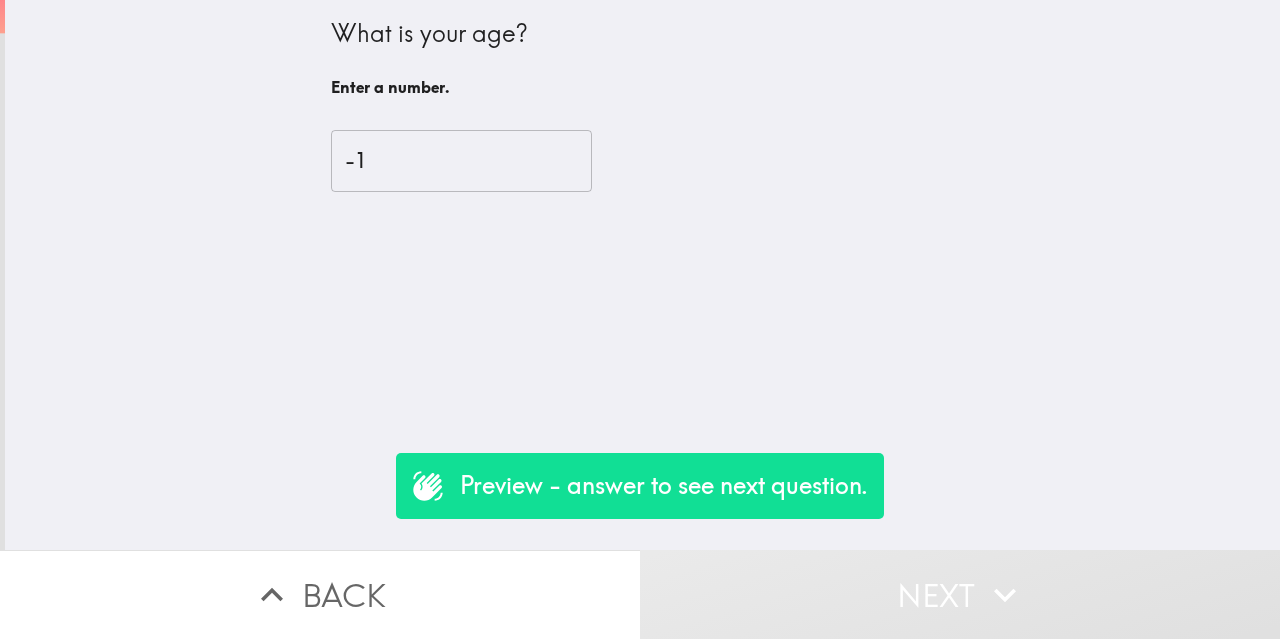 type on "-1" 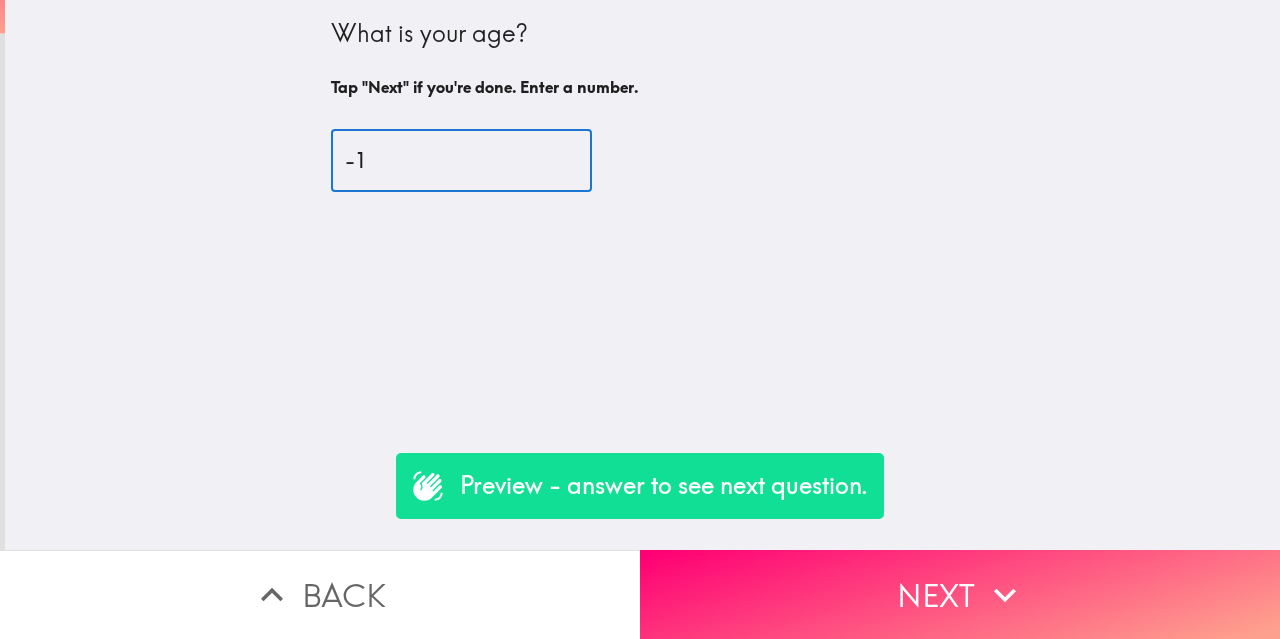 click on "-1" at bounding box center [461, 161] 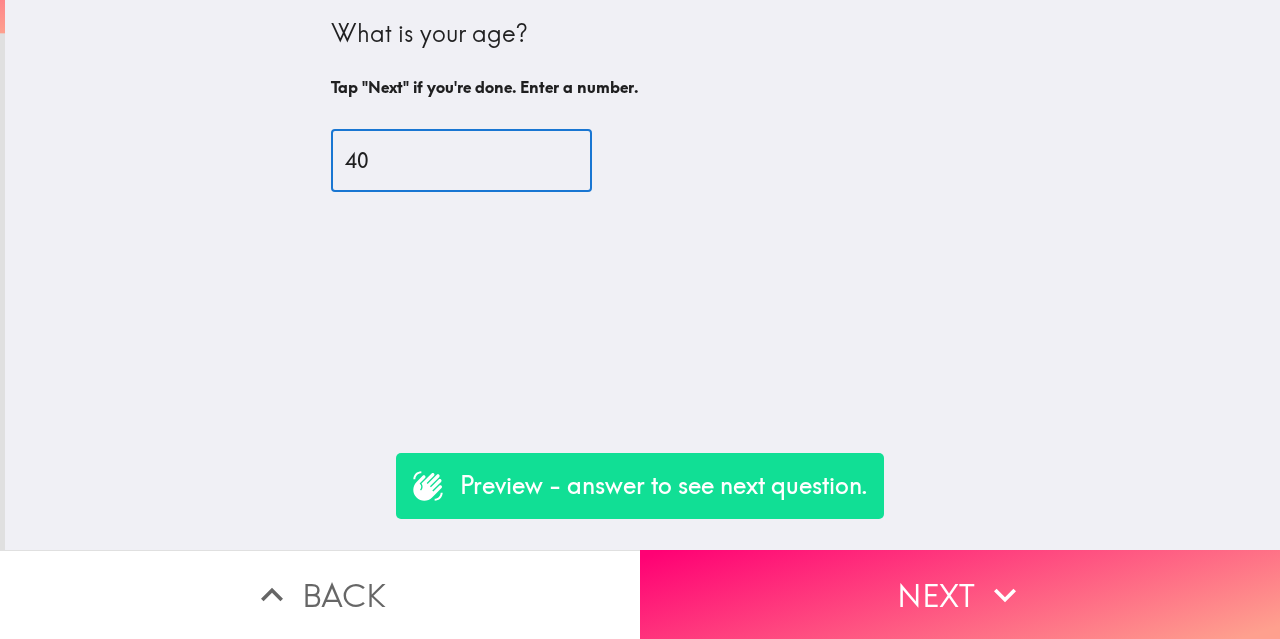 type on "40" 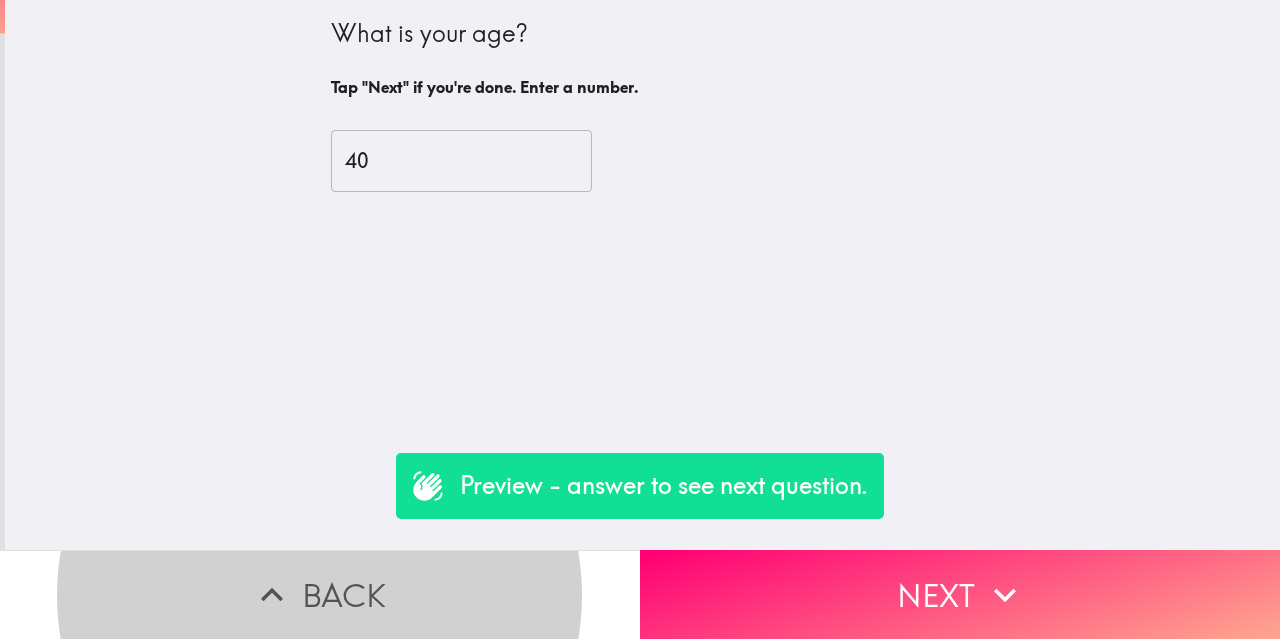 type 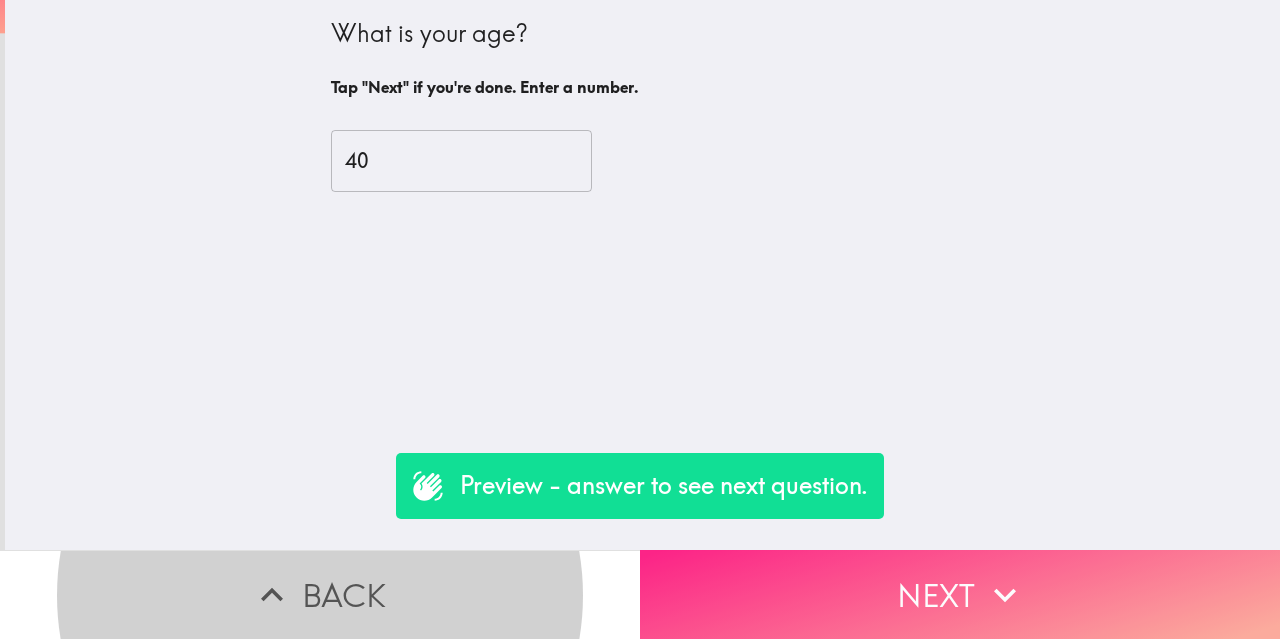 click on "Next" at bounding box center [960, 594] 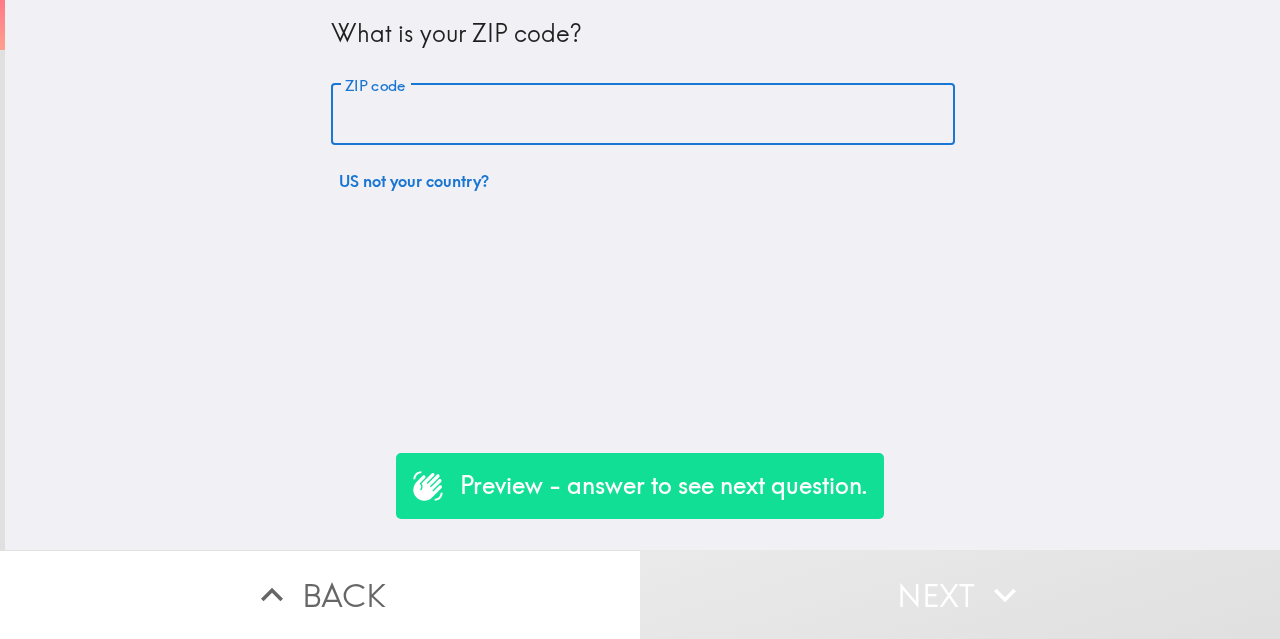 click on "ZIP code" at bounding box center (643, 115) 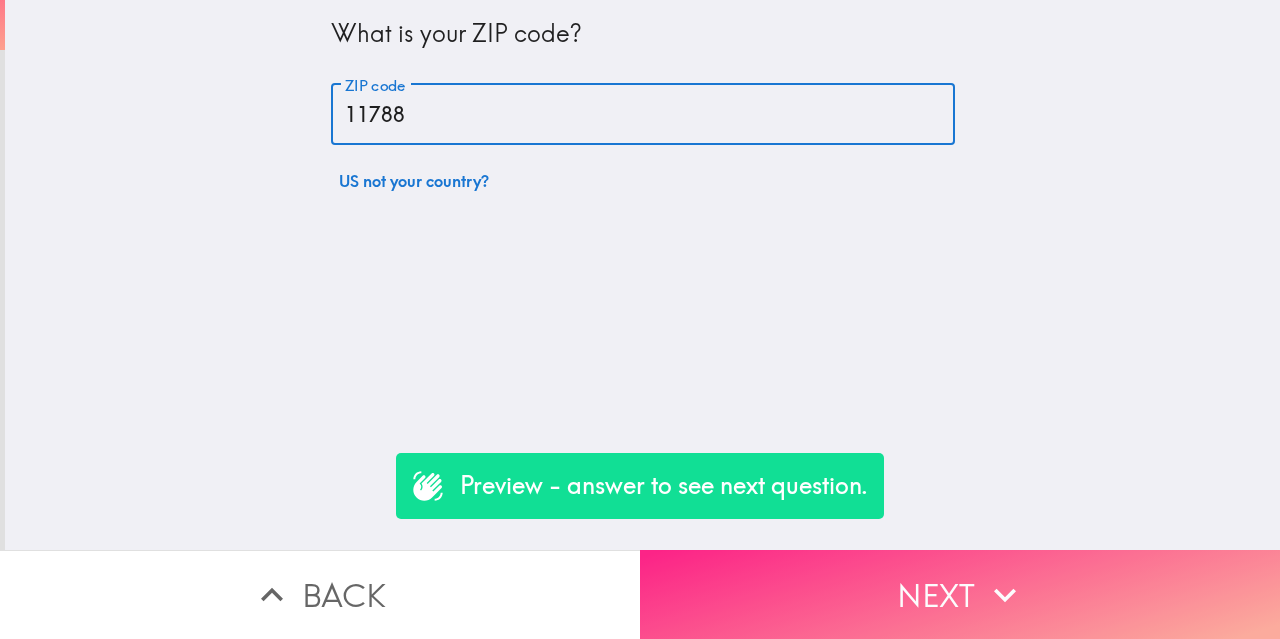 type on "11788" 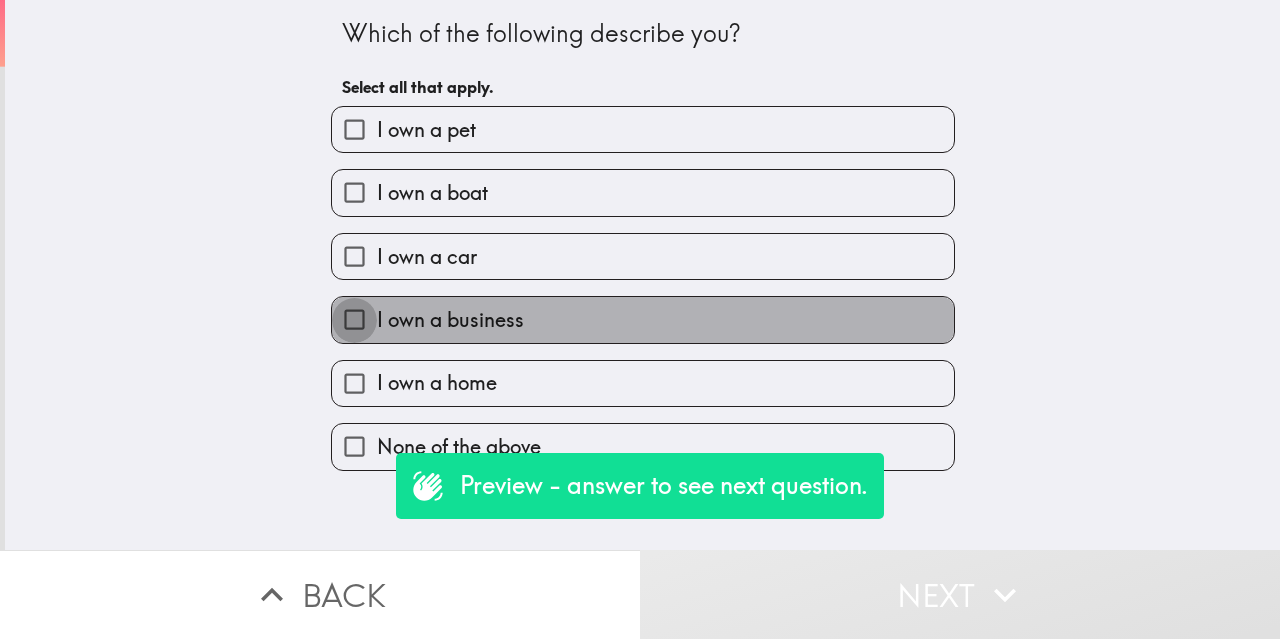 click on "I own a business" at bounding box center [354, 319] 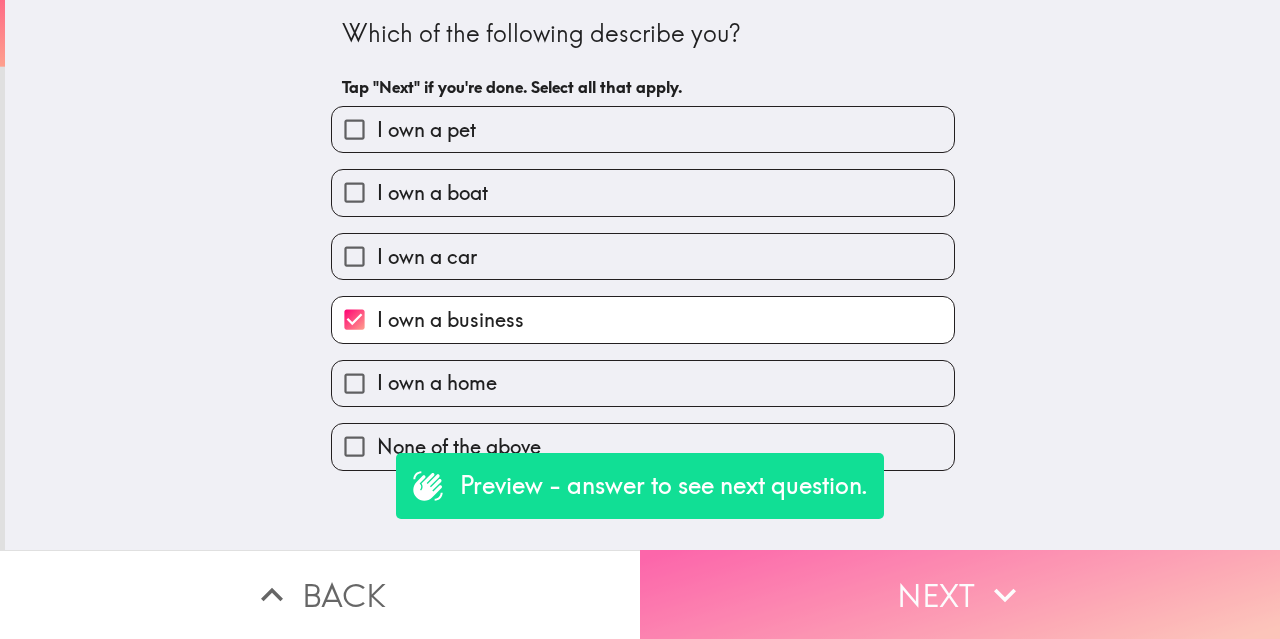 click on "Next" at bounding box center (960, 594) 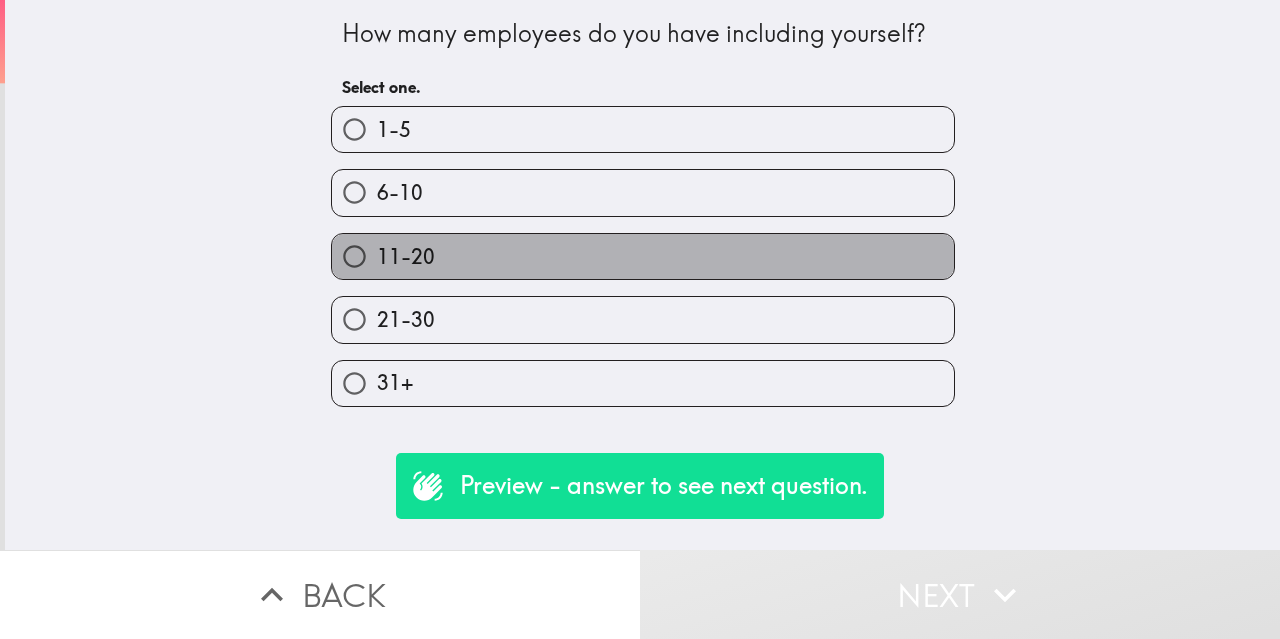 click on "11-20" at bounding box center [643, 256] 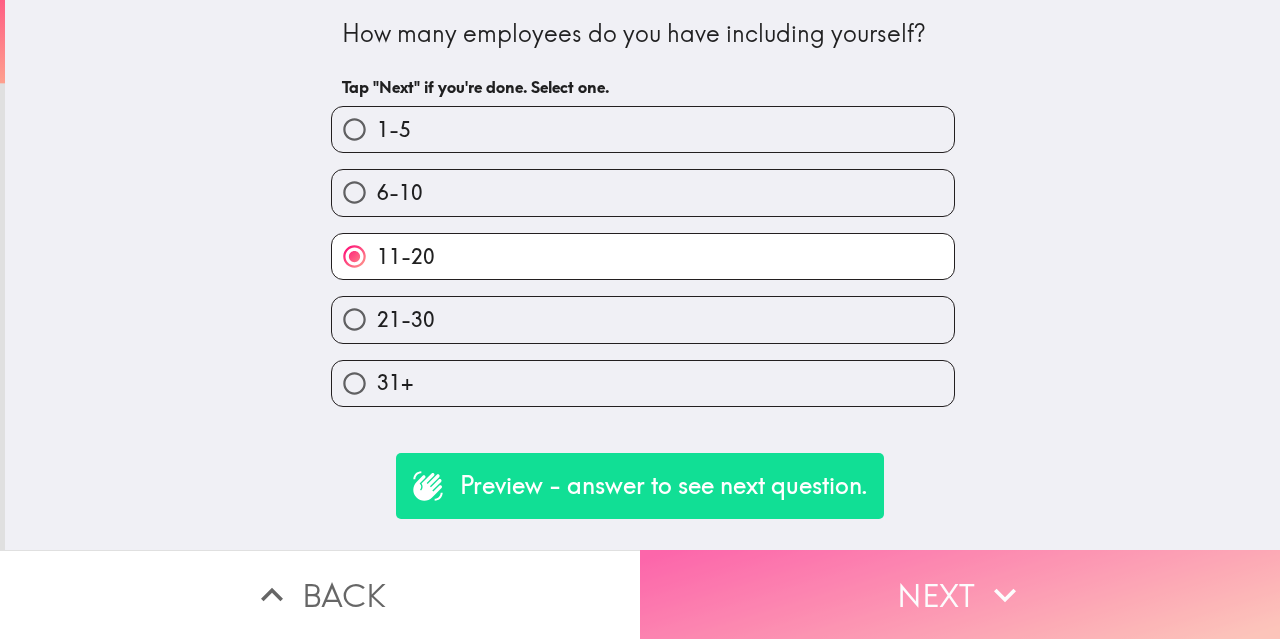 click on "Next" at bounding box center (960, 594) 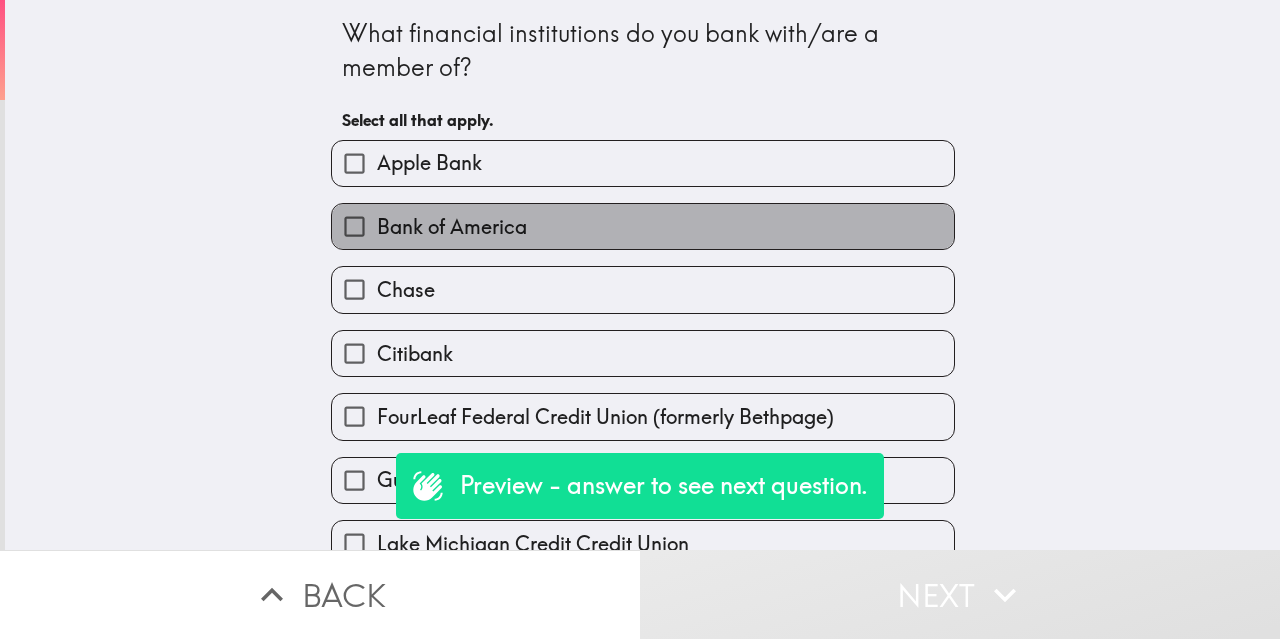 click on "Bank of America" at bounding box center [643, 226] 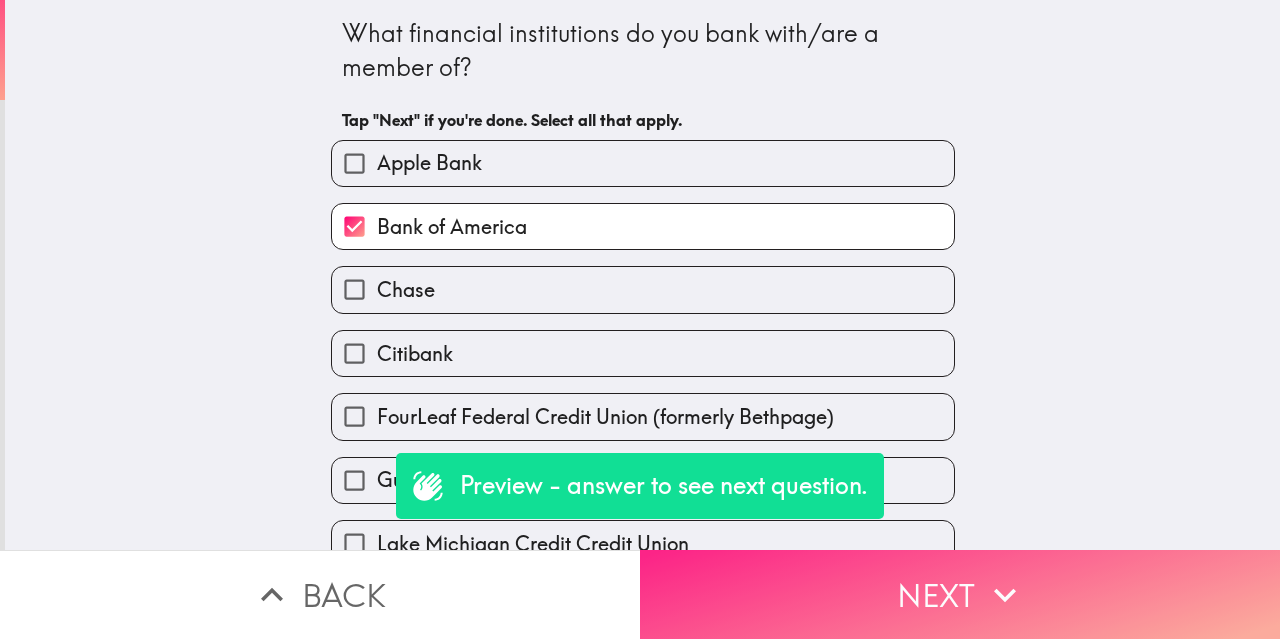 click on "Next" at bounding box center [960, 594] 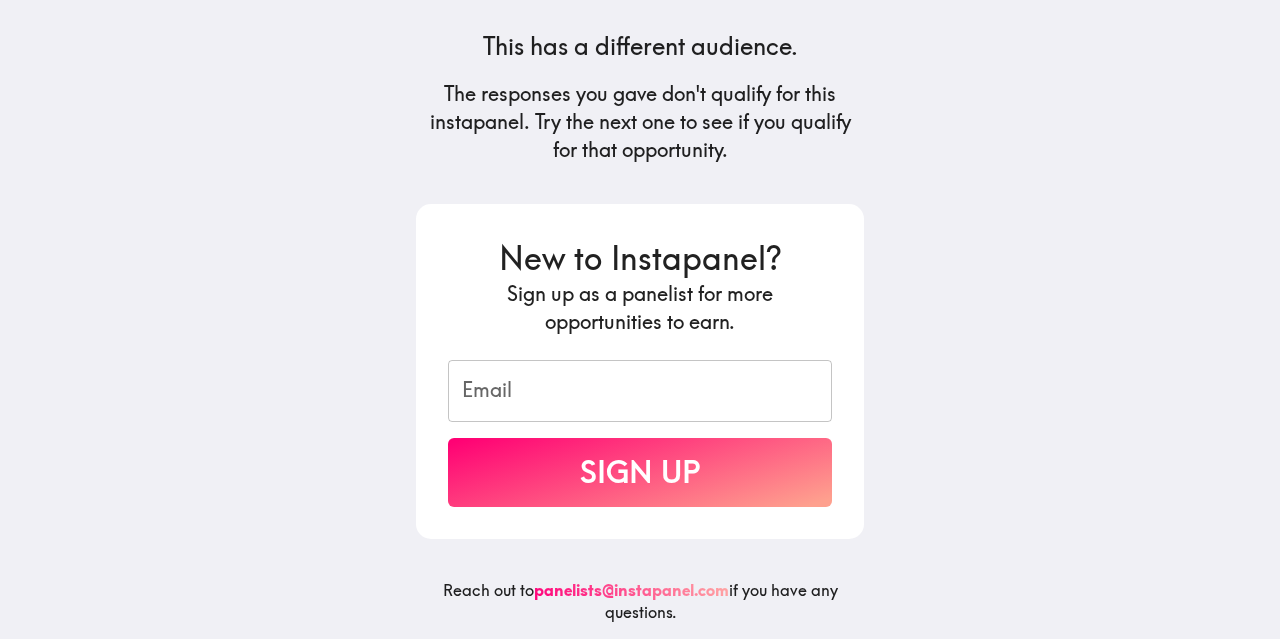 scroll, scrollTop: 237, scrollLeft: 0, axis: vertical 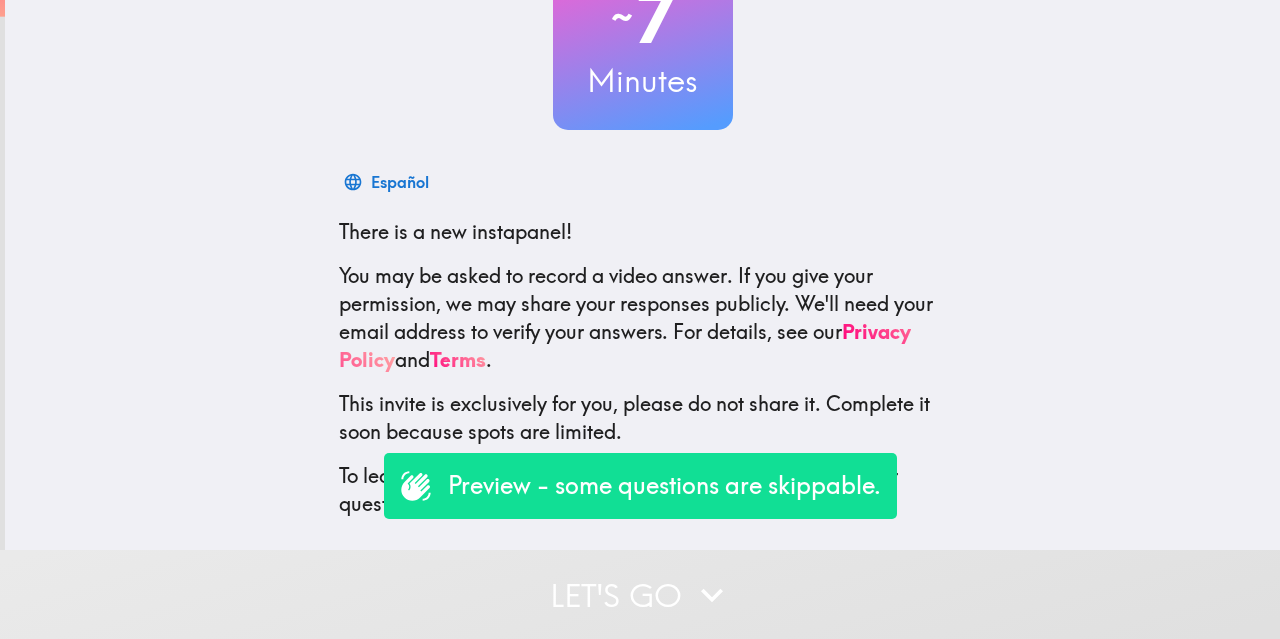 click on "Preview - some questions are skippable." at bounding box center [664, 486] 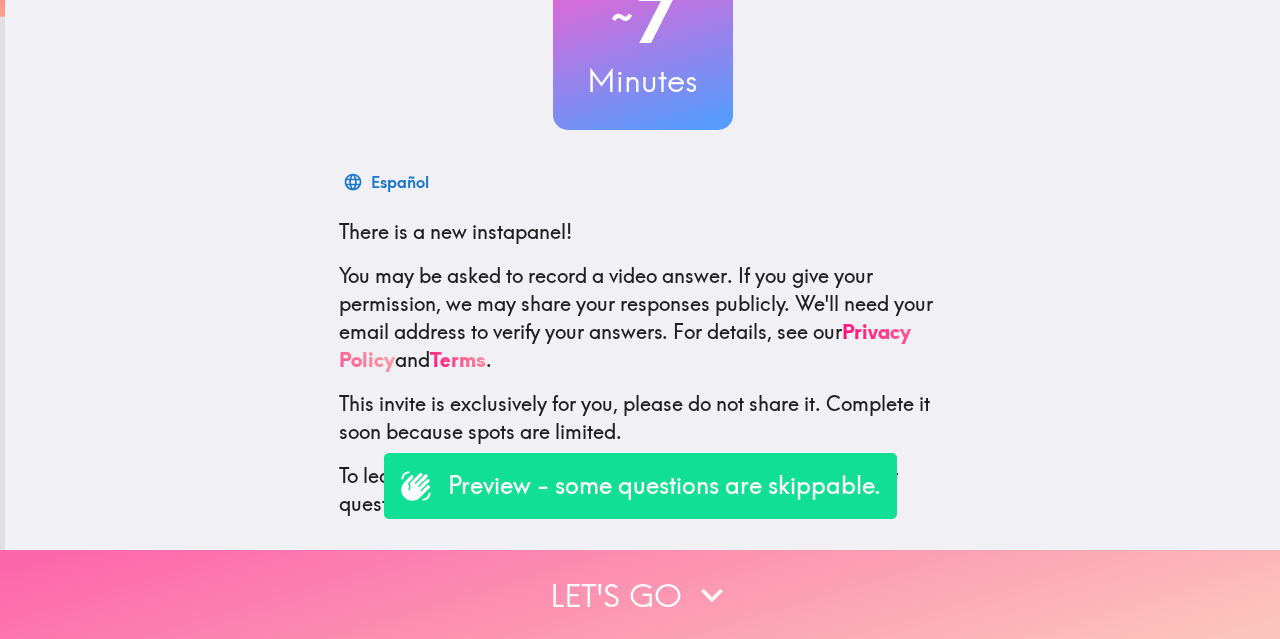click on "Let's go" at bounding box center (640, 594) 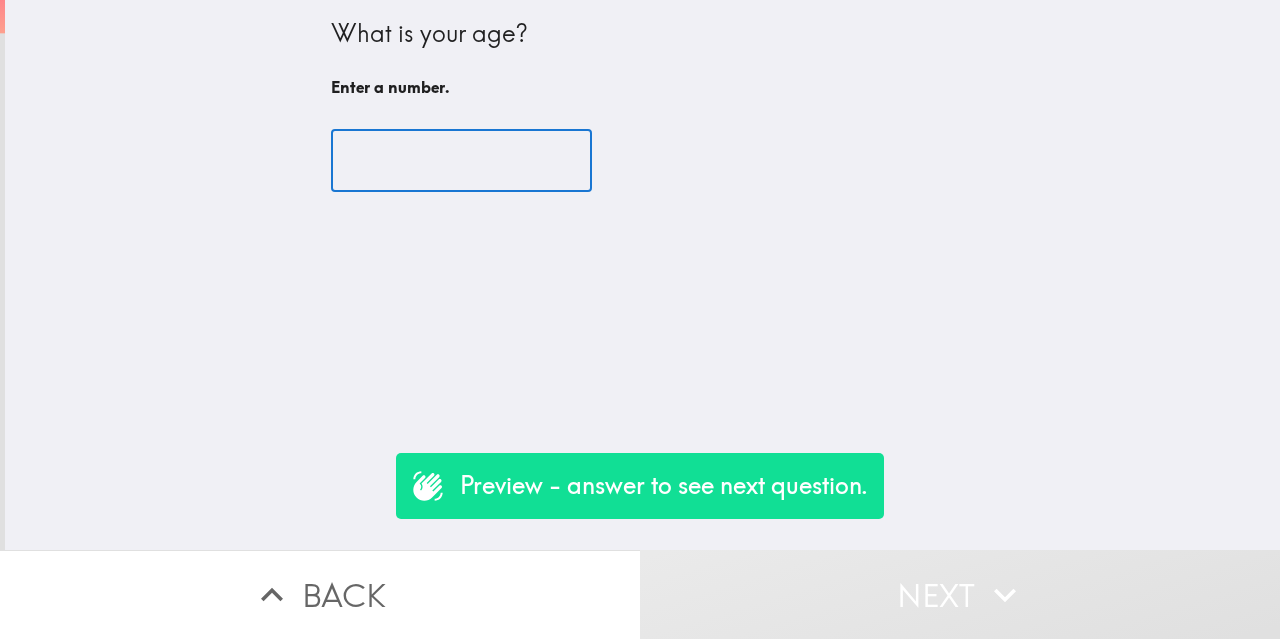click at bounding box center (461, 161) 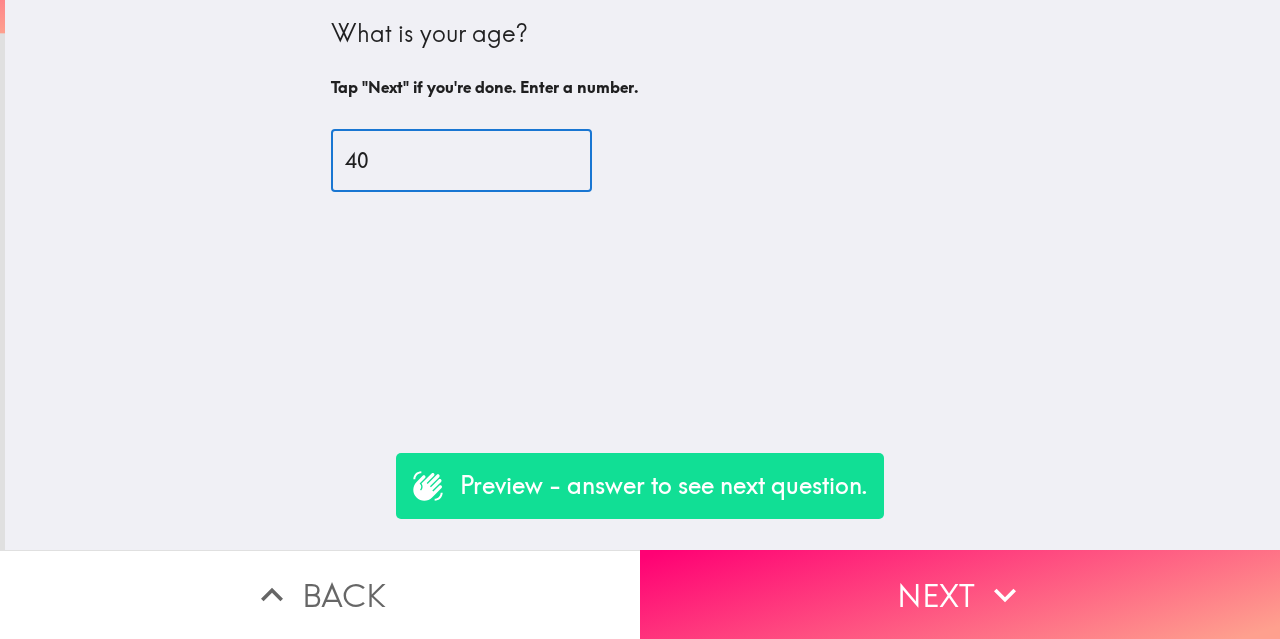 type on "40" 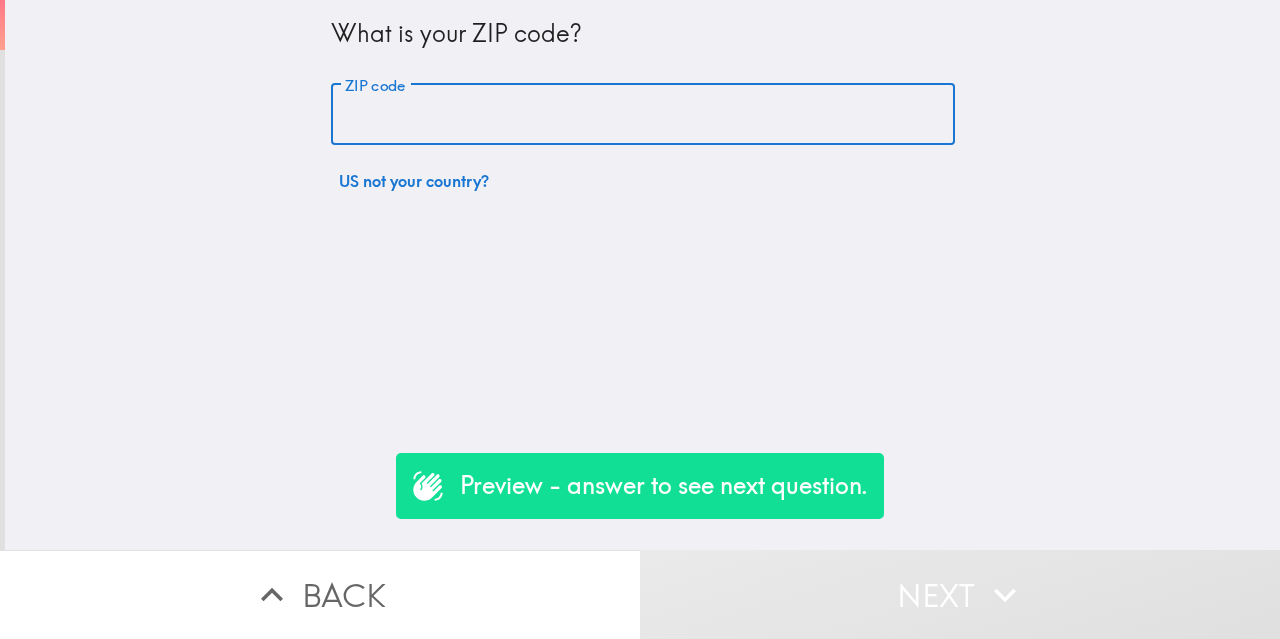 click on "ZIP code" at bounding box center [643, 115] 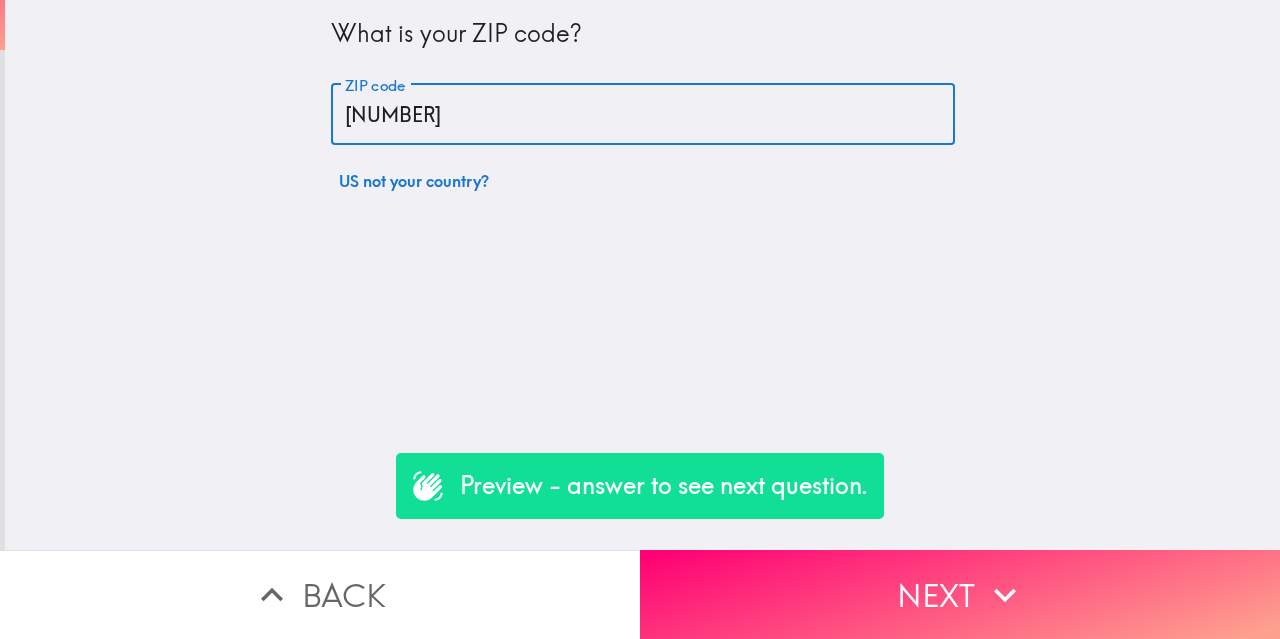 type on "11788" 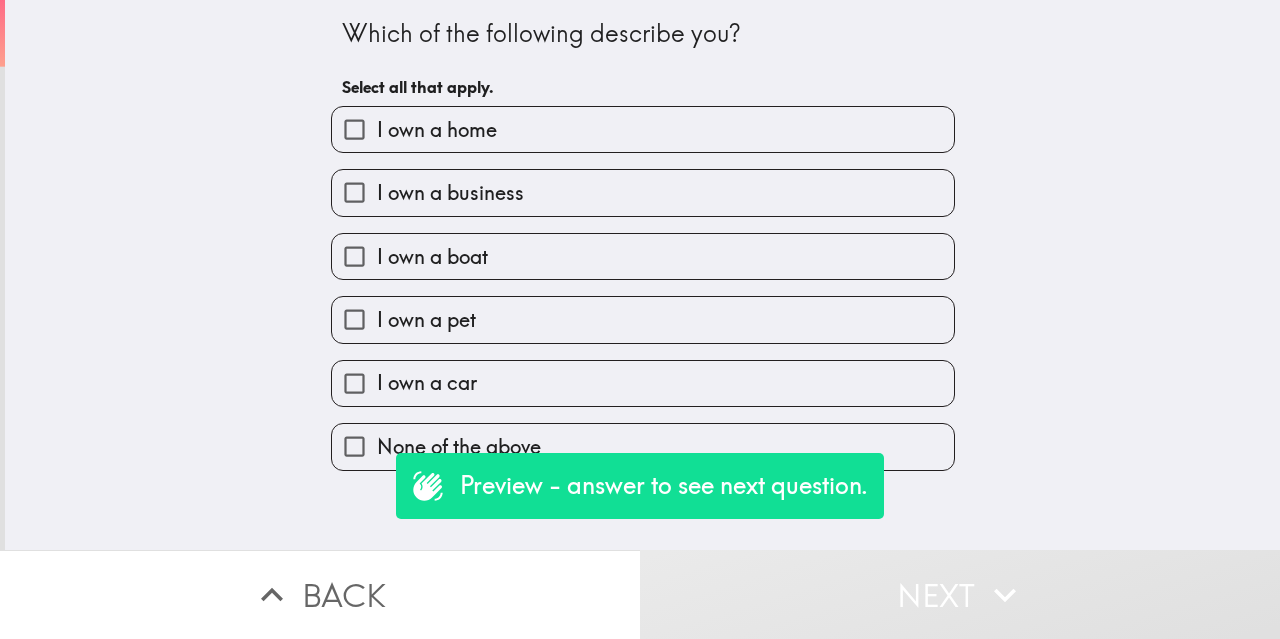 click on "I own a business" at bounding box center [450, 193] 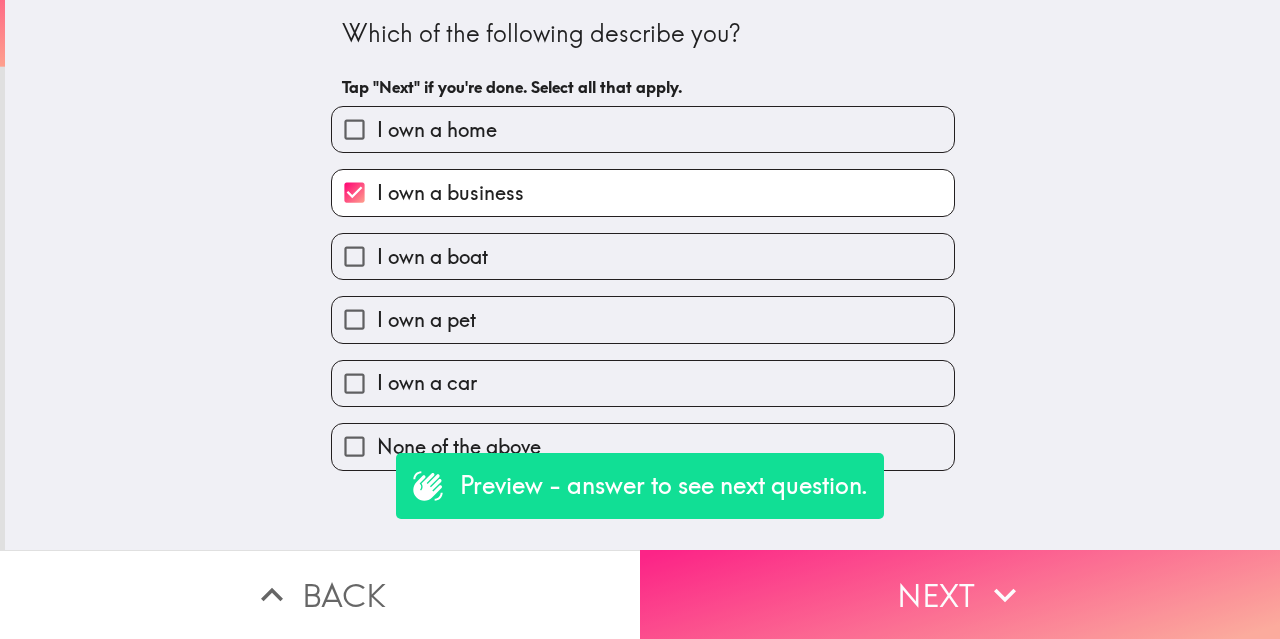 click on "Next" at bounding box center [960, 594] 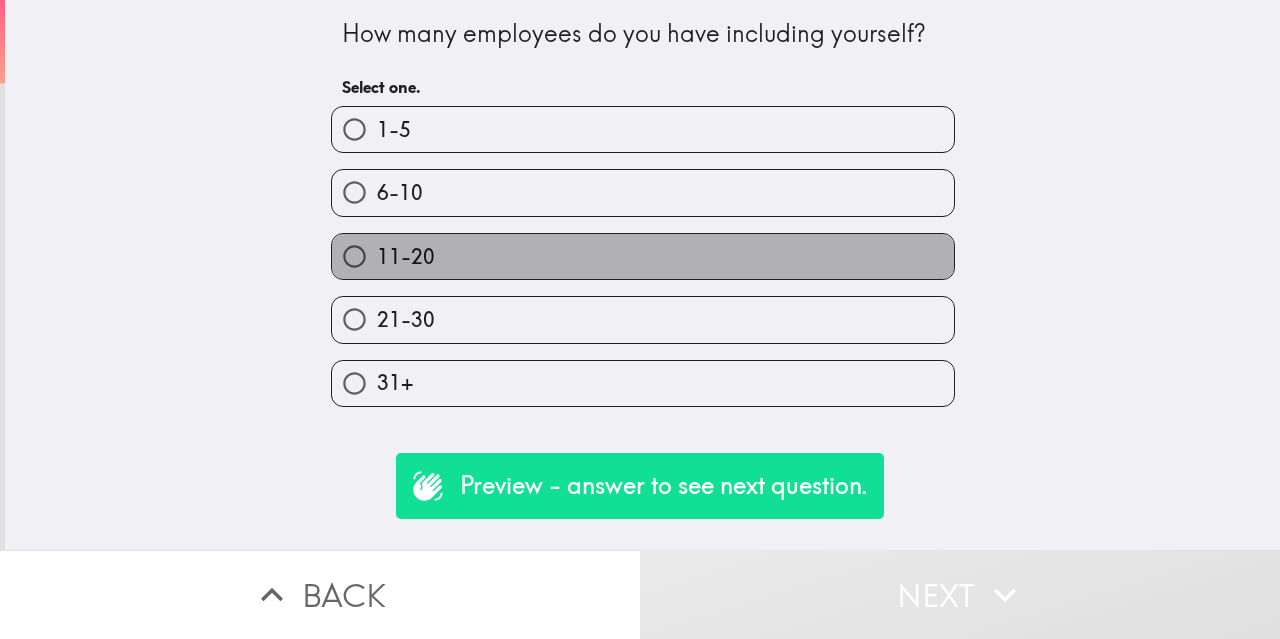click on "11-20" at bounding box center [643, 256] 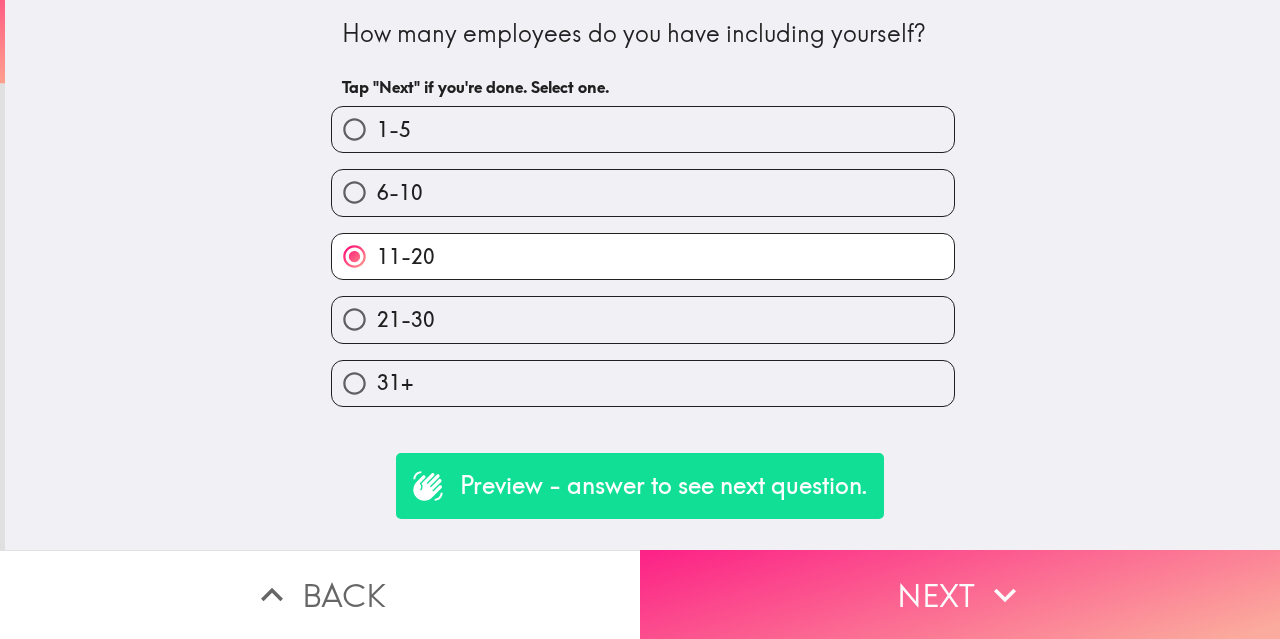 click on "Next" at bounding box center (960, 594) 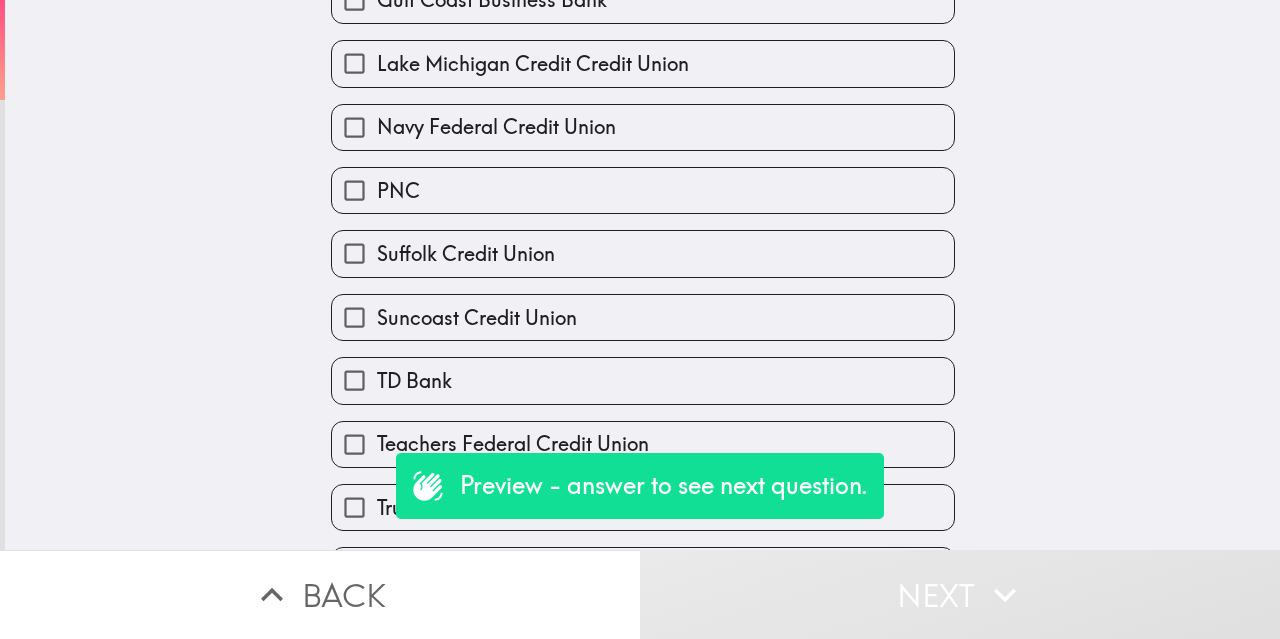 scroll, scrollTop: 619, scrollLeft: 0, axis: vertical 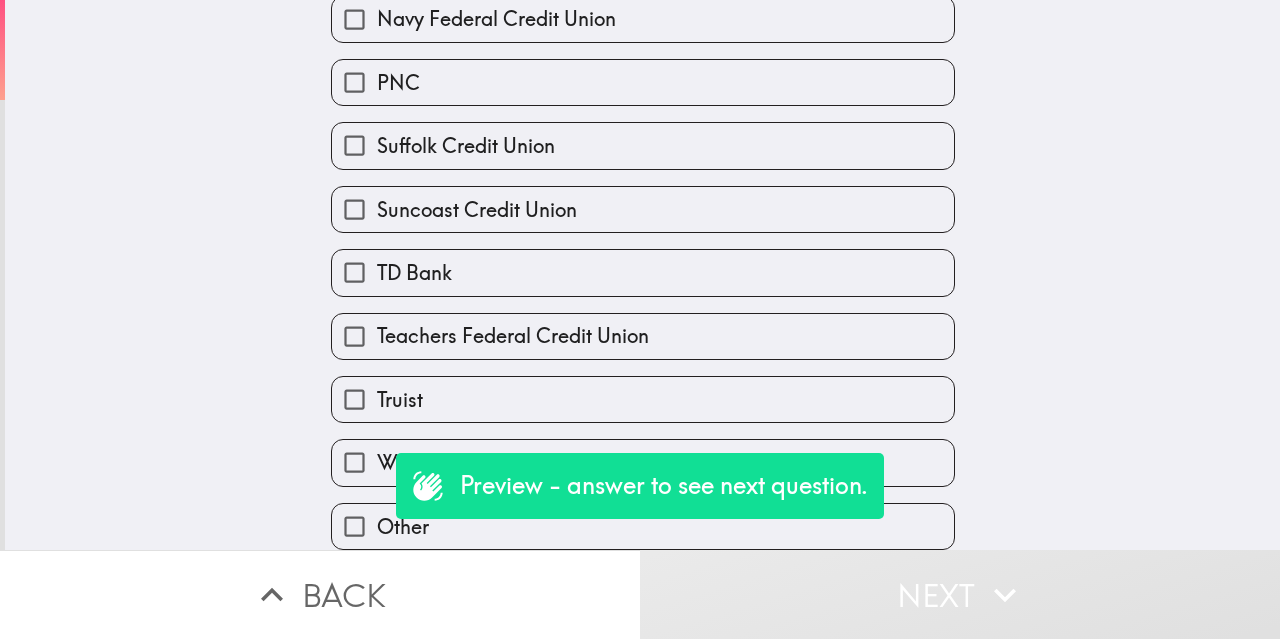 click on "Teachers Federal Credit Union" at bounding box center [513, 336] 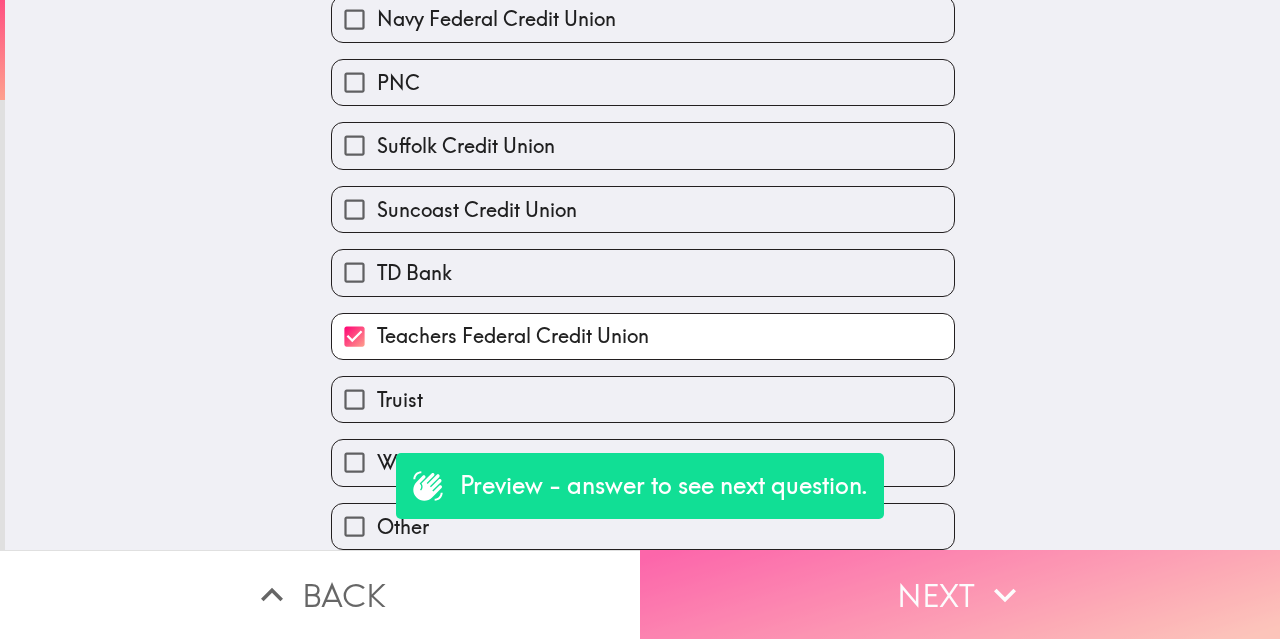 click on "Next" at bounding box center [960, 594] 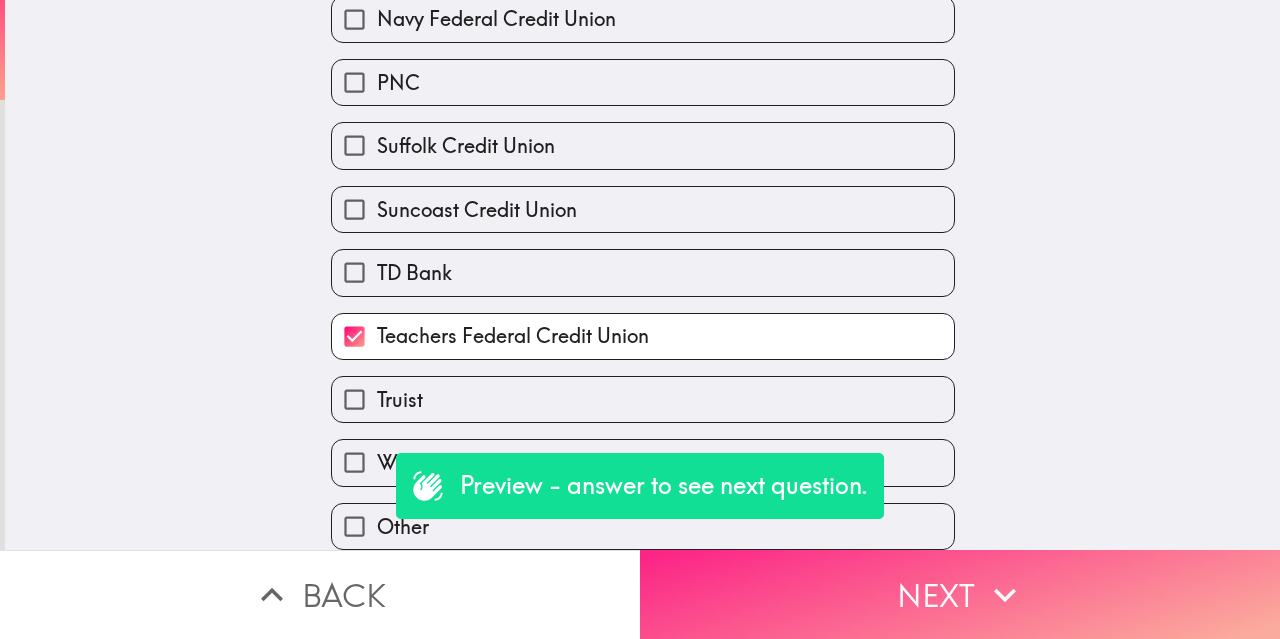 scroll, scrollTop: 0, scrollLeft: 0, axis: both 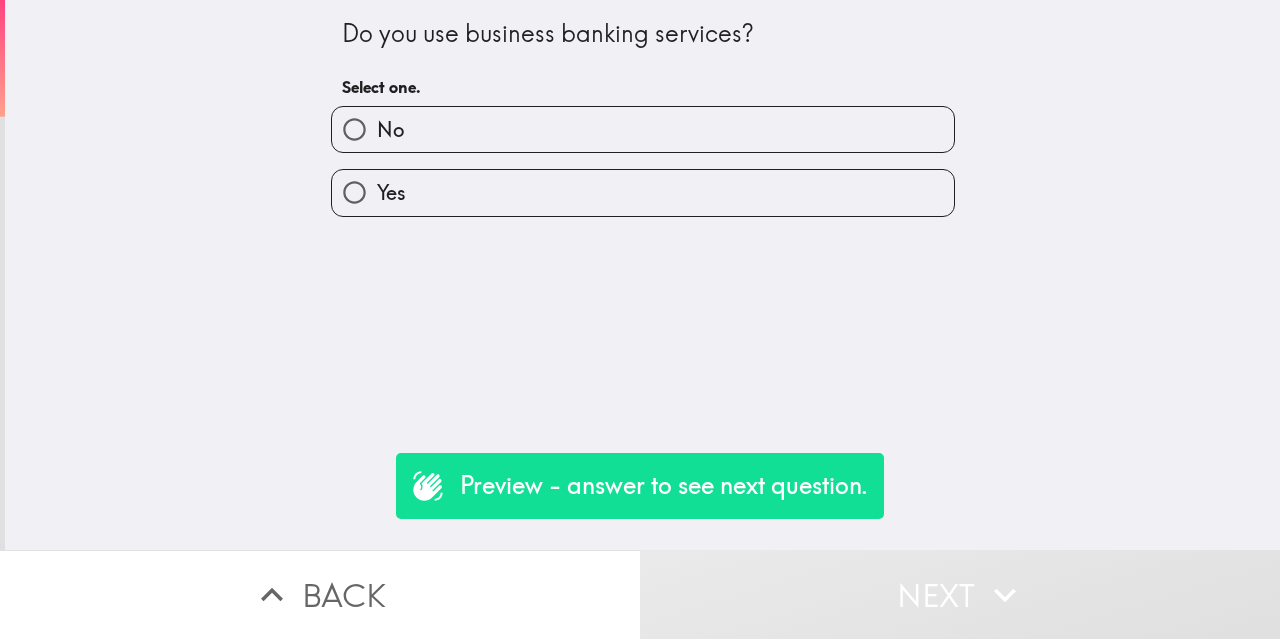 click on "No" at bounding box center (643, 129) 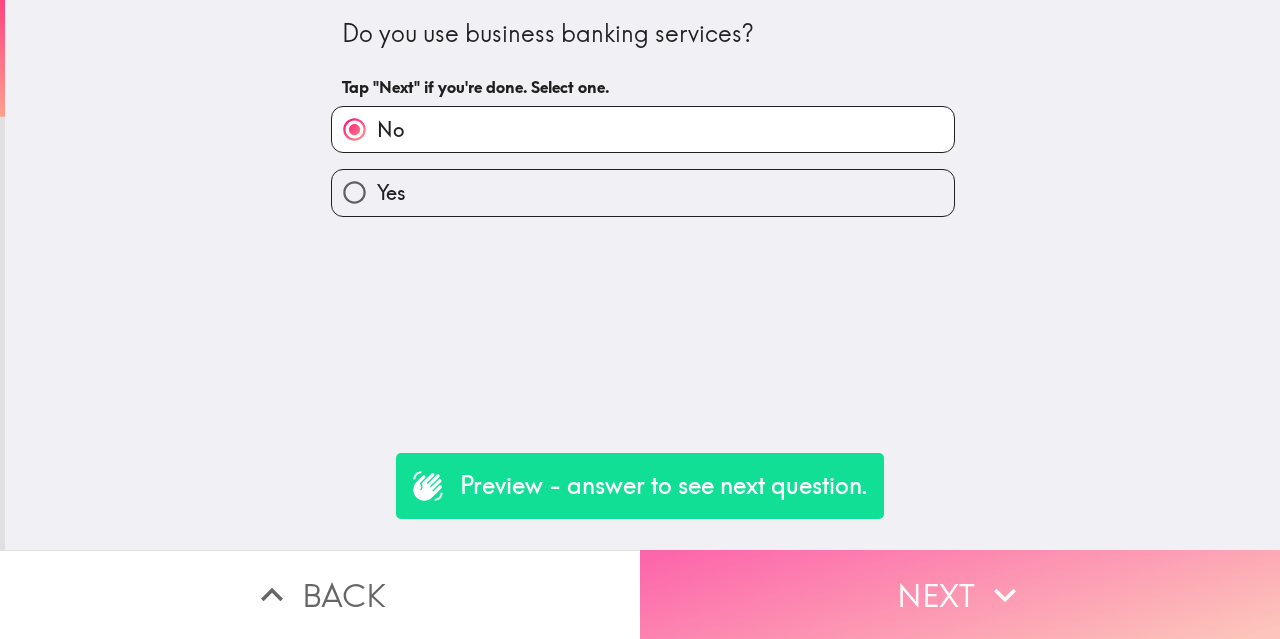 click on "Next" at bounding box center [960, 594] 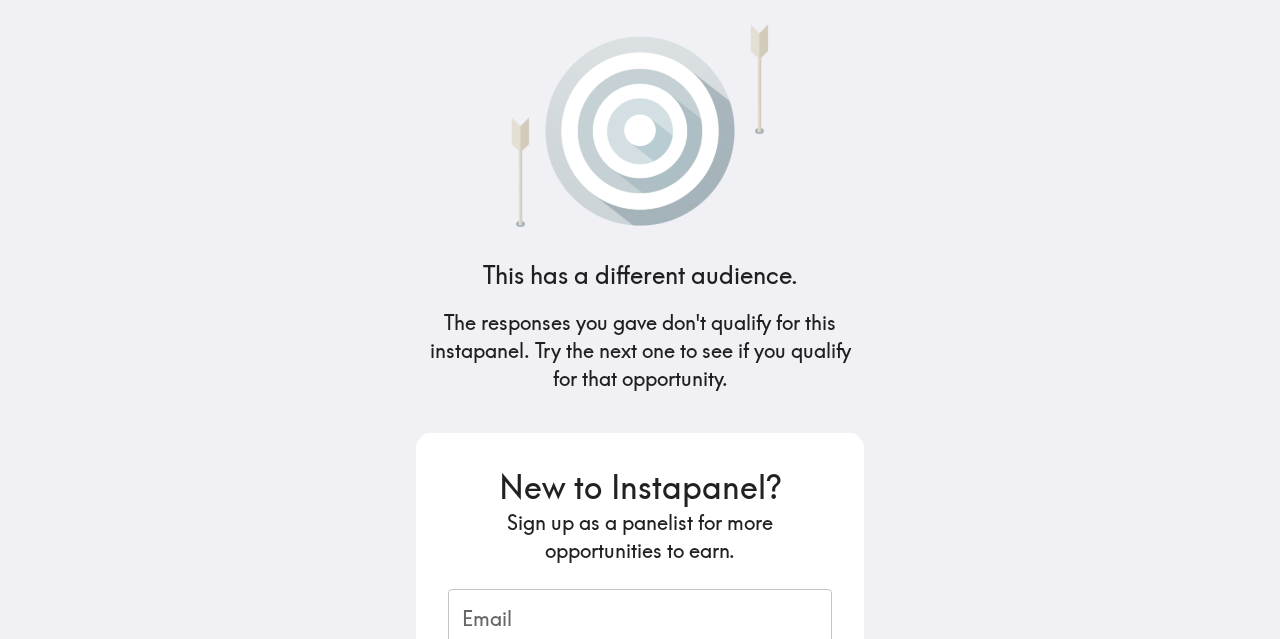 scroll, scrollTop: 244, scrollLeft: 0, axis: vertical 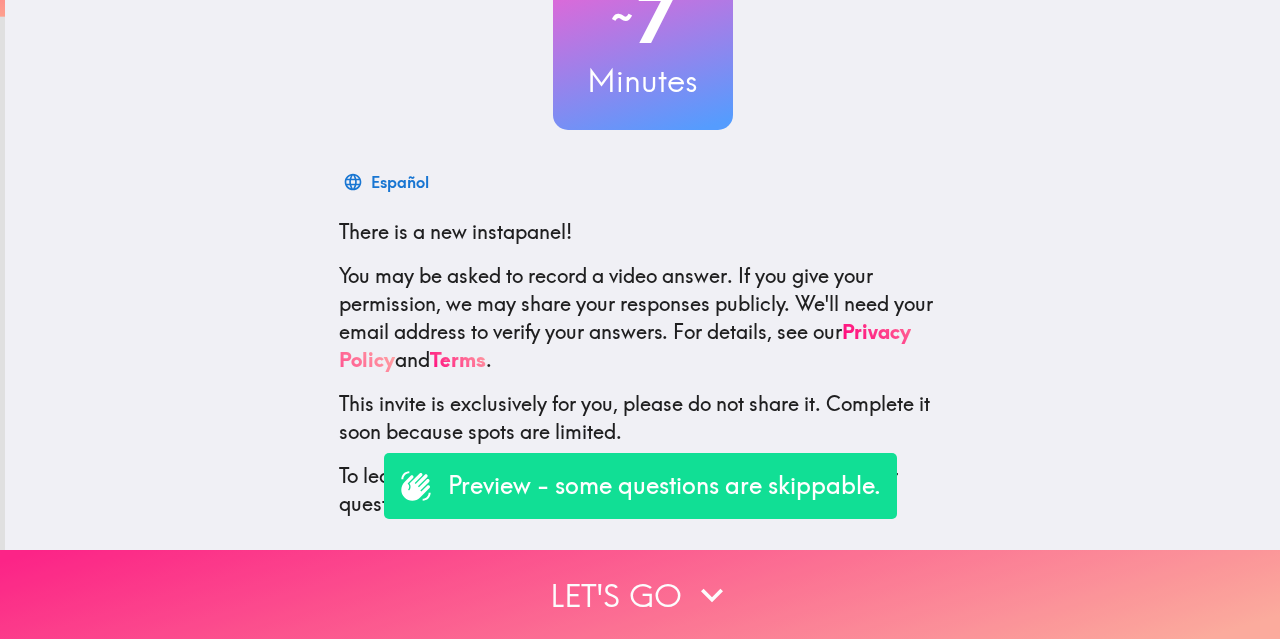 click 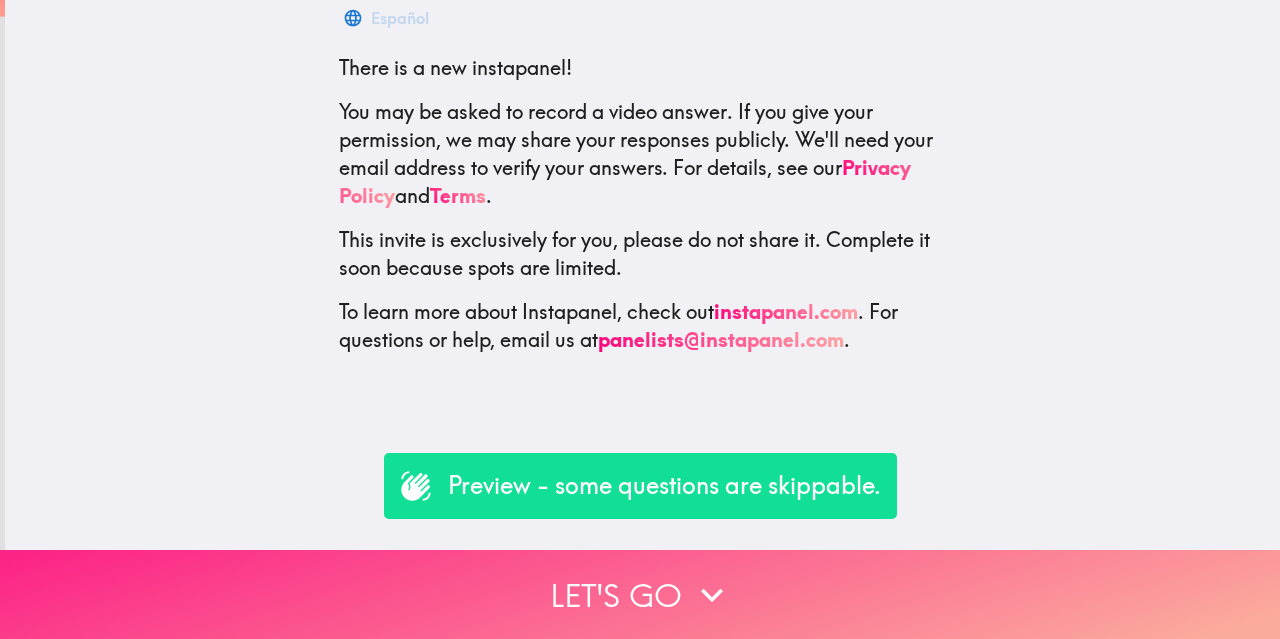 scroll, scrollTop: 0, scrollLeft: 0, axis: both 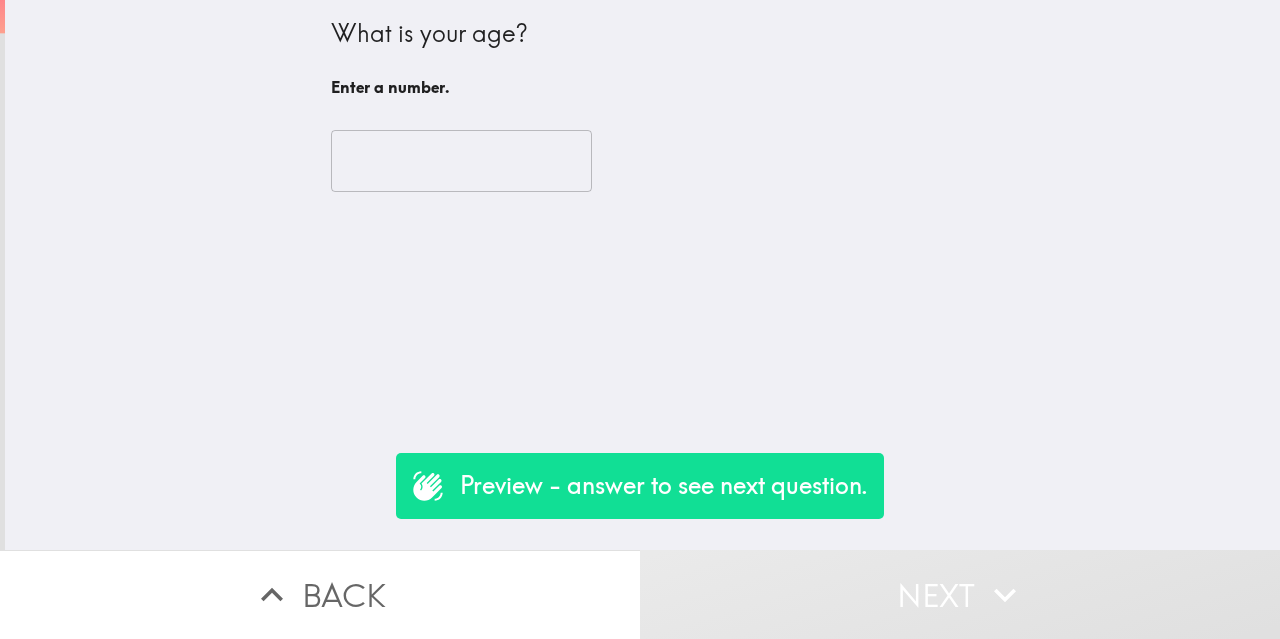click on "What is your age? Enter a number. ​" at bounding box center (642, 275) 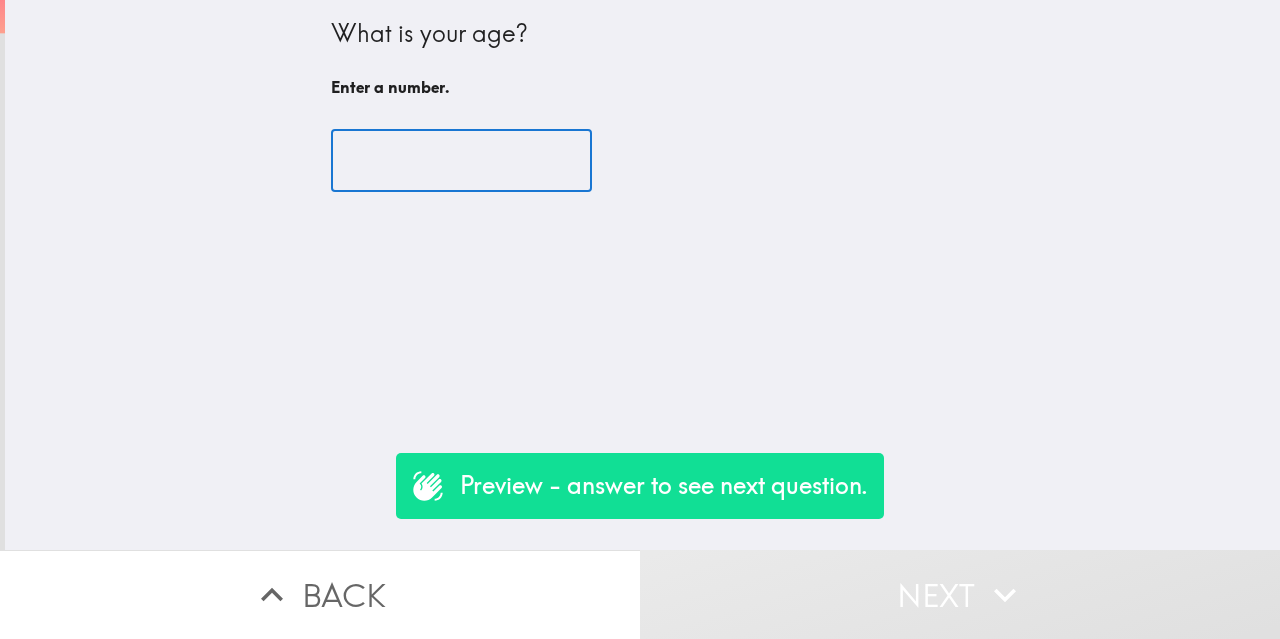 click at bounding box center (461, 161) 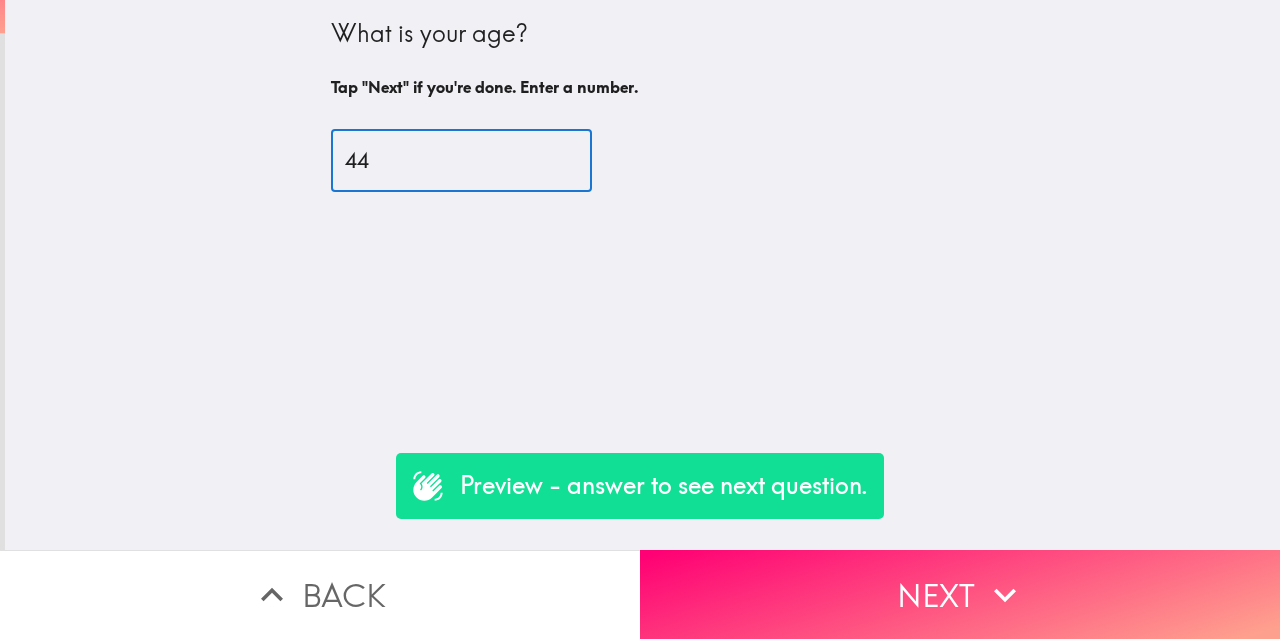 type on "44" 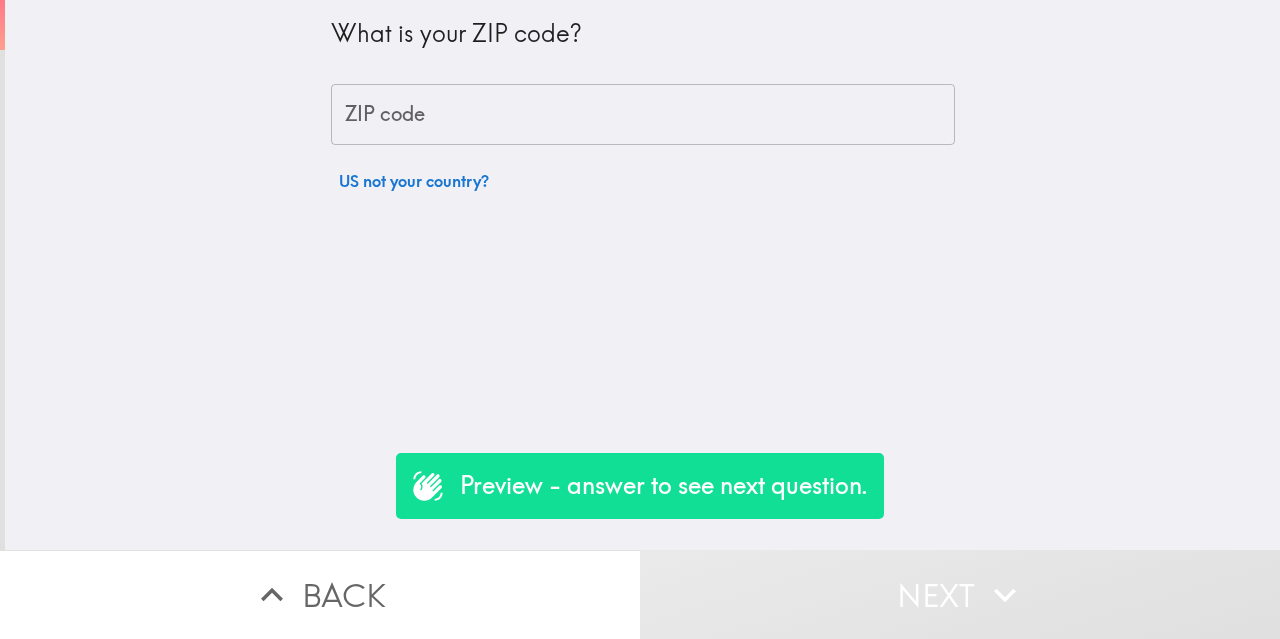 click on "What is your ZIP code? ZIP code ZIP code US not your country?" at bounding box center (643, 100) 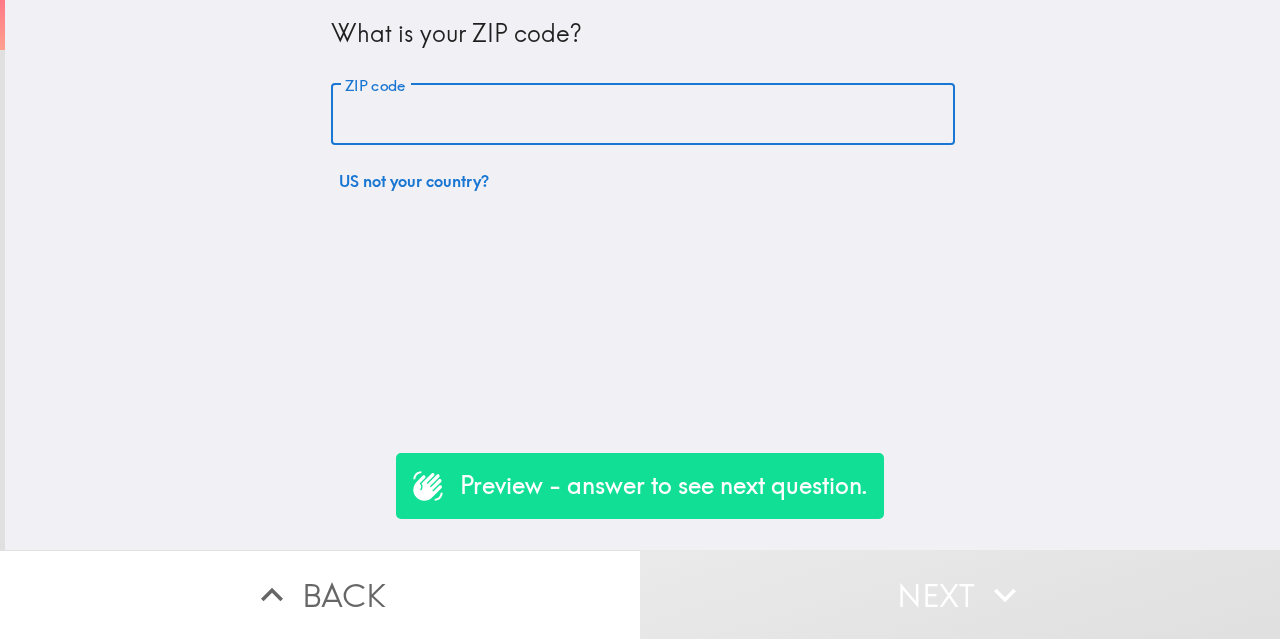click on "ZIP code" at bounding box center (643, 115) 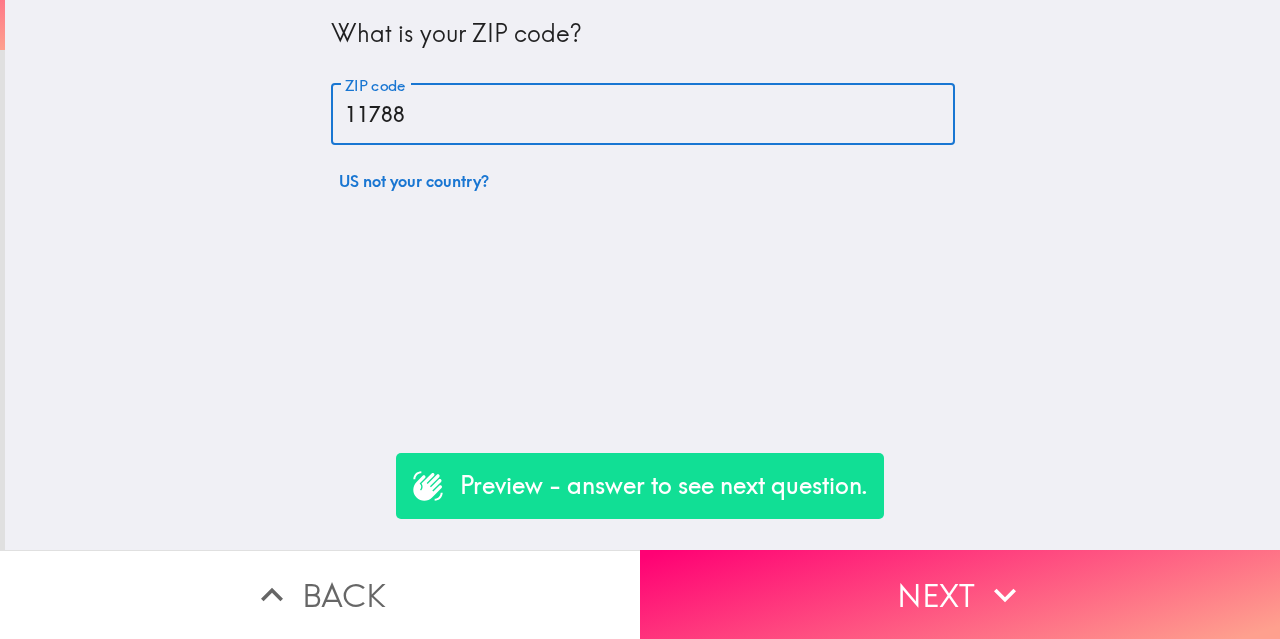 type on "11788" 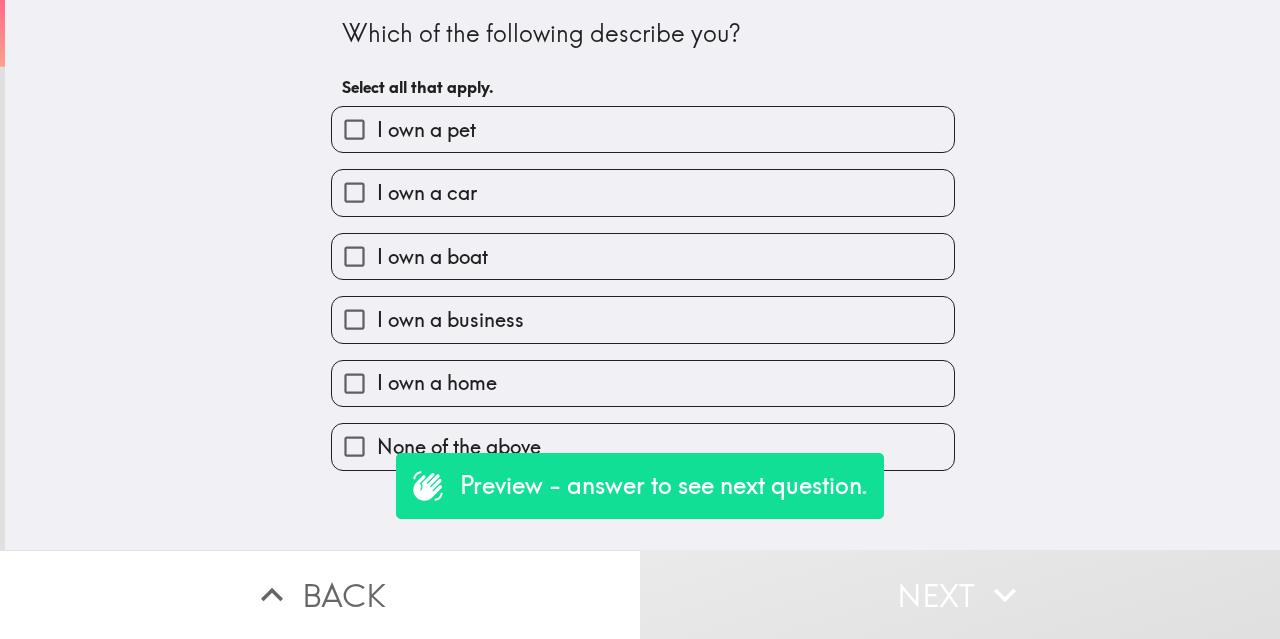 click on "I own a business" at bounding box center (643, 319) 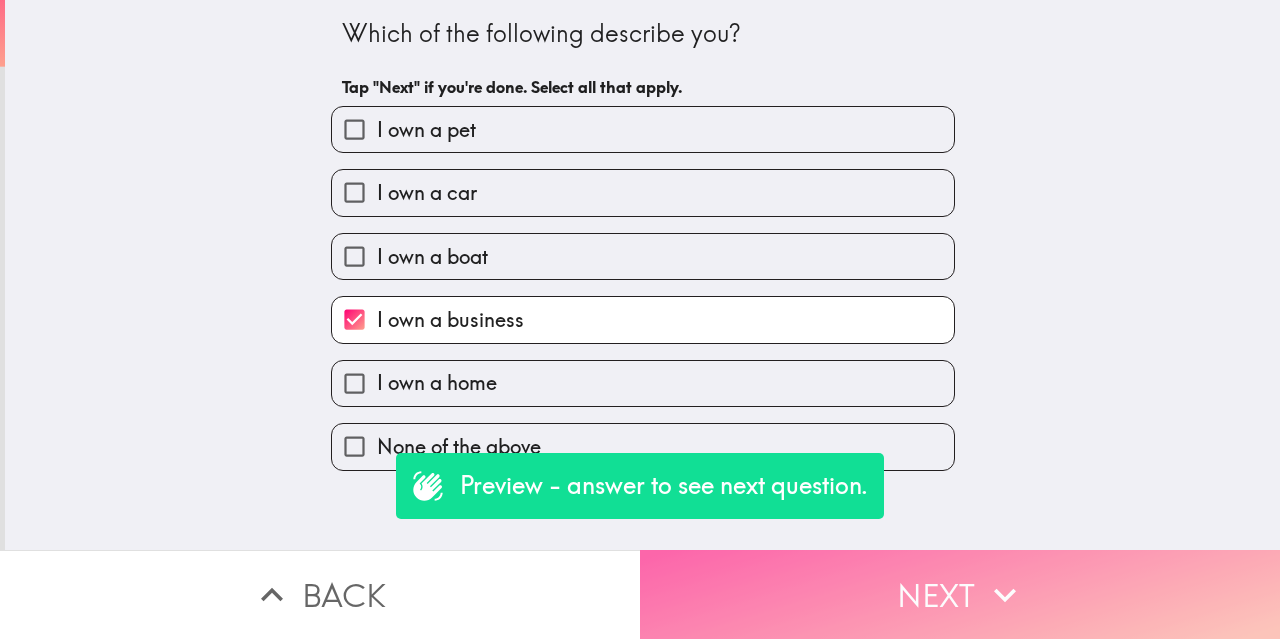 click on "Next" at bounding box center (960, 594) 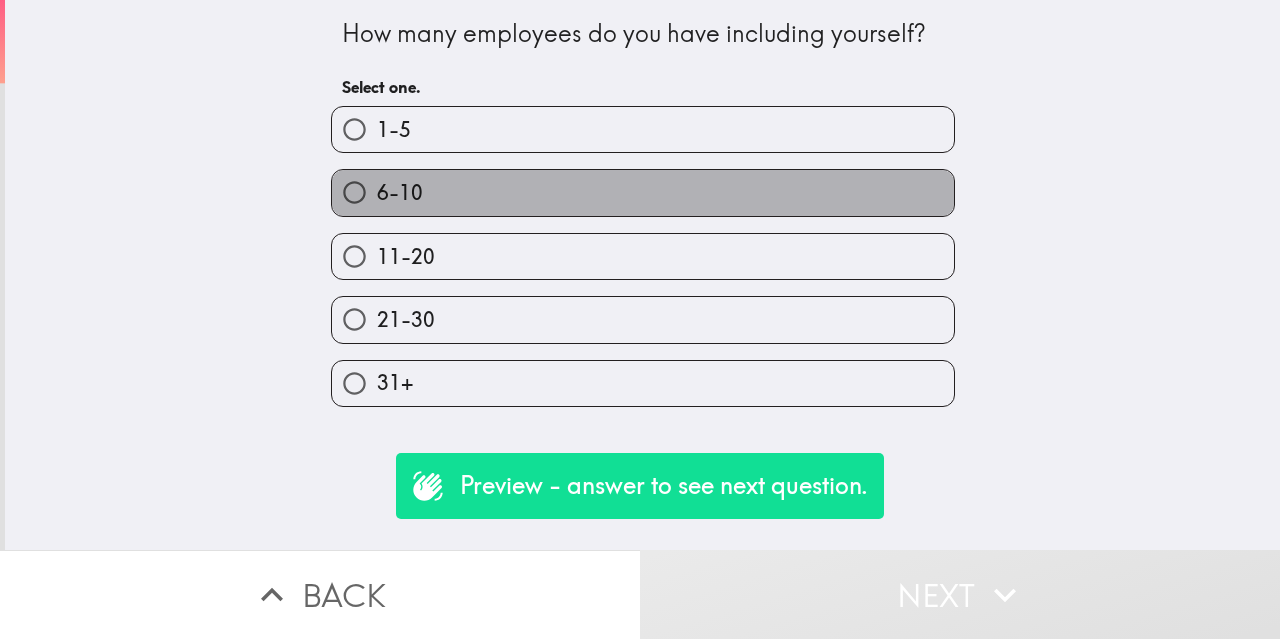 click on "6-10" at bounding box center (643, 192) 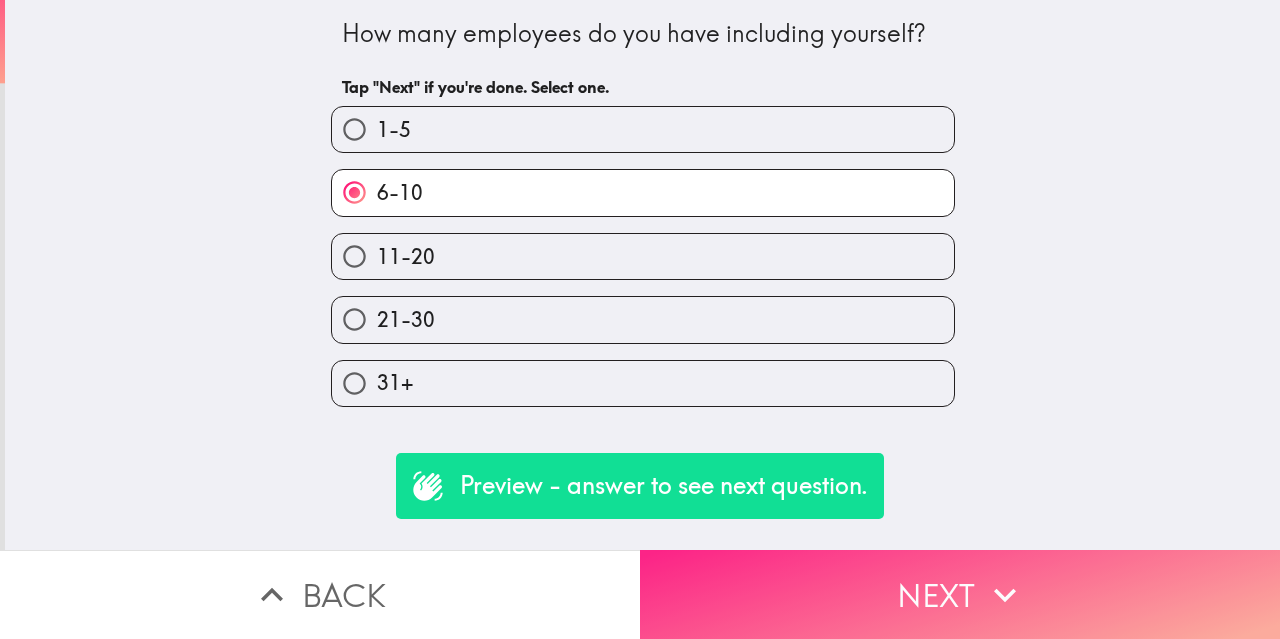 click on "Next" at bounding box center [960, 594] 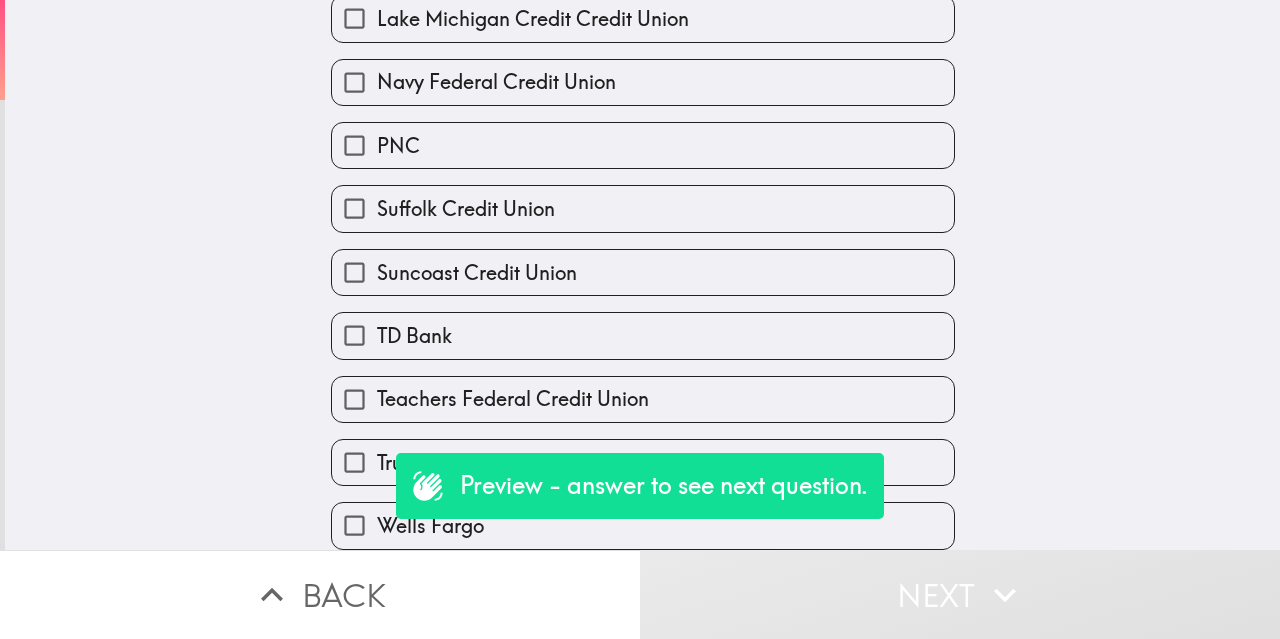 scroll, scrollTop: 619, scrollLeft: 0, axis: vertical 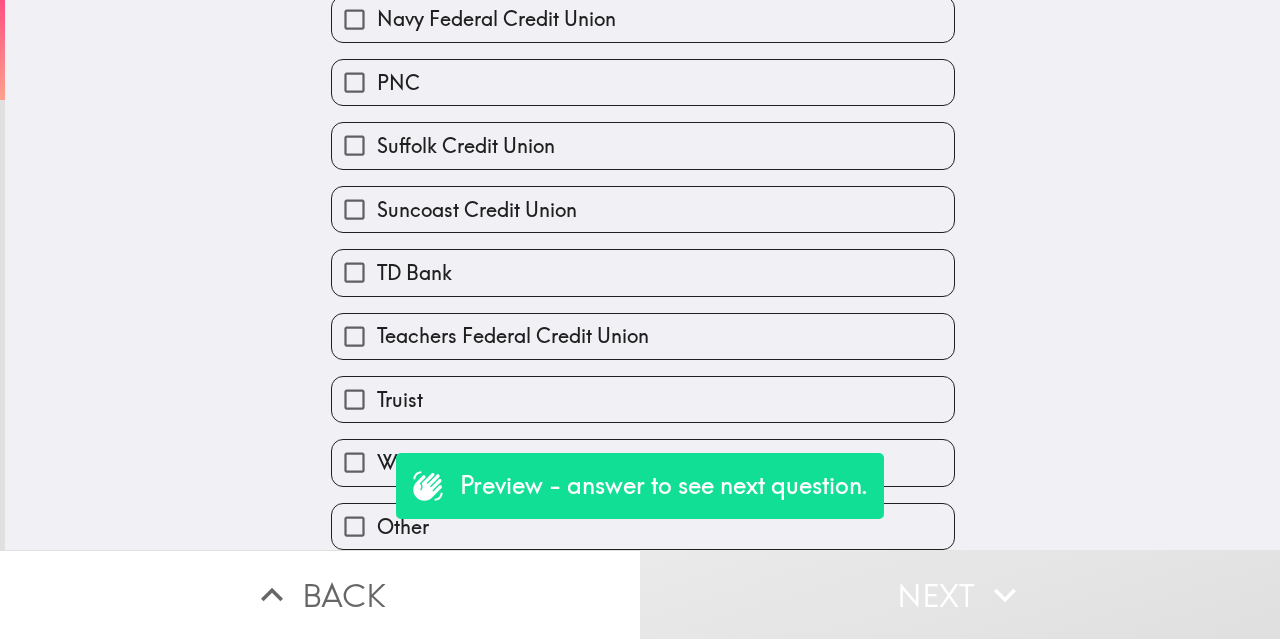 click on "Teachers Federal Credit Union" at bounding box center [643, 336] 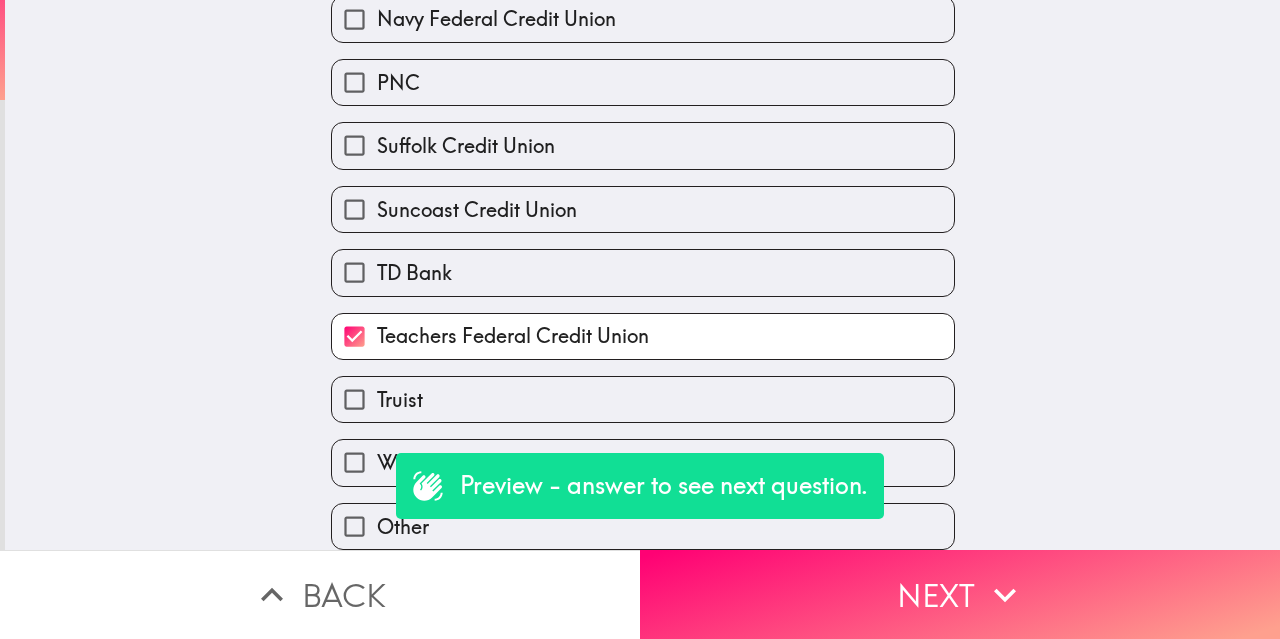 click on "Suncoast Credit Union" at bounding box center [643, 209] 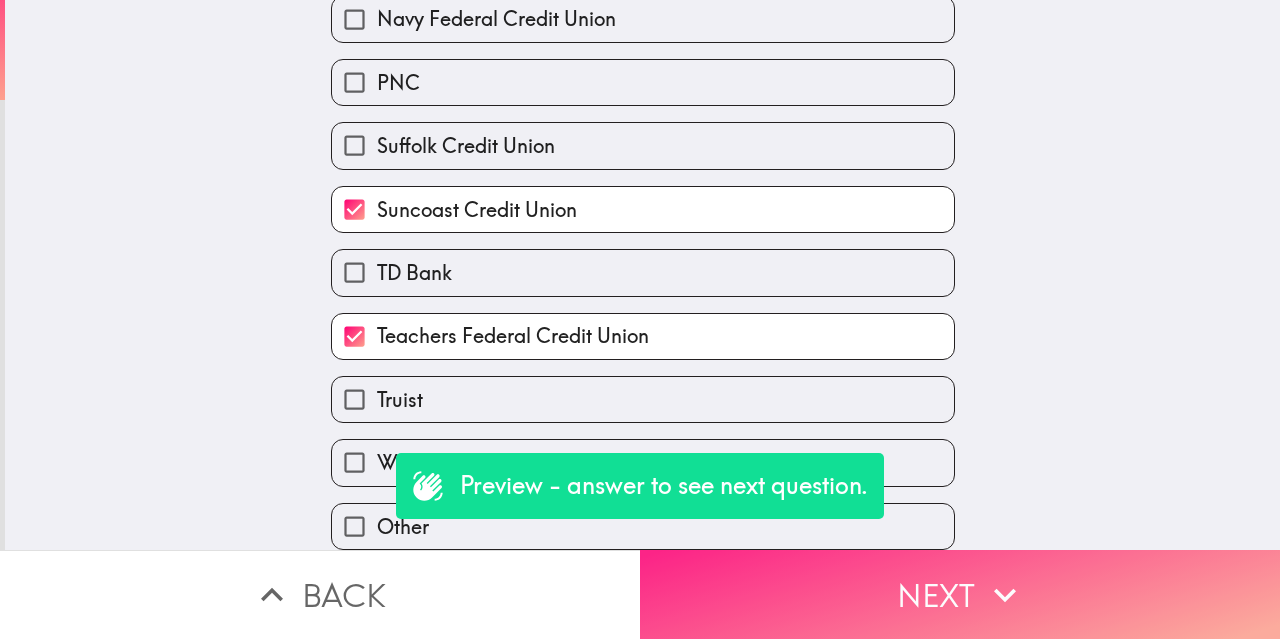 click on "Next" at bounding box center (960, 594) 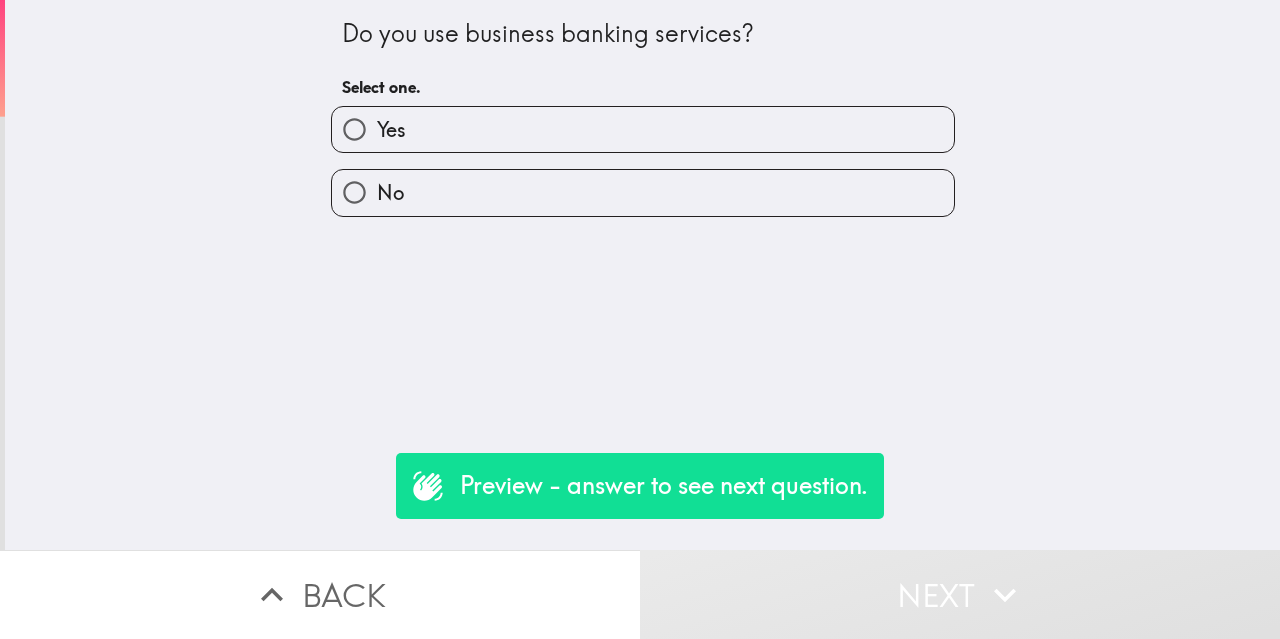 click on "Yes" at bounding box center (643, 129) 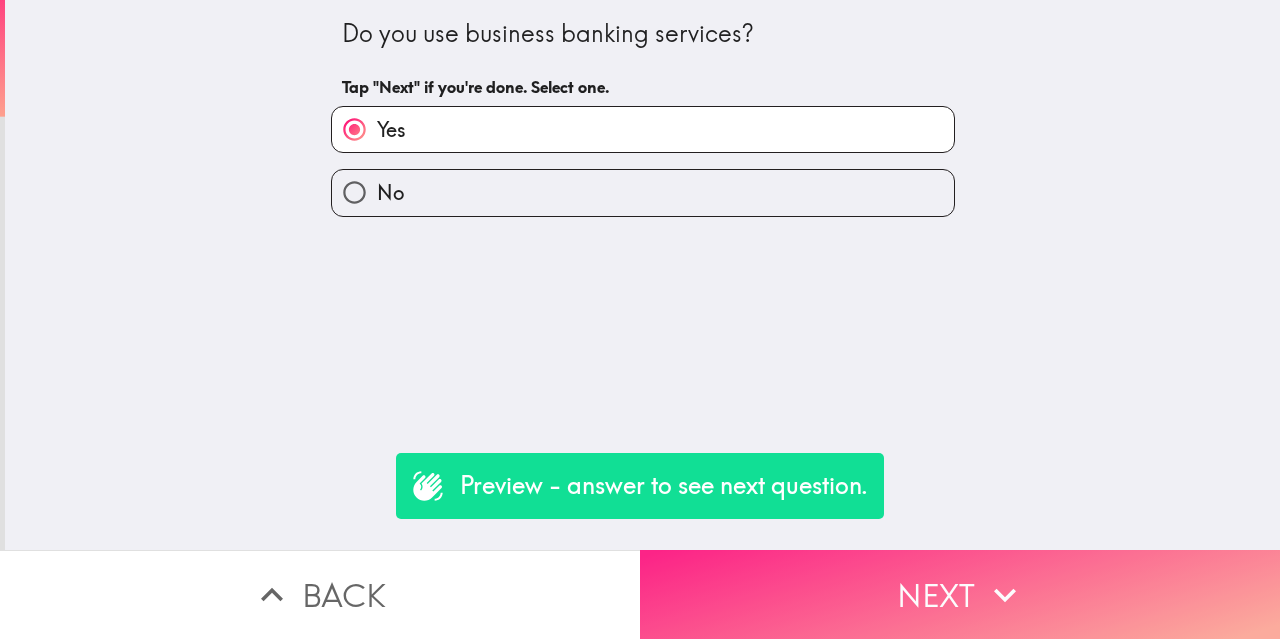 click on "Next" at bounding box center [960, 594] 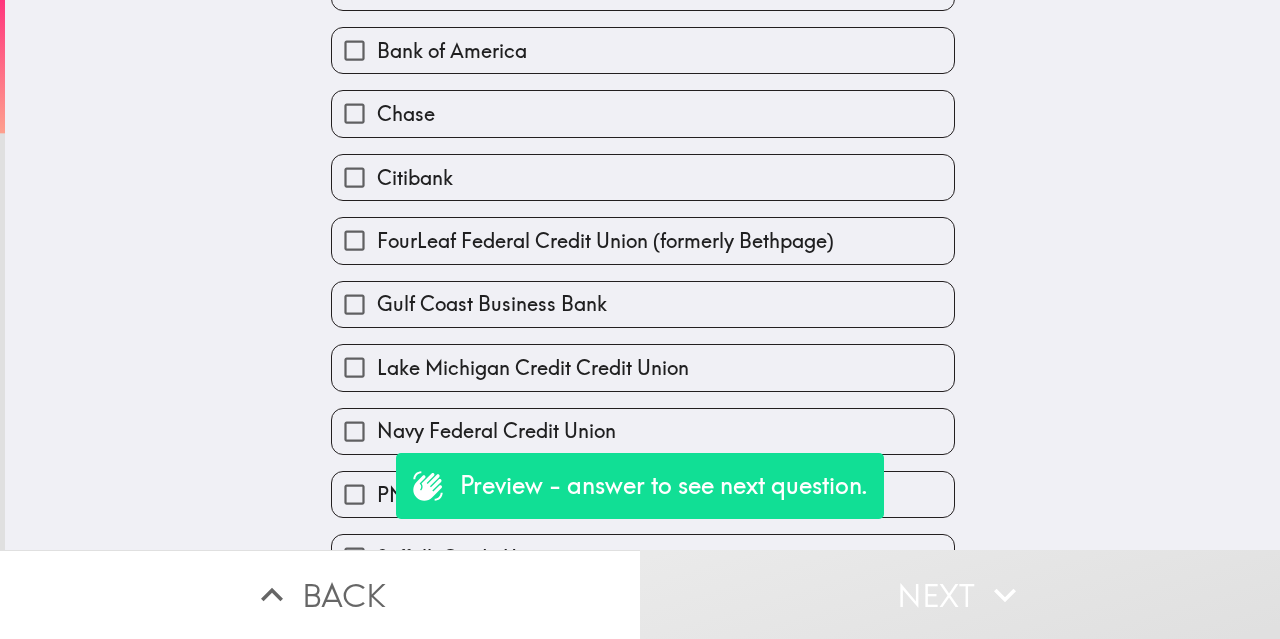 scroll, scrollTop: 178, scrollLeft: 0, axis: vertical 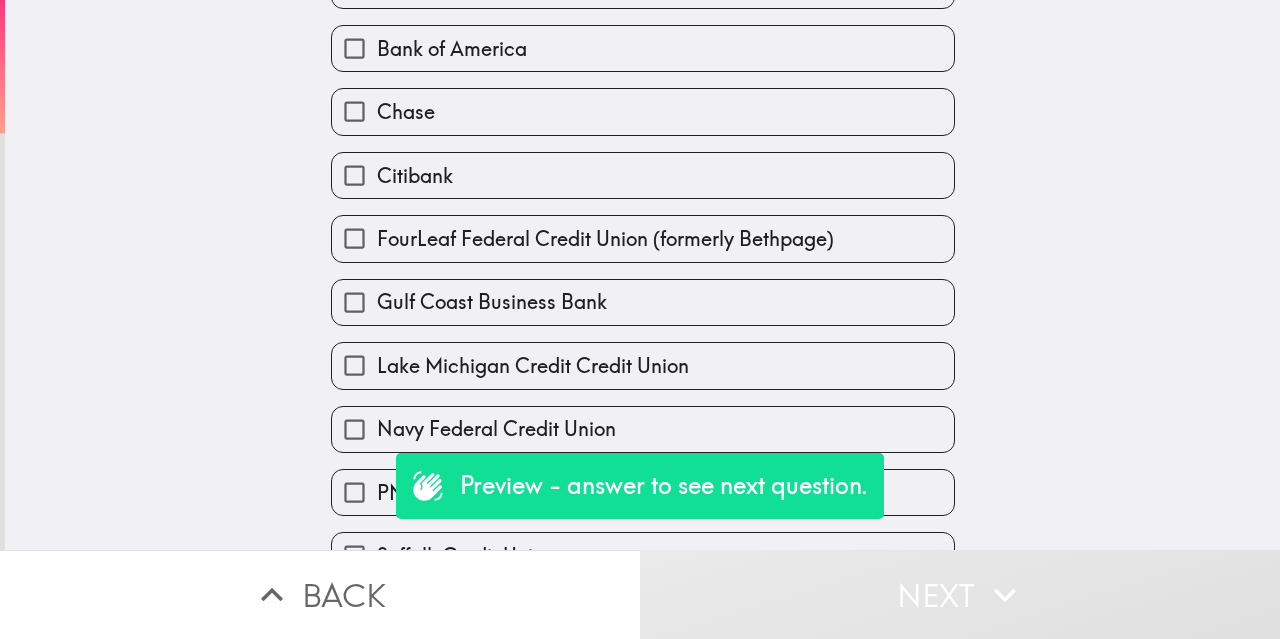 click on "Chase" at bounding box center (643, 111) 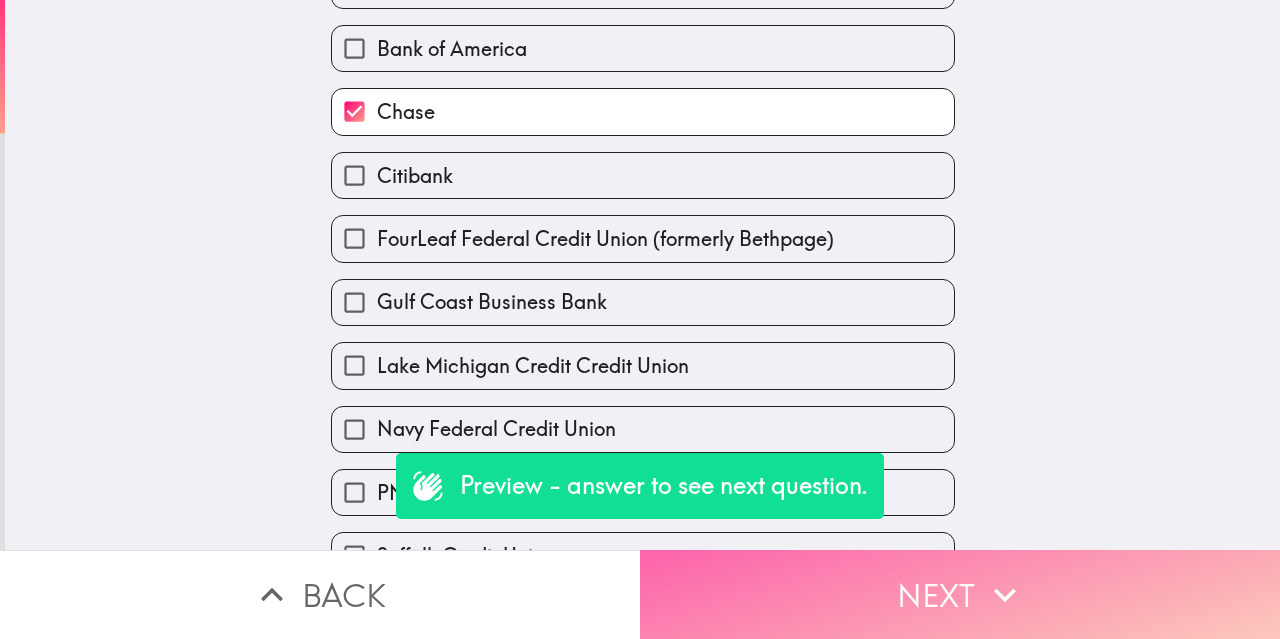 click on "Next" at bounding box center [960, 594] 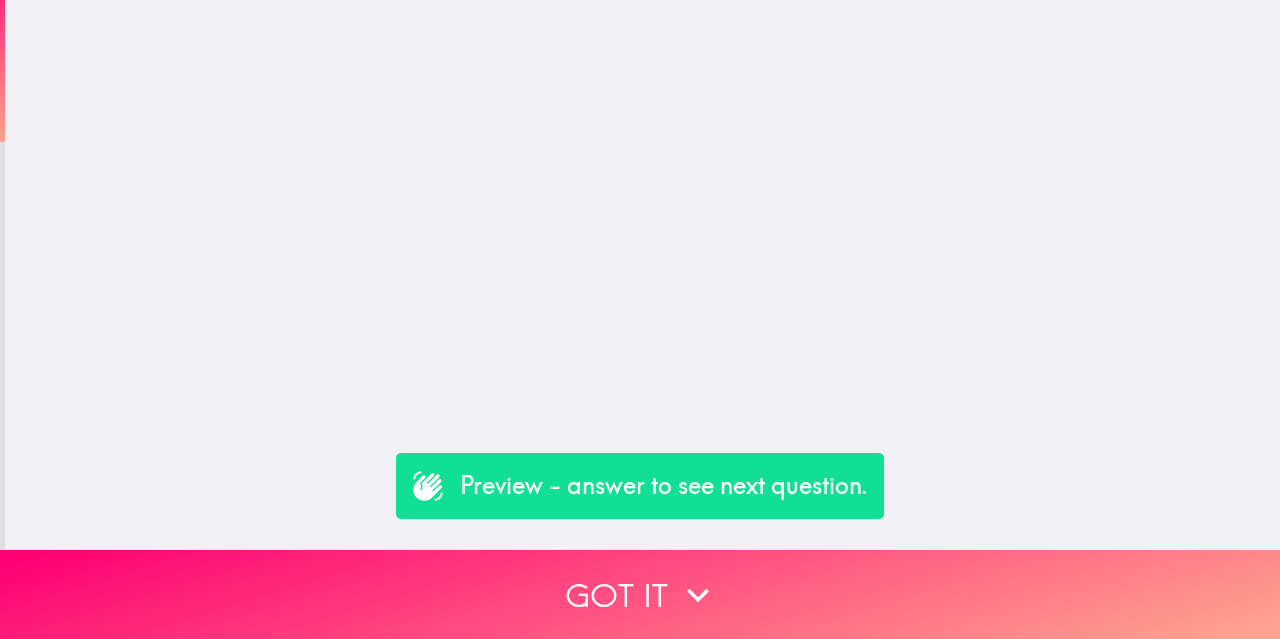 scroll, scrollTop: 0, scrollLeft: 0, axis: both 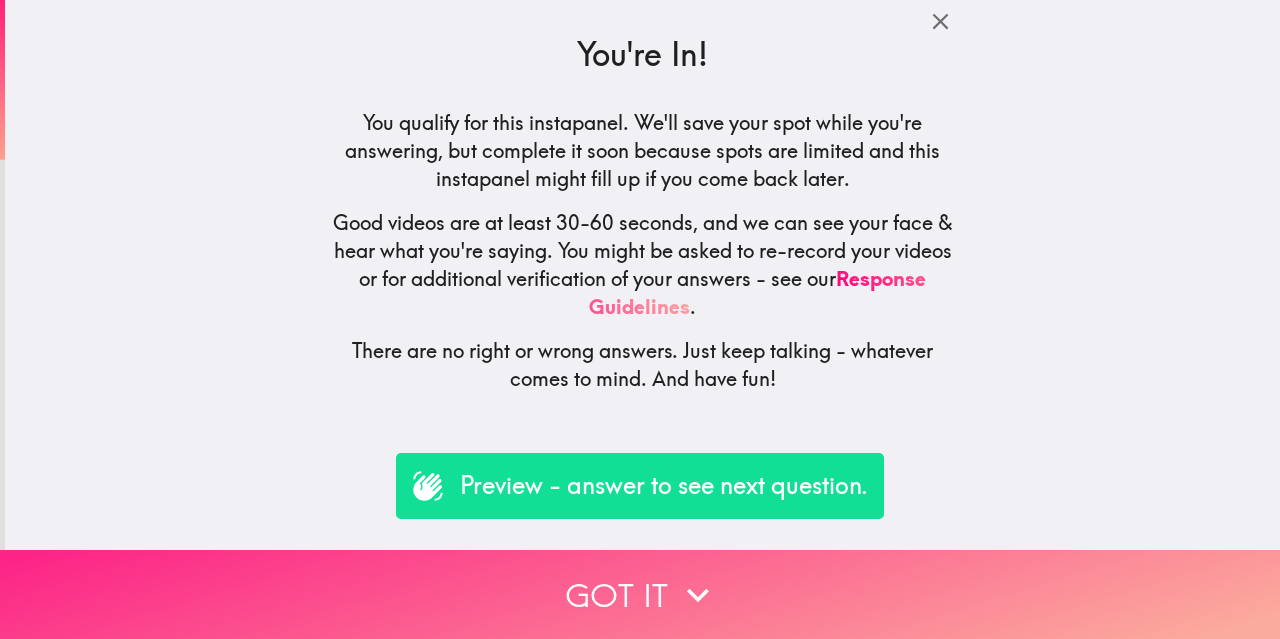 click on "Got it" at bounding box center [640, 594] 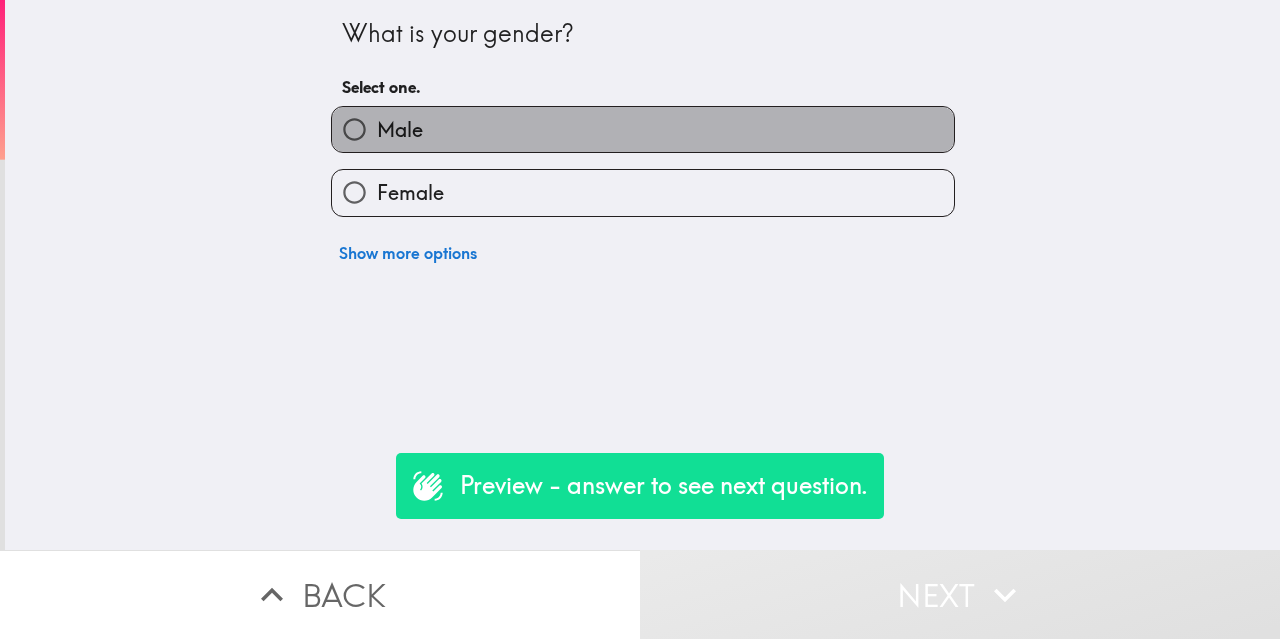 click on "Male" at bounding box center (643, 129) 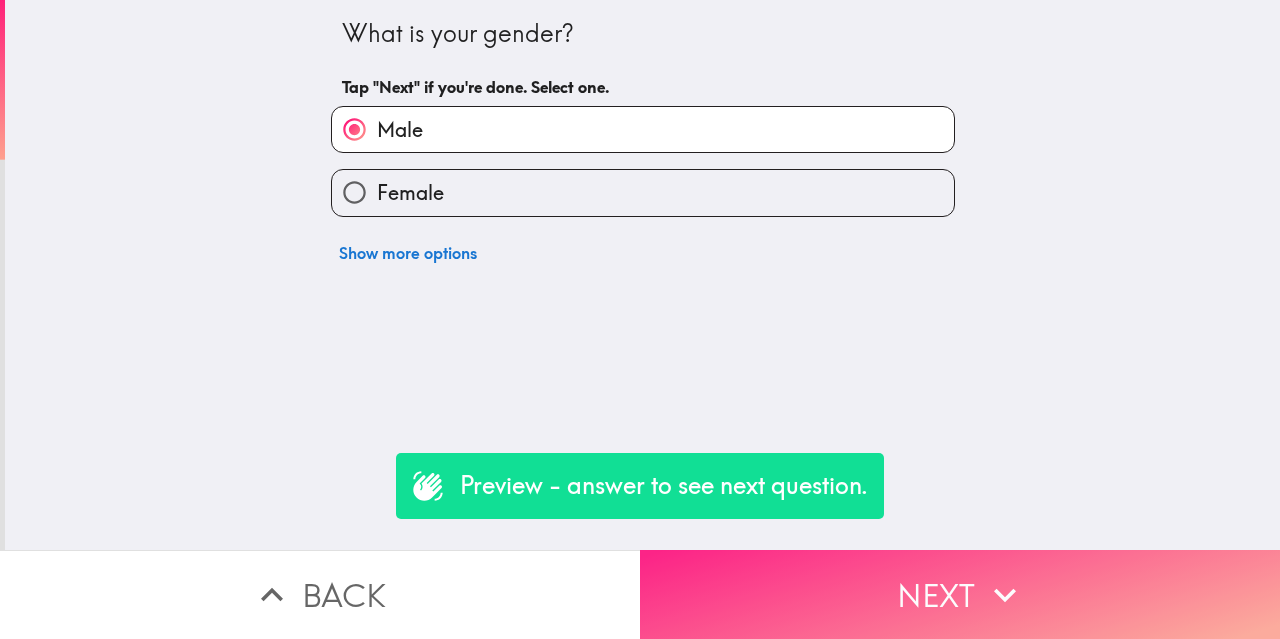 click on "Next" at bounding box center (960, 594) 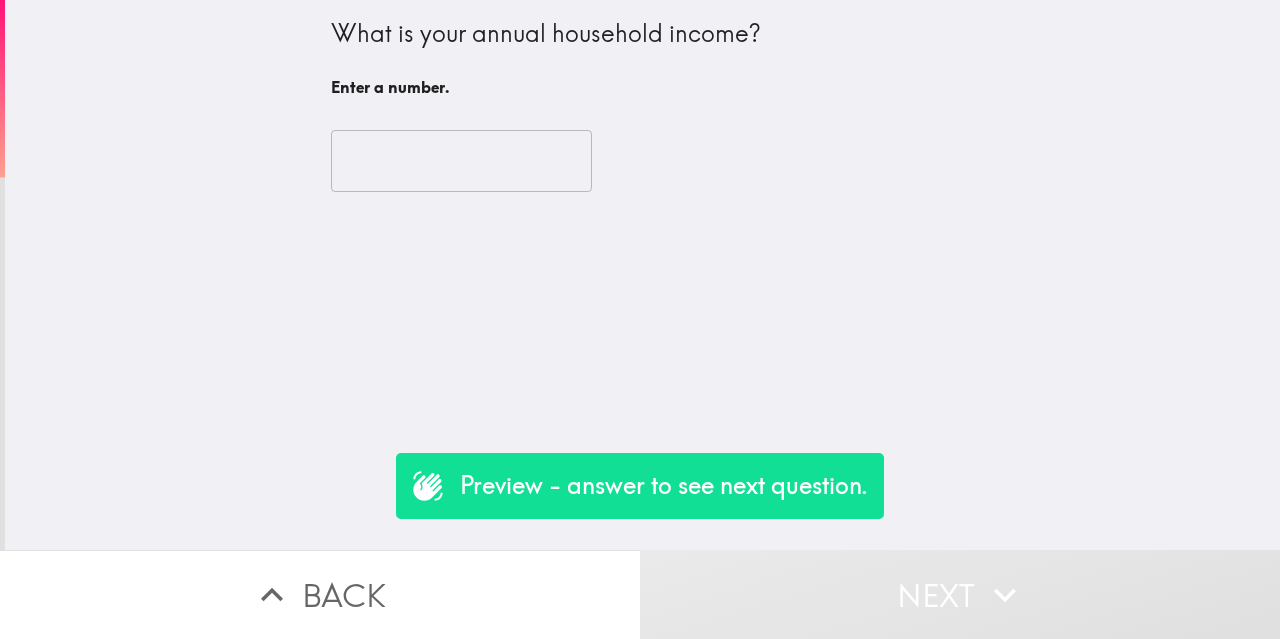 click on "What is your annual household income? Enter a number. ​" at bounding box center (642, 275) 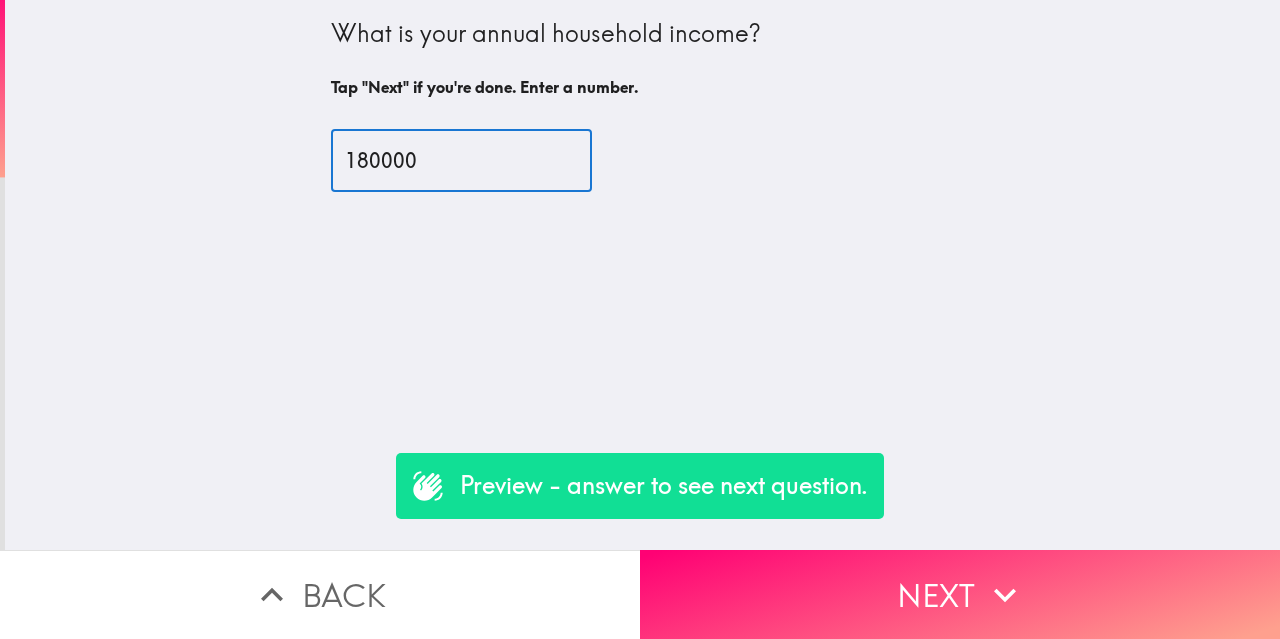 type on "180000" 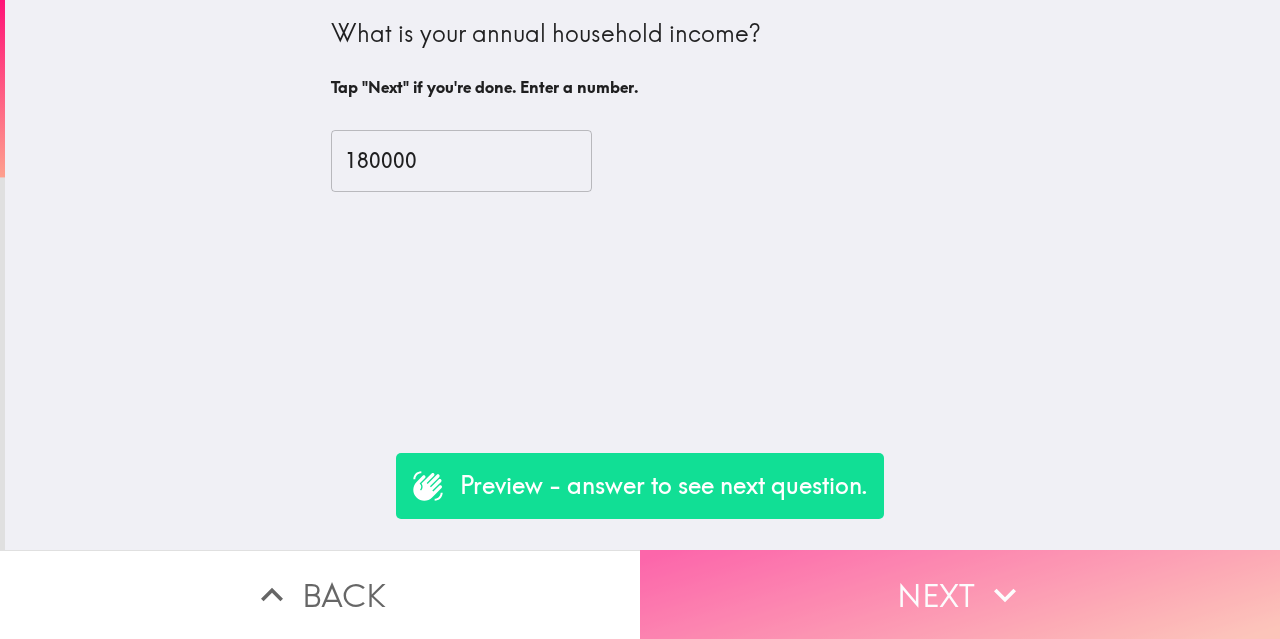 click on "Next" at bounding box center [960, 594] 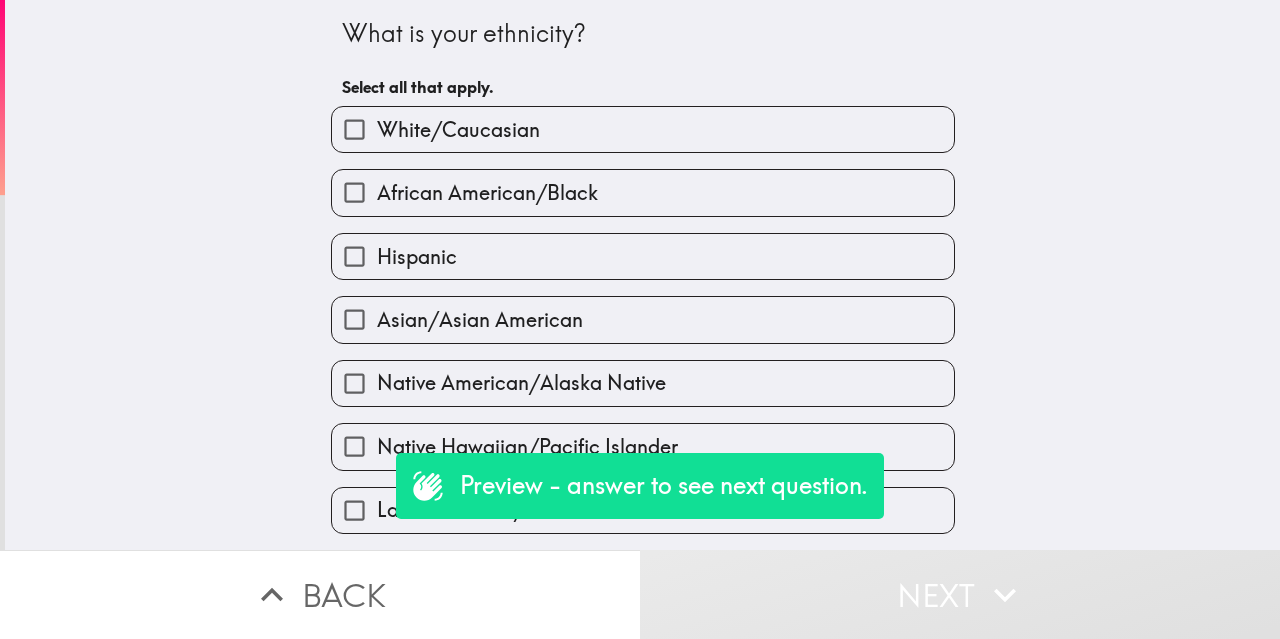 click on "White/Caucasian" at bounding box center (643, 129) 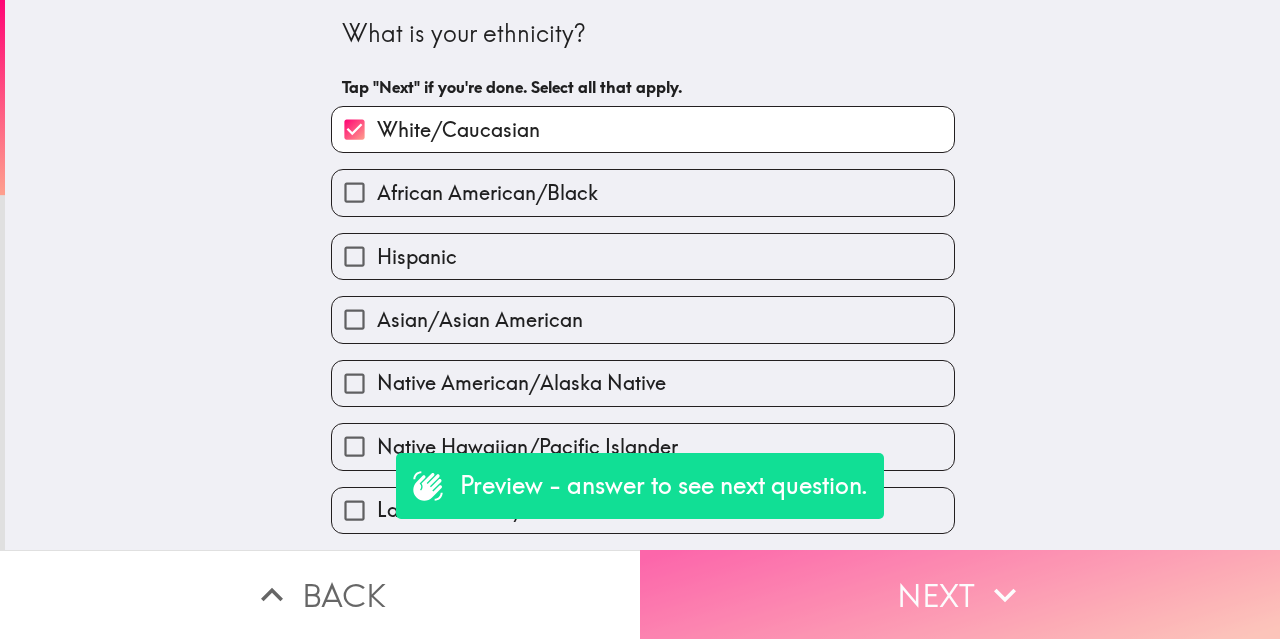 click on "Next" at bounding box center [960, 594] 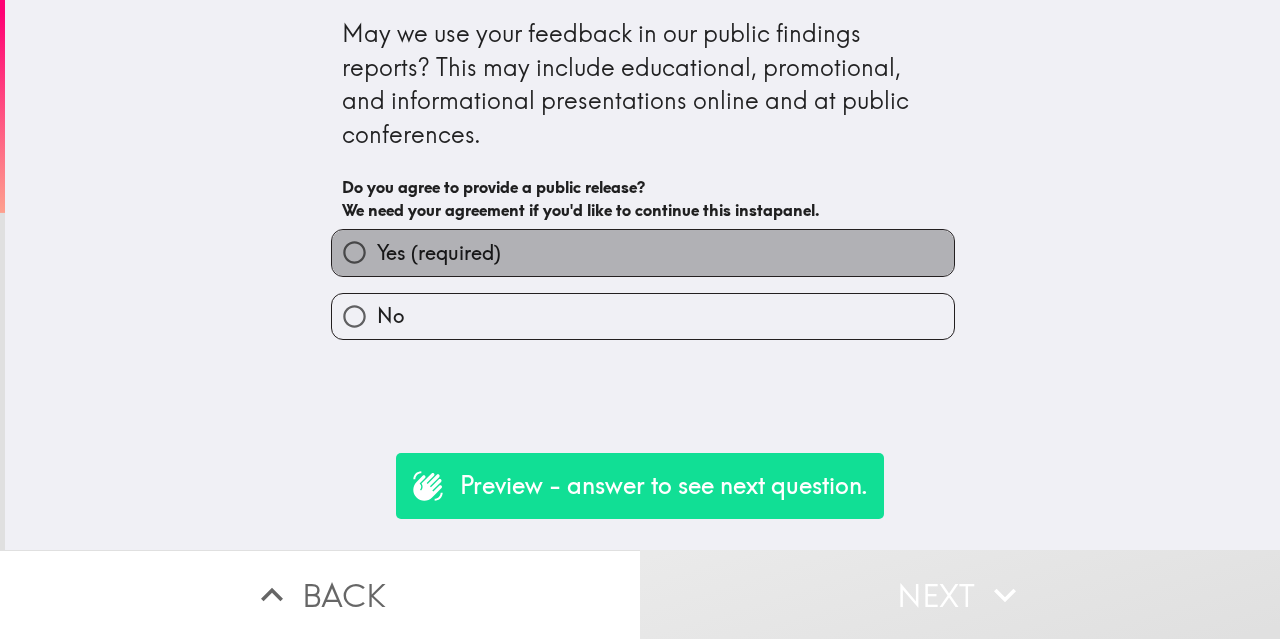 click on "Yes (required)" at bounding box center [643, 252] 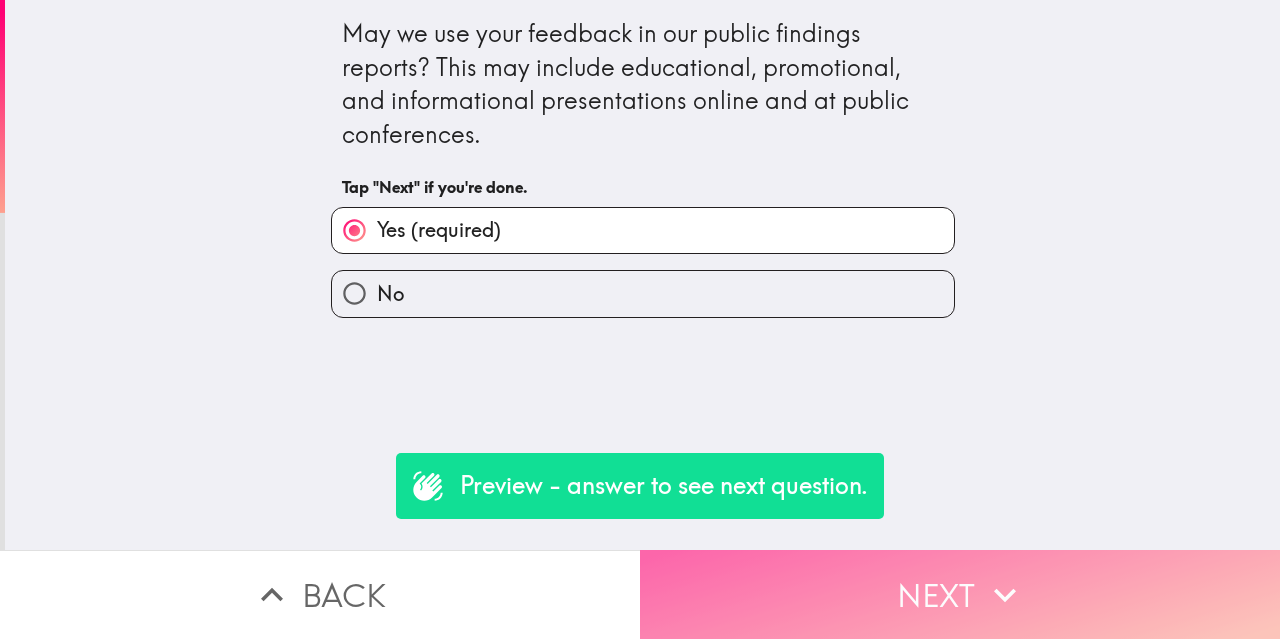 click on "Next" at bounding box center [960, 594] 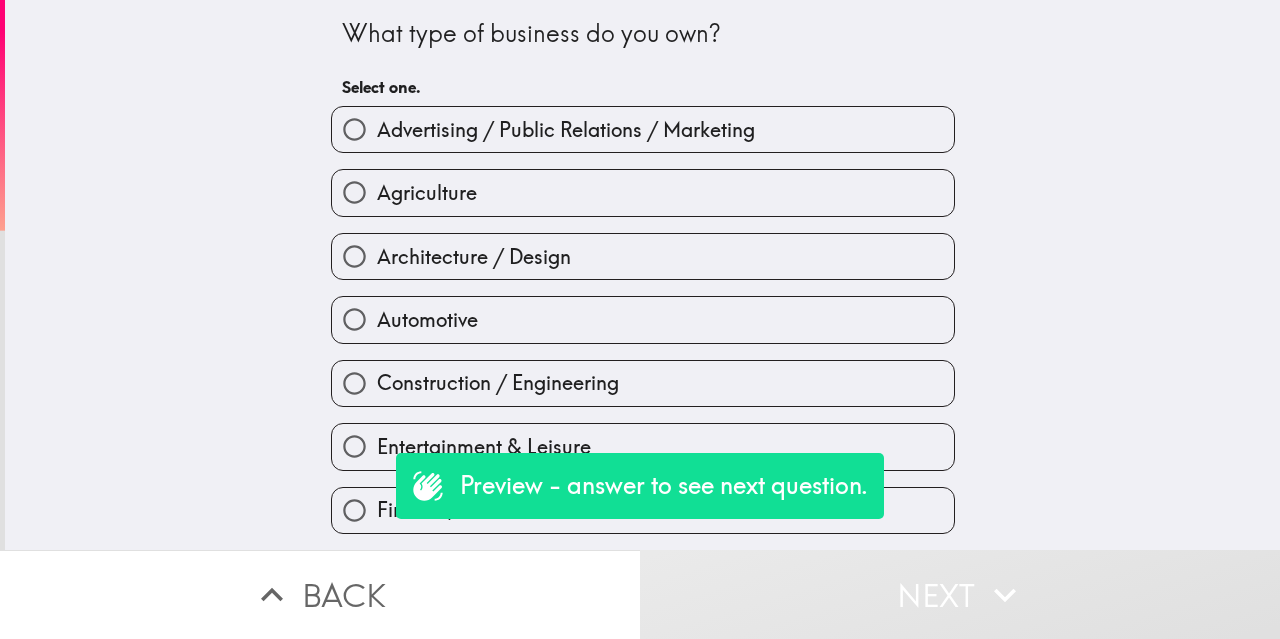 click on "Advertising / Public Relations / Marketing" at bounding box center (566, 130) 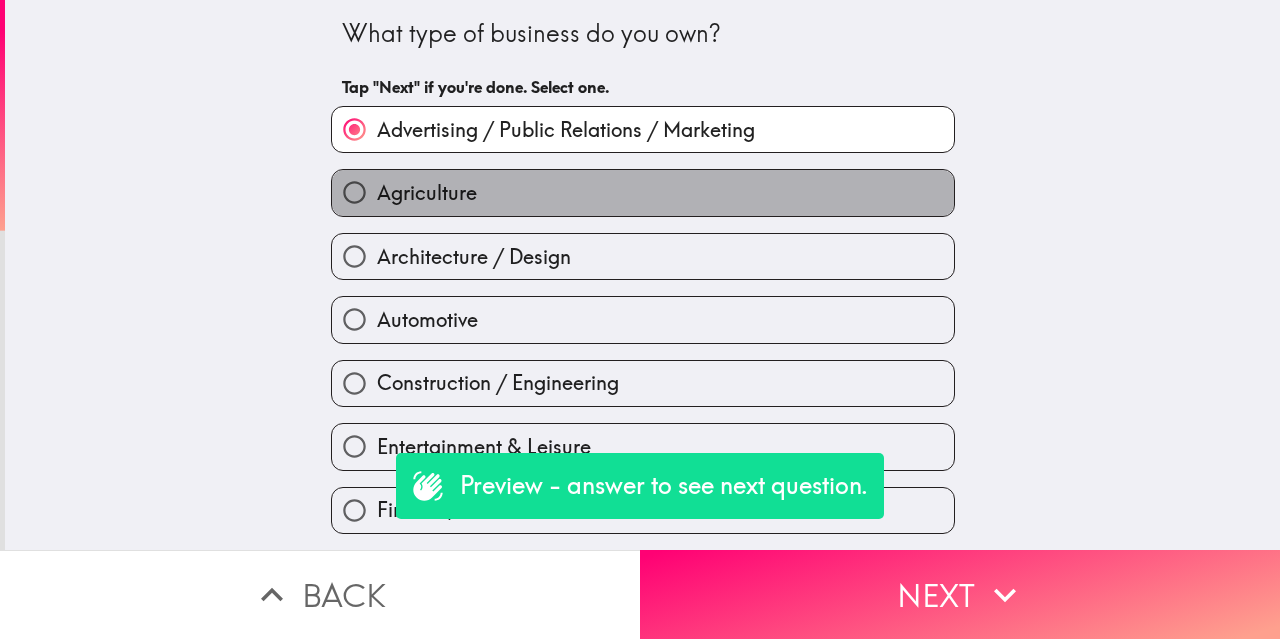 click on "Agriculture" at bounding box center (643, 192) 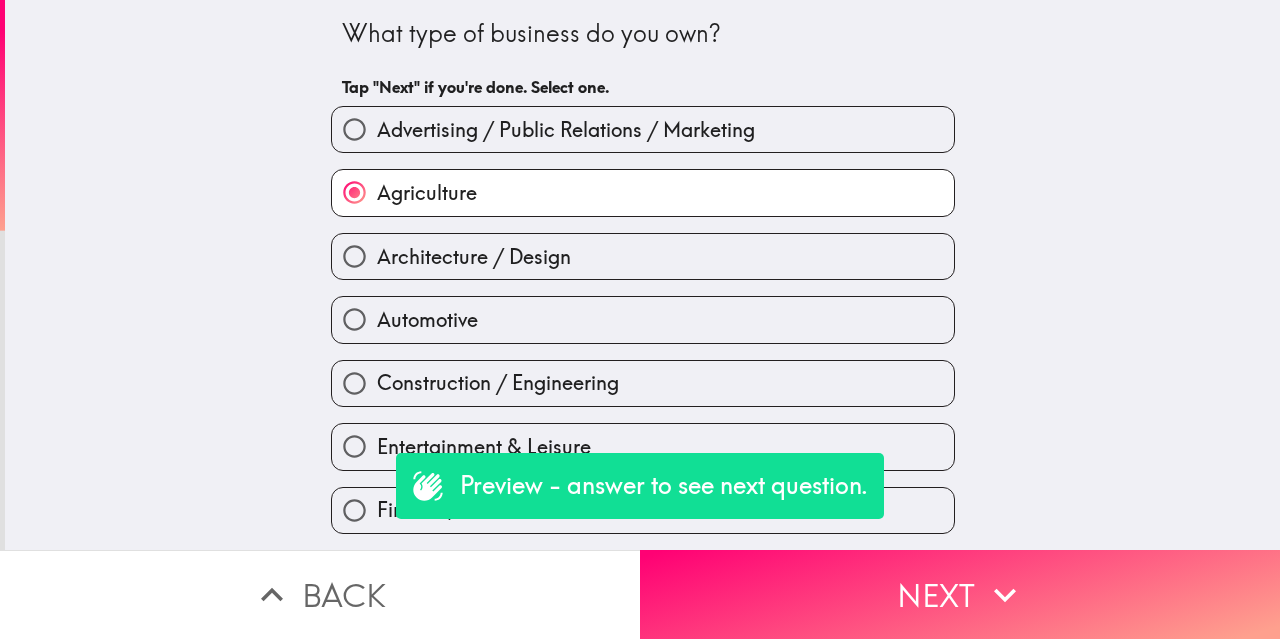click on "Automotive" at bounding box center [643, 319] 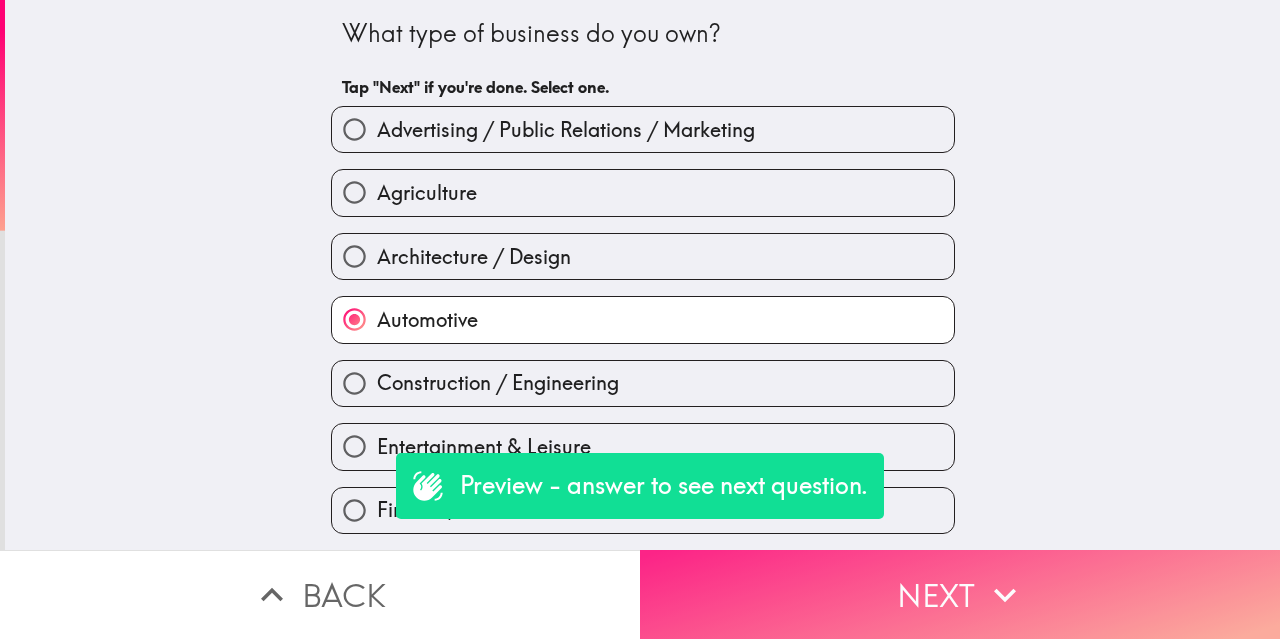 click on "Next" at bounding box center (960, 594) 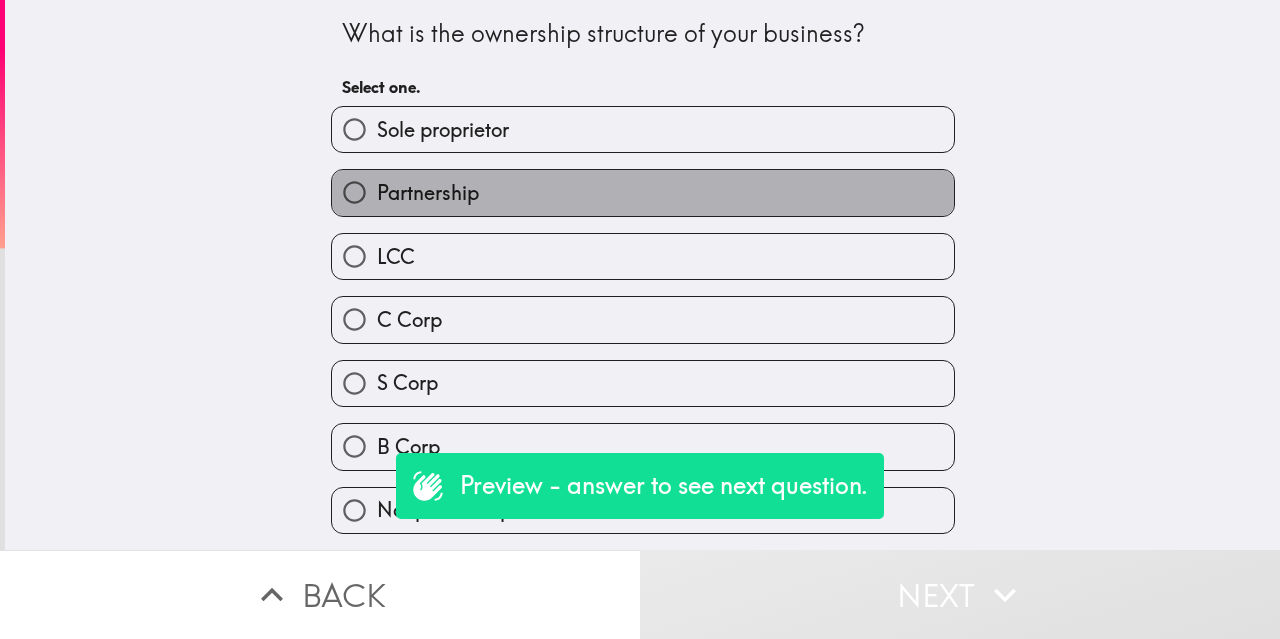 click on "Partnership" at bounding box center (643, 192) 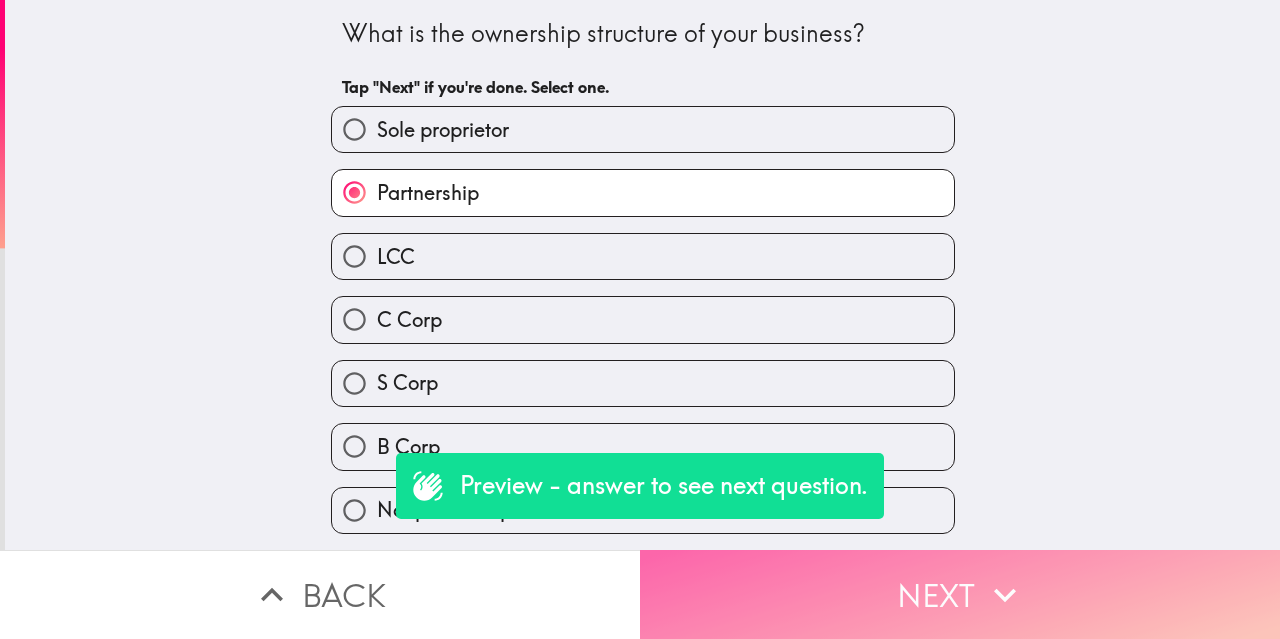 click on "Next" at bounding box center (960, 594) 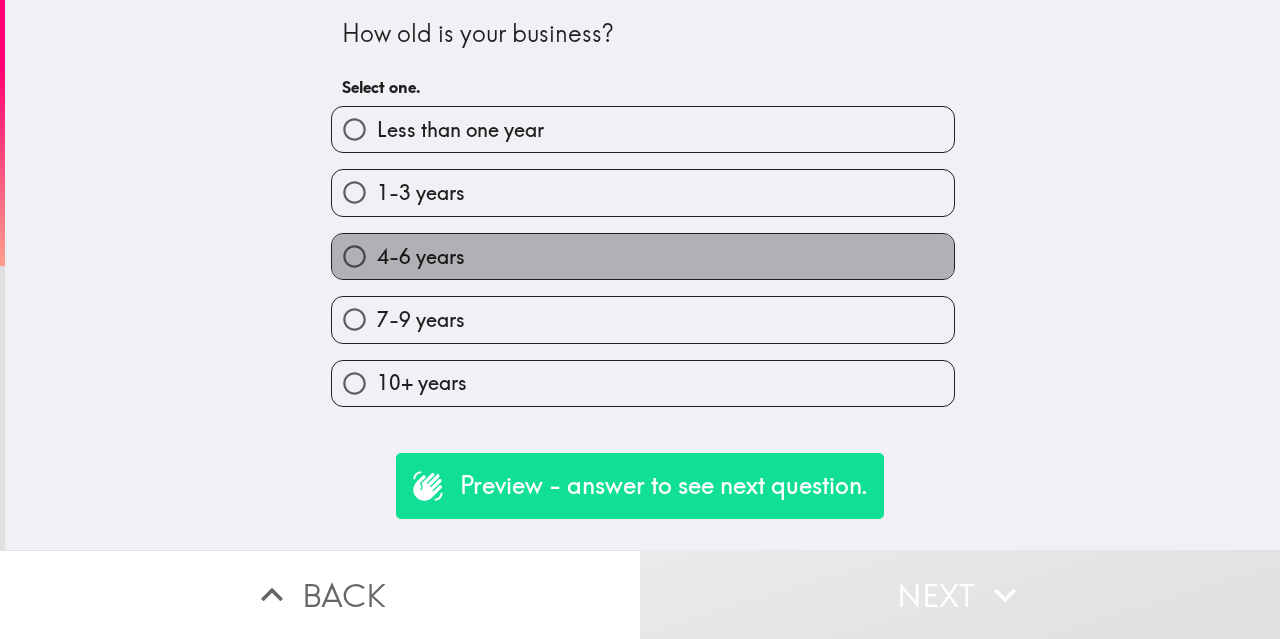 click on "4-6 years" at bounding box center [643, 256] 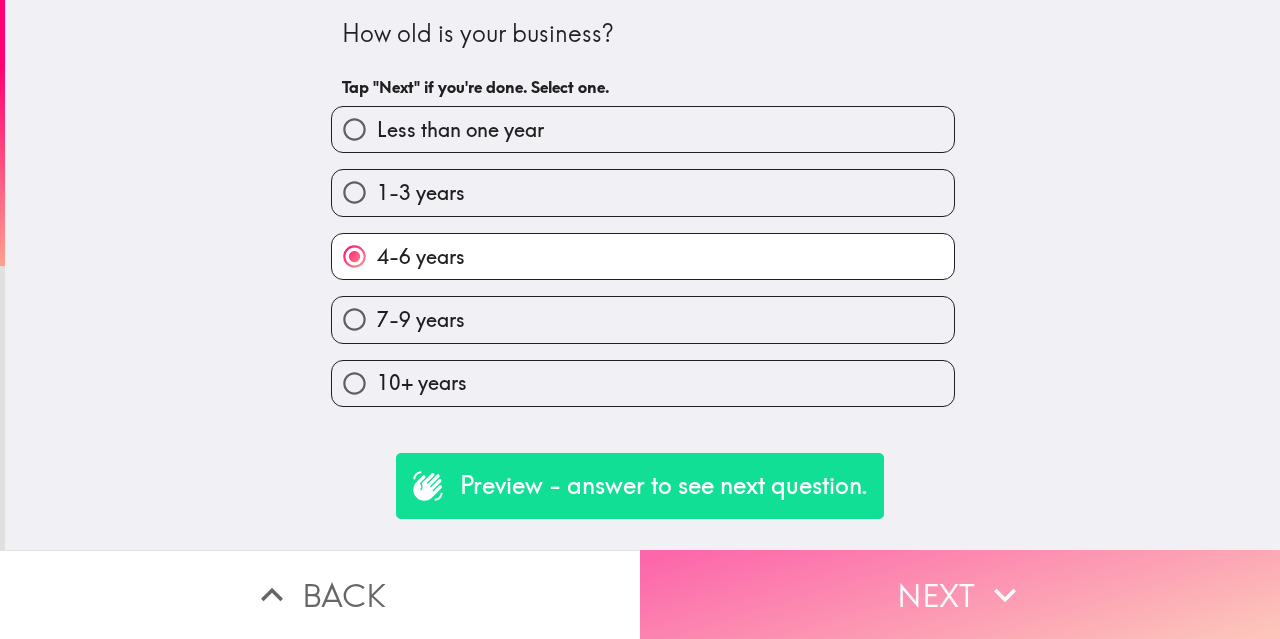 click on "Next" at bounding box center (960, 594) 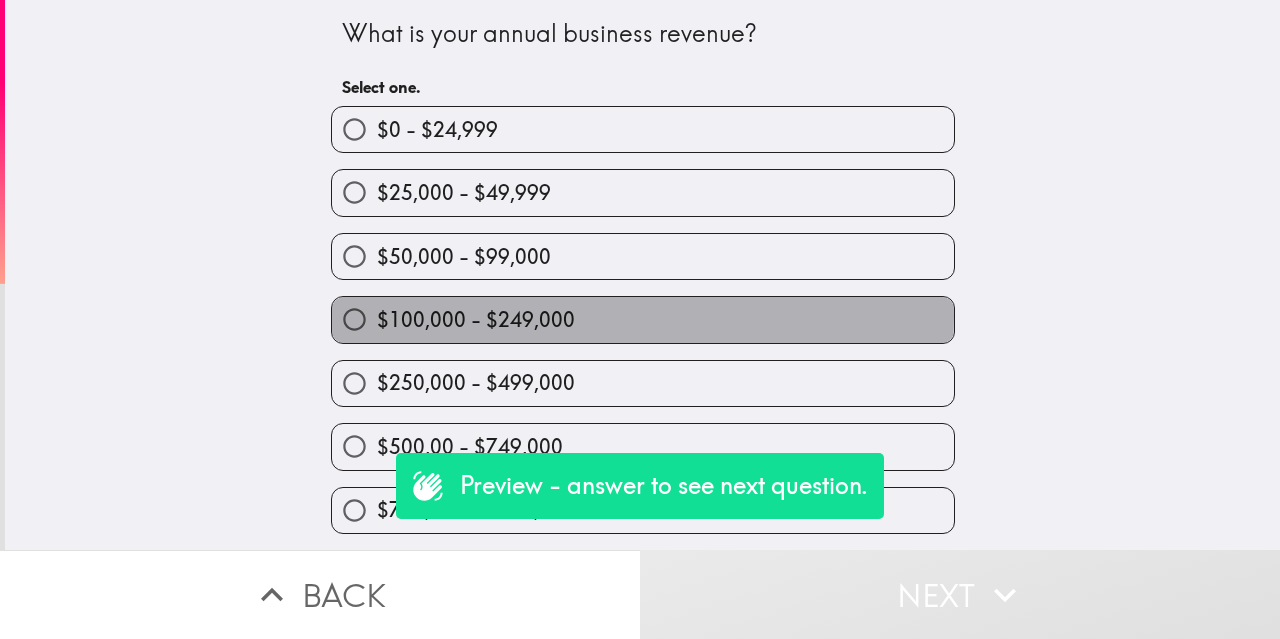 click on "$100,000 - $249,000" at bounding box center [643, 319] 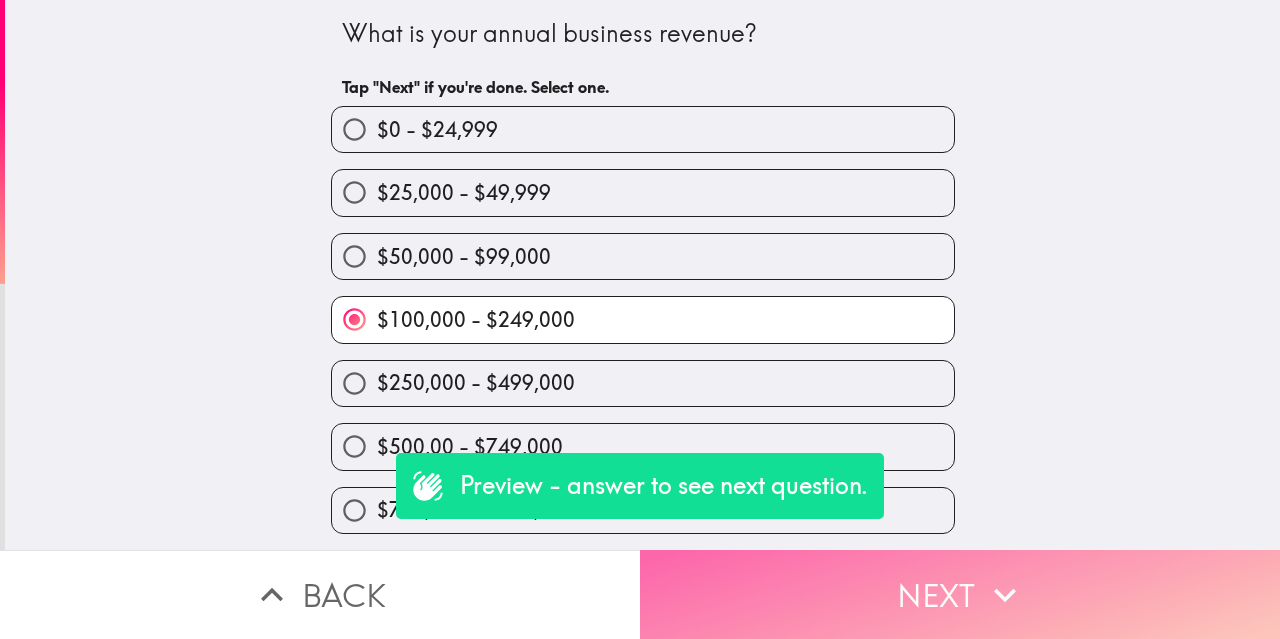 click on "Next" at bounding box center [960, 594] 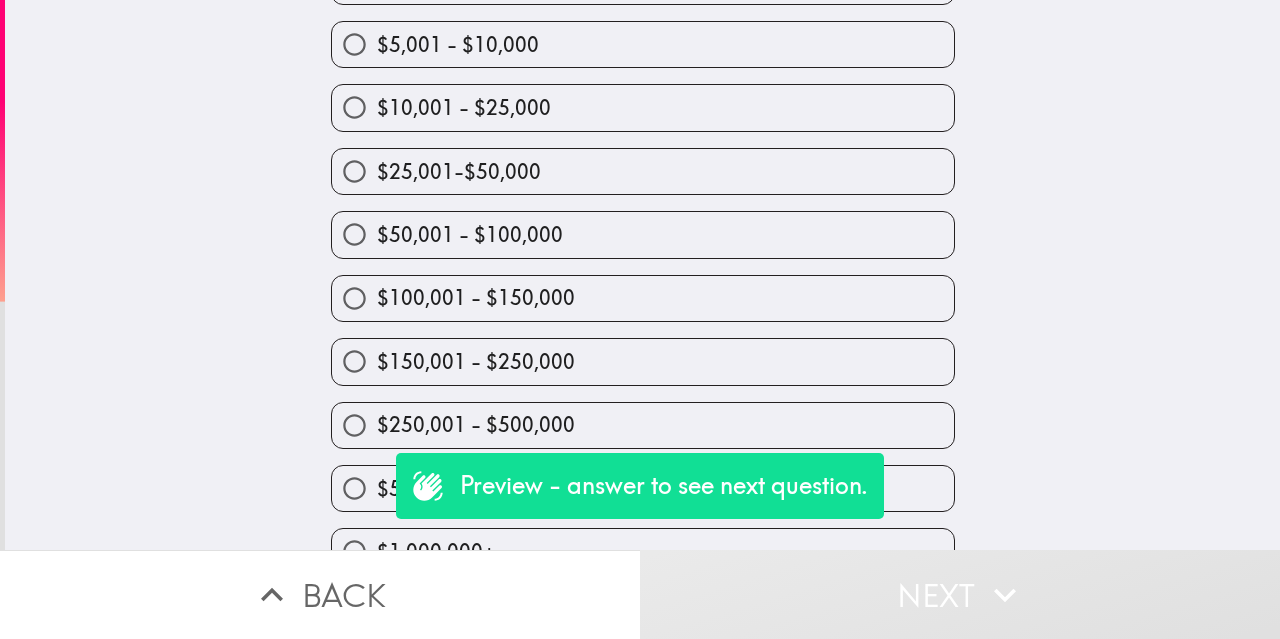 scroll, scrollTop: 184, scrollLeft: 0, axis: vertical 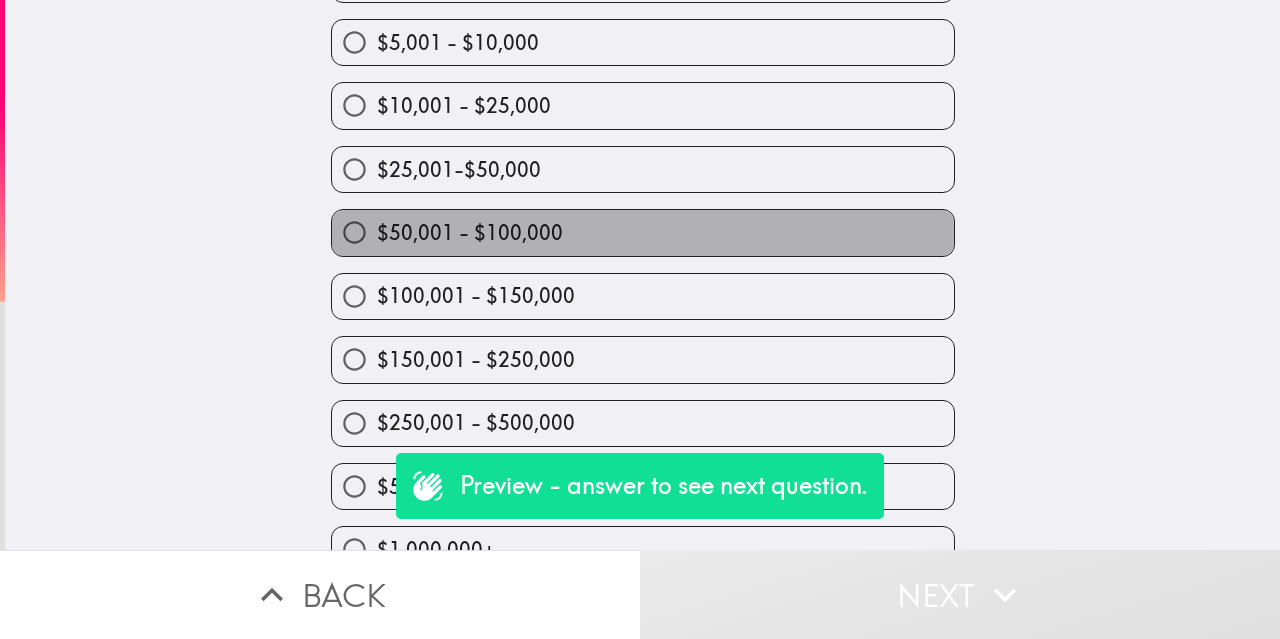 click on "$50,001 - $100,000" at bounding box center [643, 232] 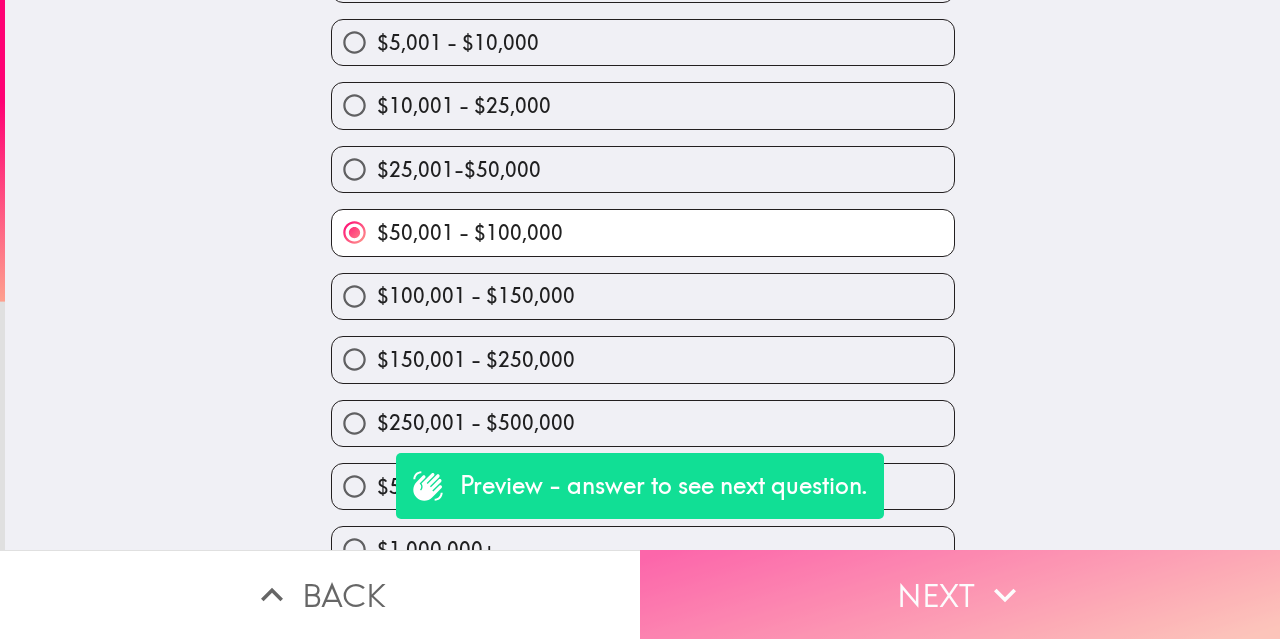 click on "Next" at bounding box center [960, 594] 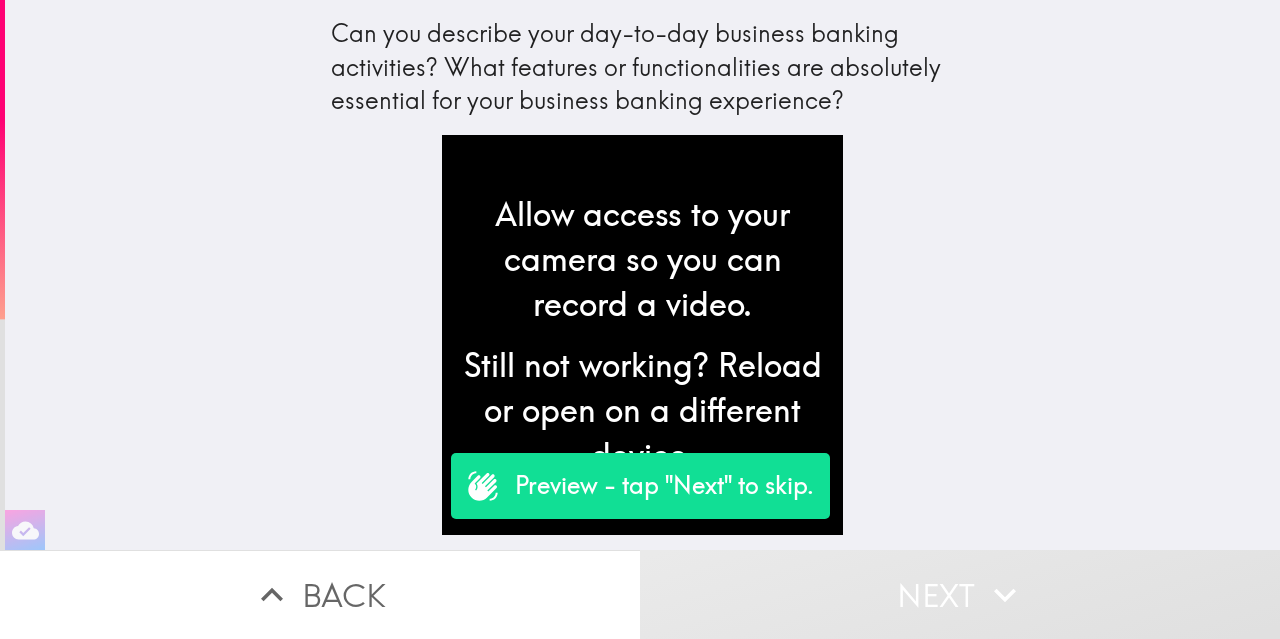 scroll, scrollTop: 0, scrollLeft: 0, axis: both 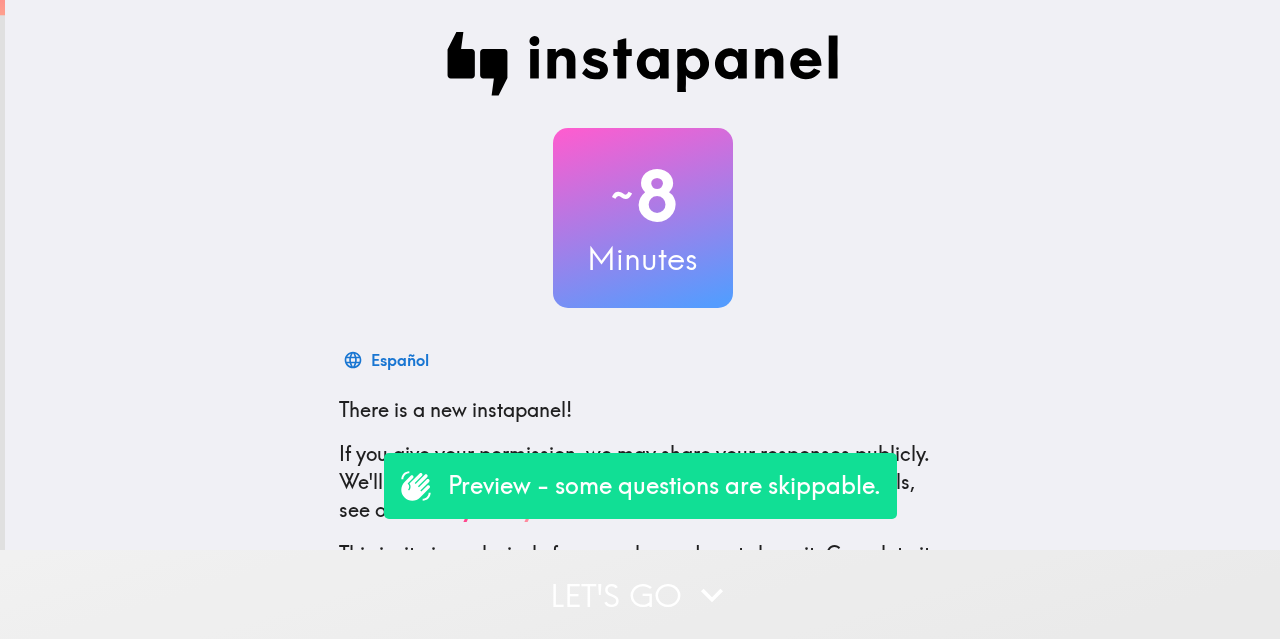 click on "Let's go" at bounding box center [640, 594] 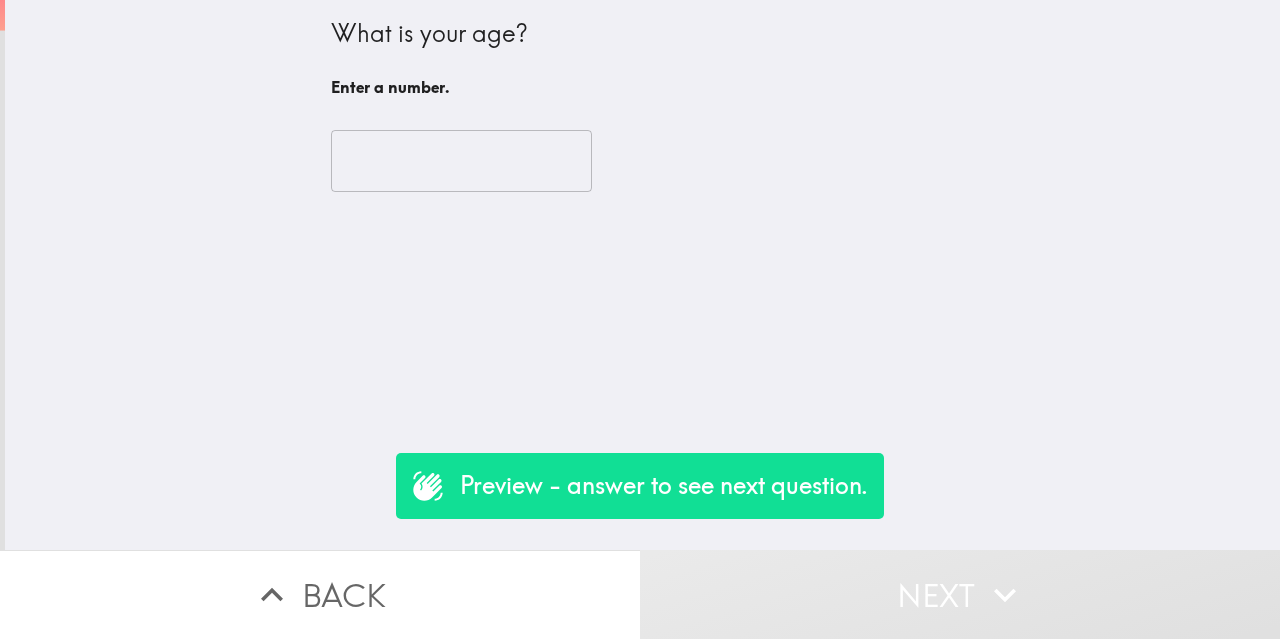 click at bounding box center [461, 161] 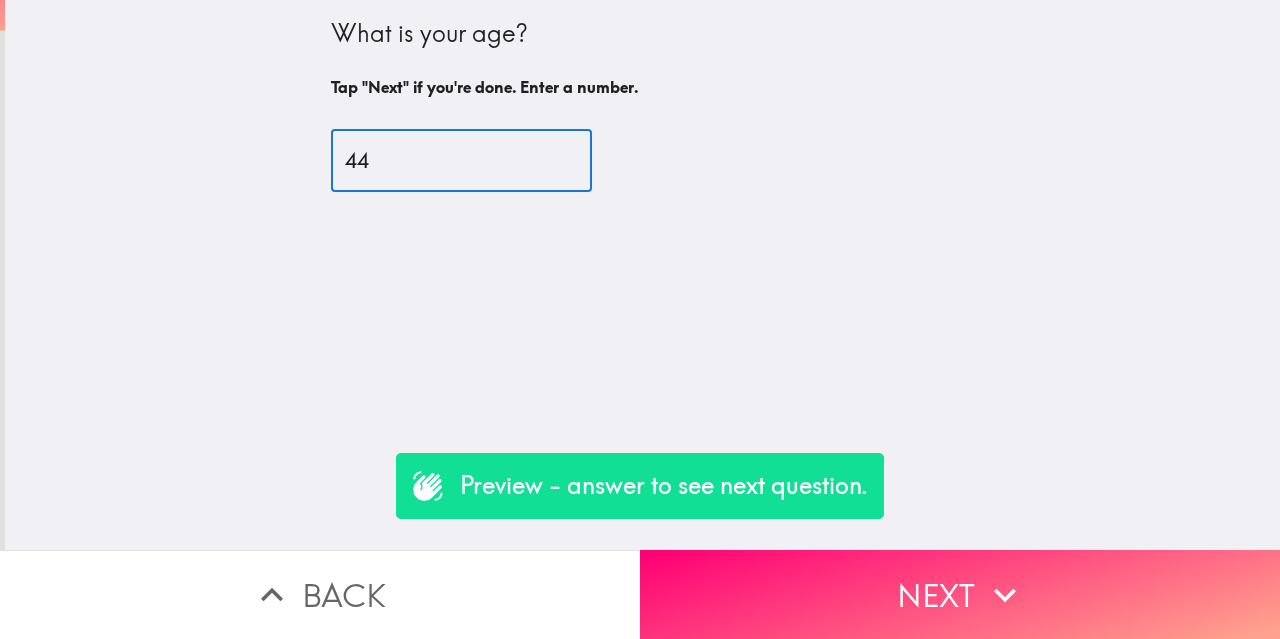 type on "44" 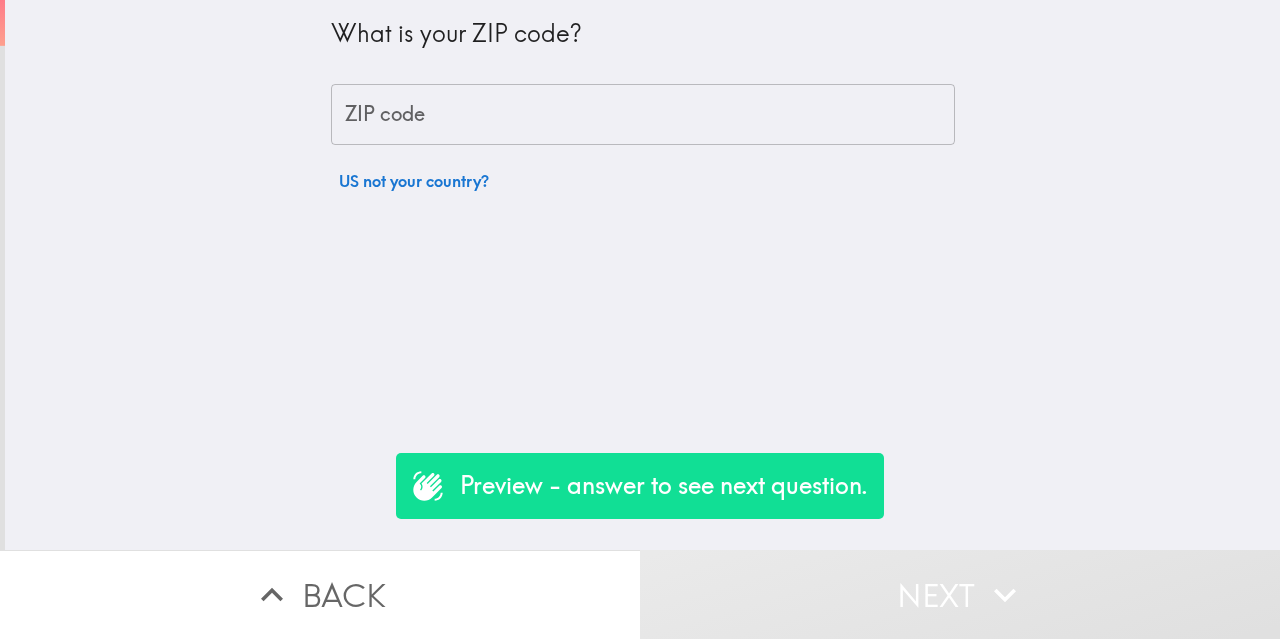 click on "ZIP code" at bounding box center (643, 115) 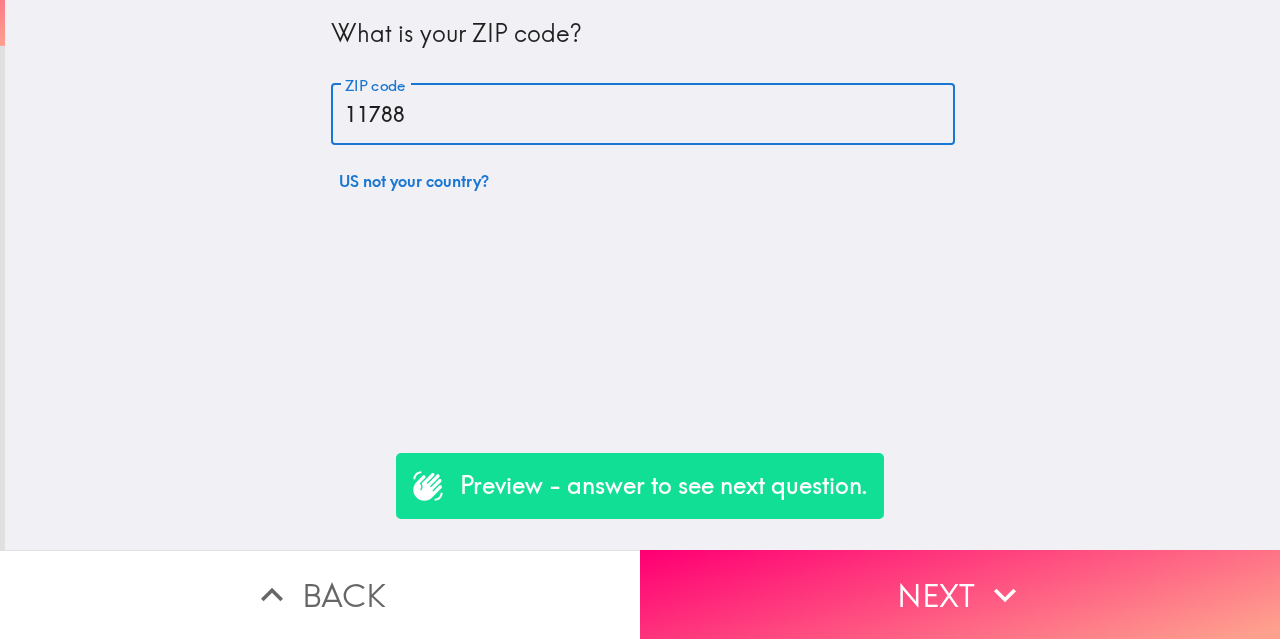 type on "11788" 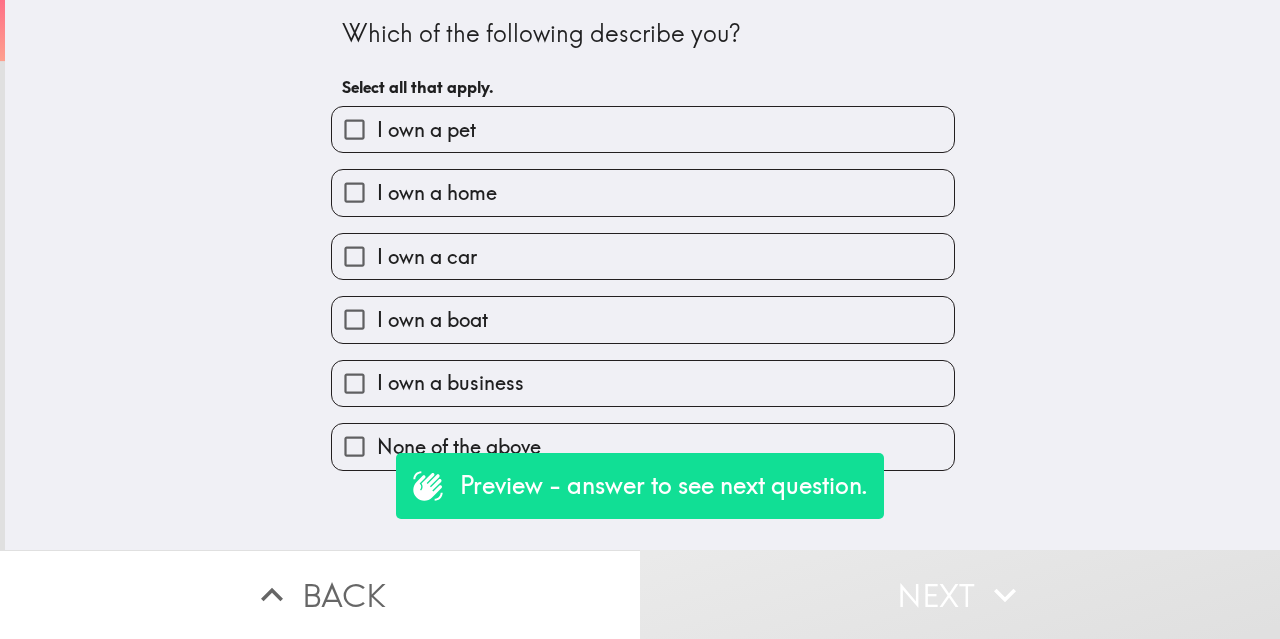 click on "I own a business" at bounding box center [643, 383] 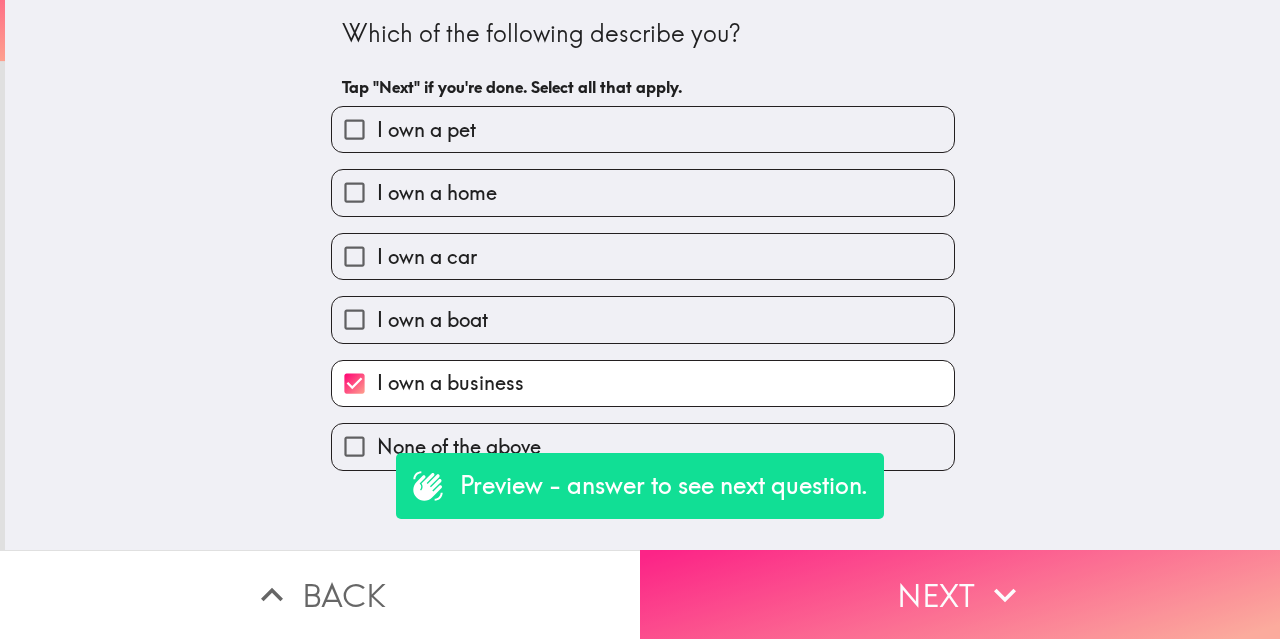 click on "Next" at bounding box center (960, 594) 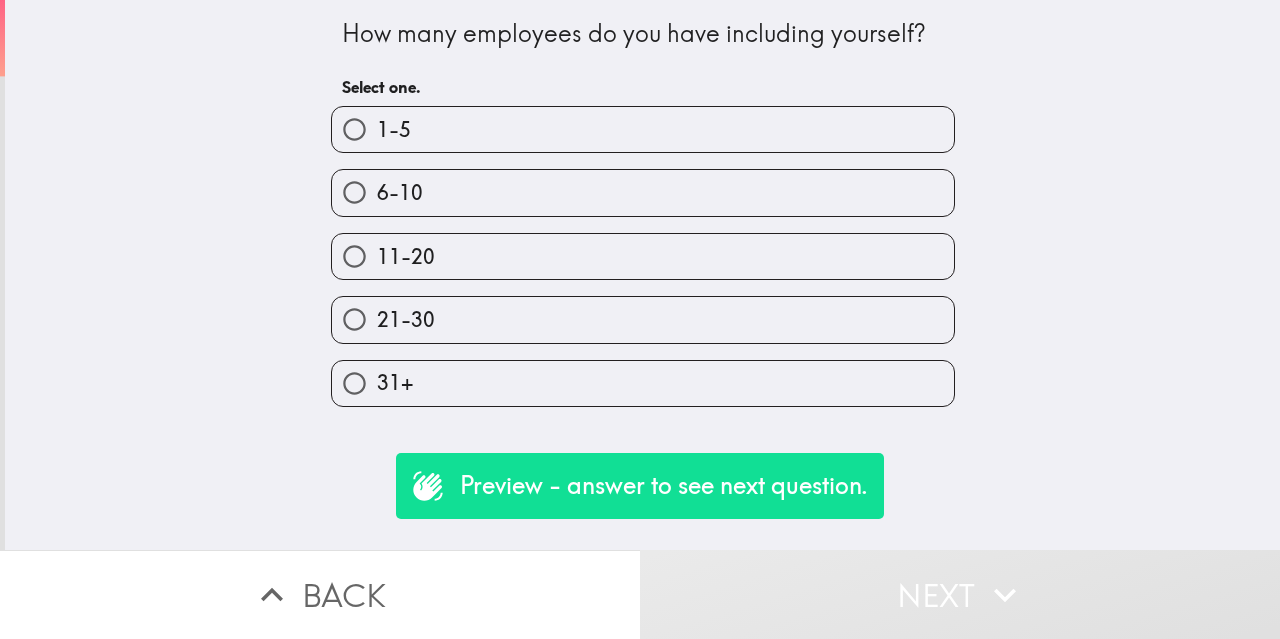 click on "6-10" at bounding box center (643, 192) 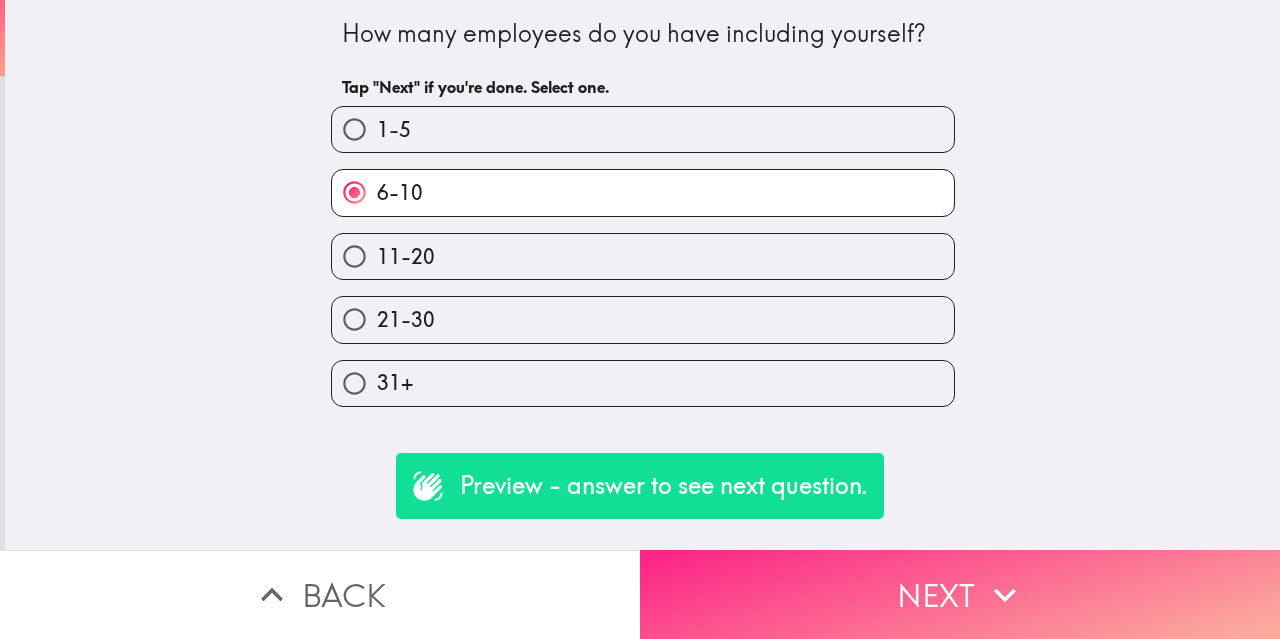 click on "Next" at bounding box center [960, 594] 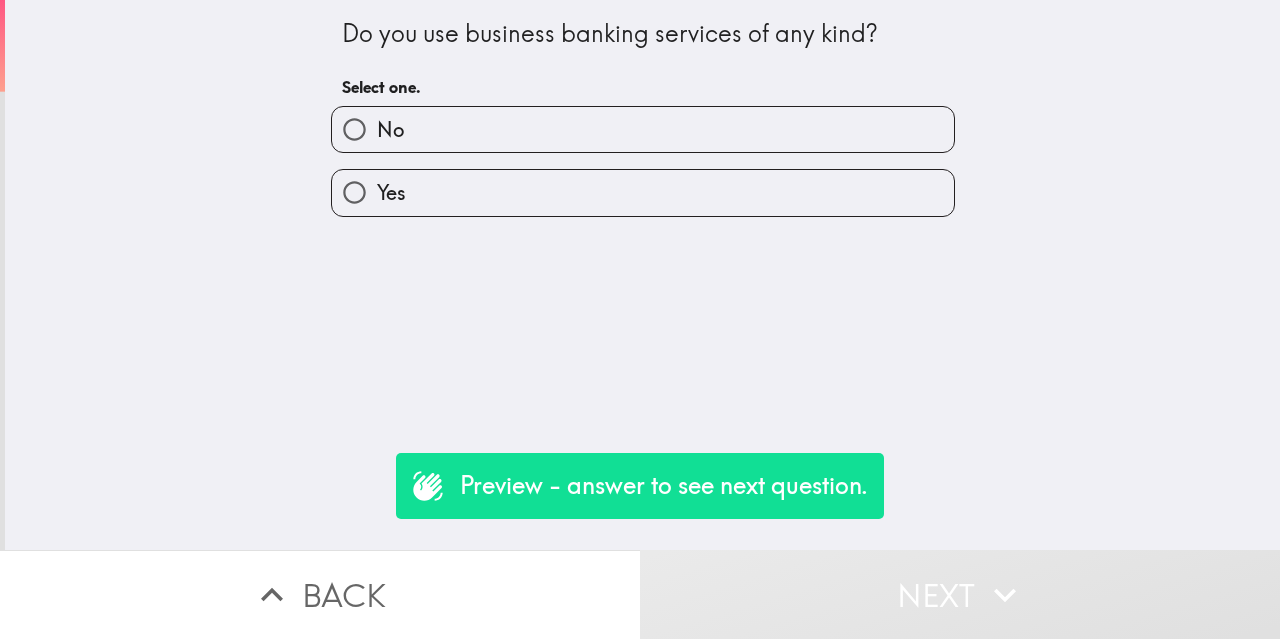 click on "No" at bounding box center (643, 129) 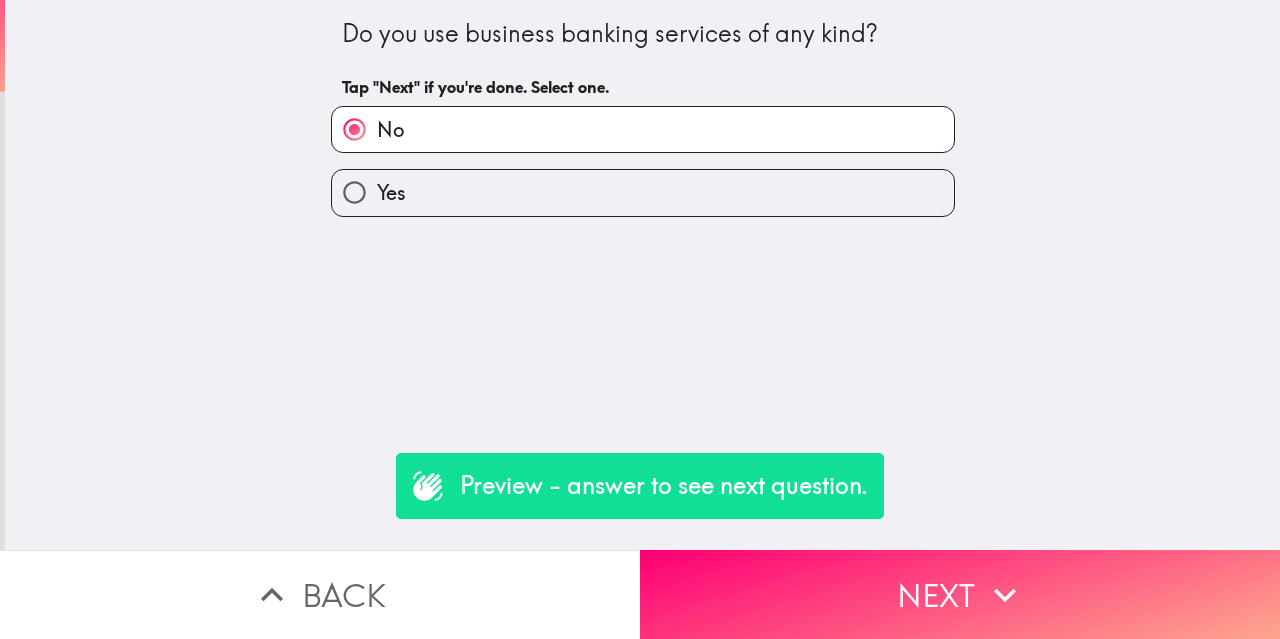 click on "Yes" at bounding box center (643, 192) 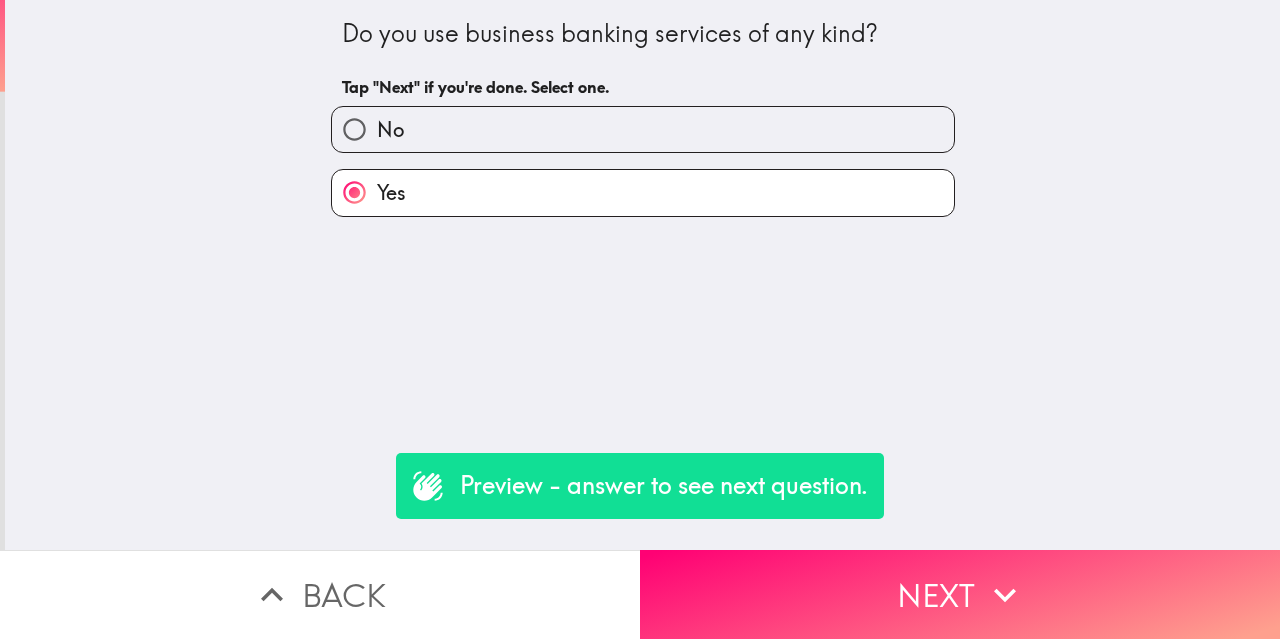 click on "Next" at bounding box center (960, 594) 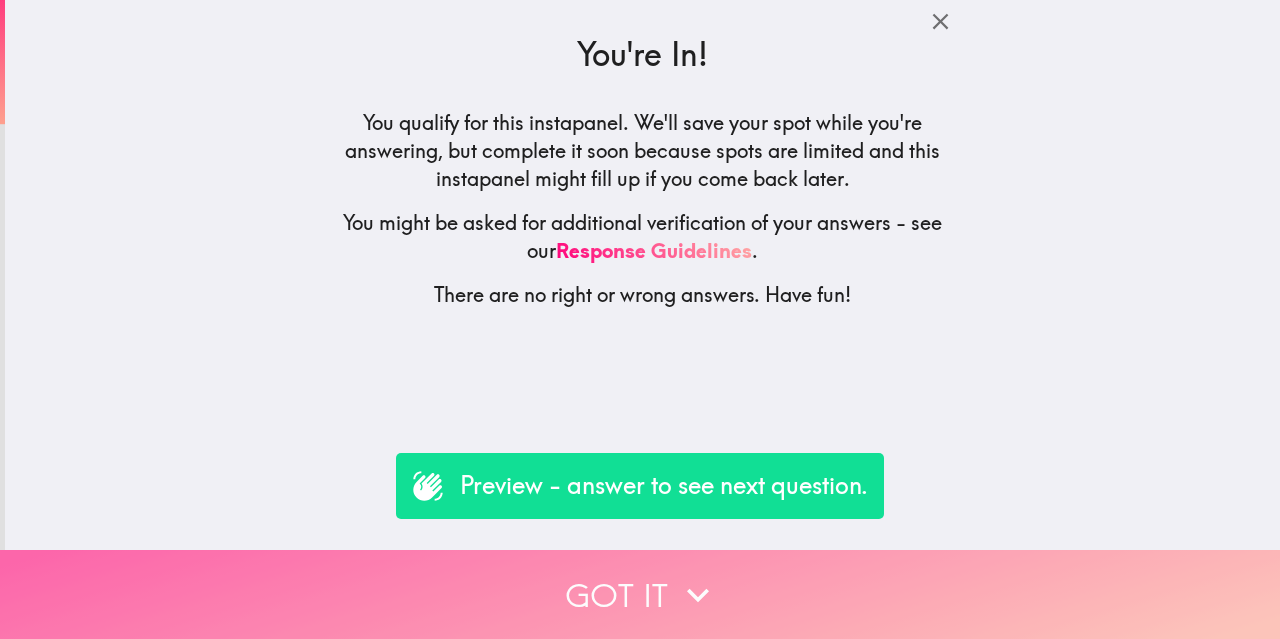 click on "Got it" at bounding box center [640, 594] 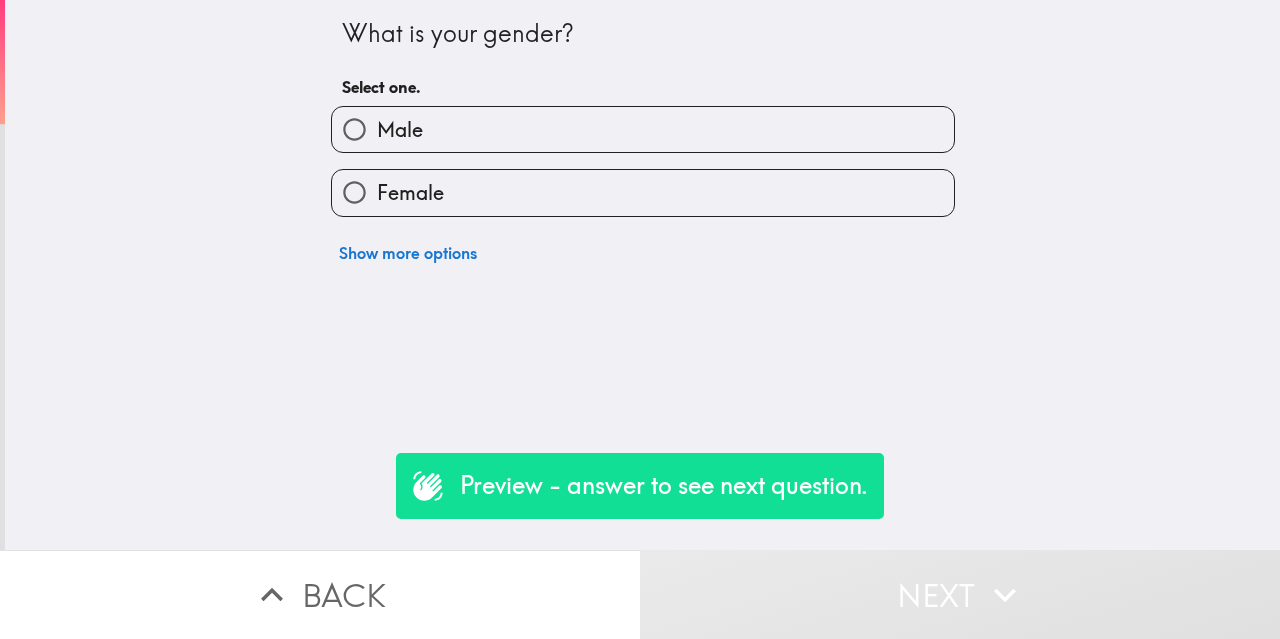 click on "Male" at bounding box center (643, 129) 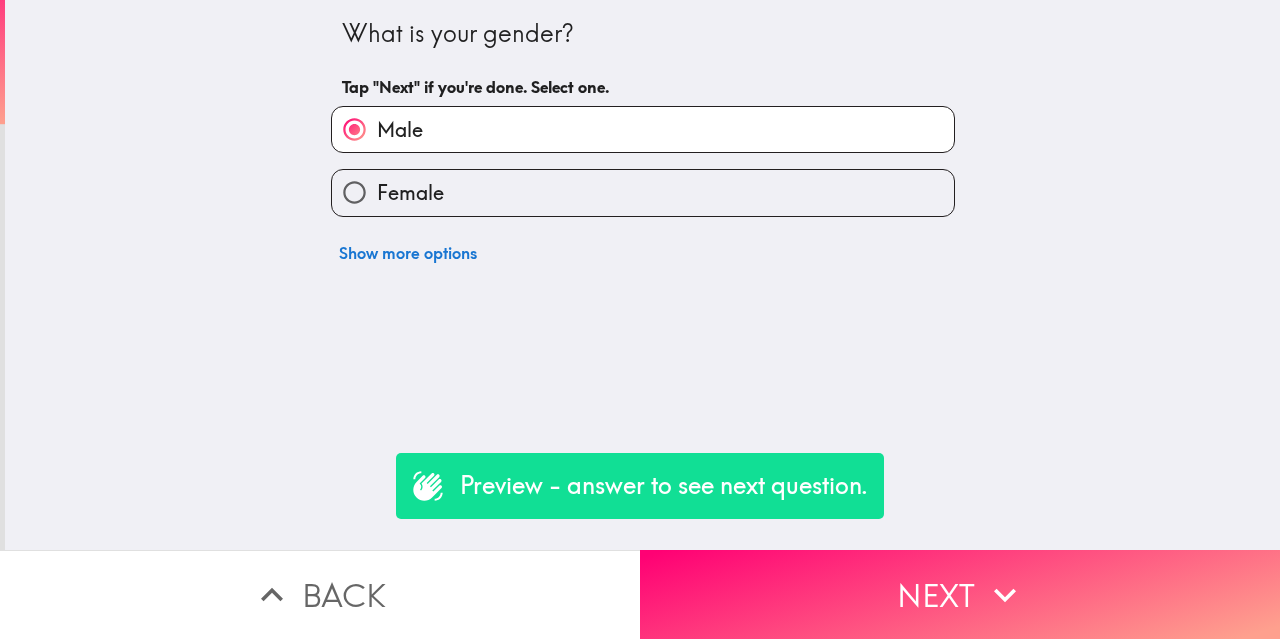 click on "Next" at bounding box center [960, 594] 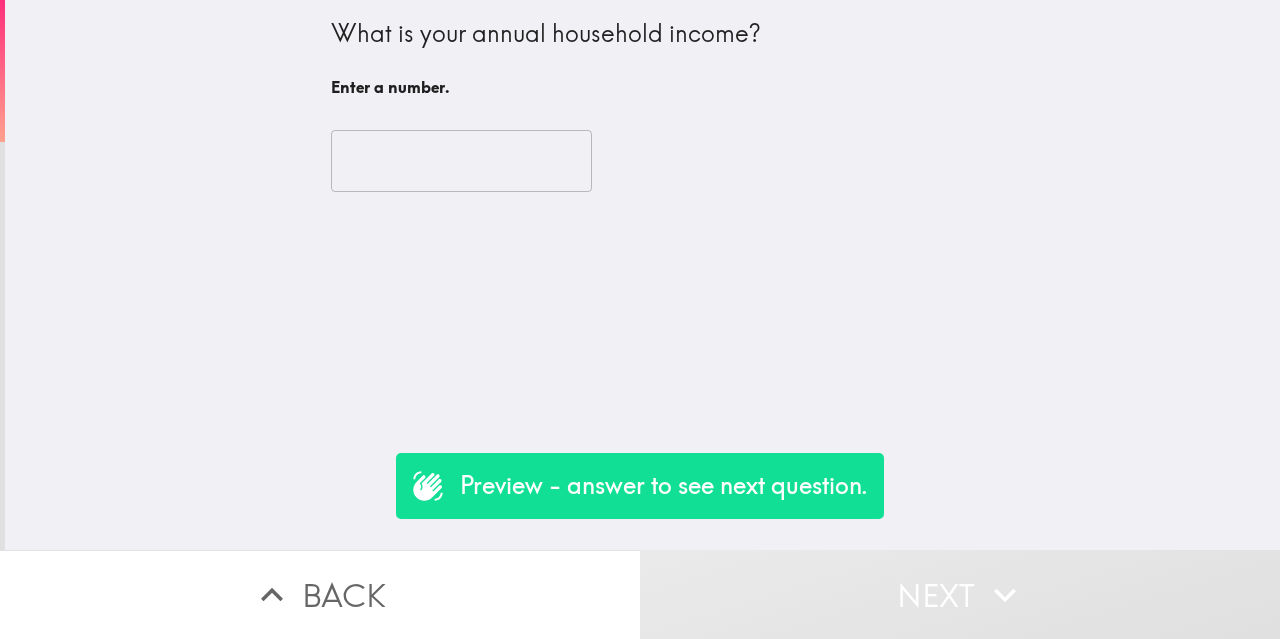 click at bounding box center [461, 161] 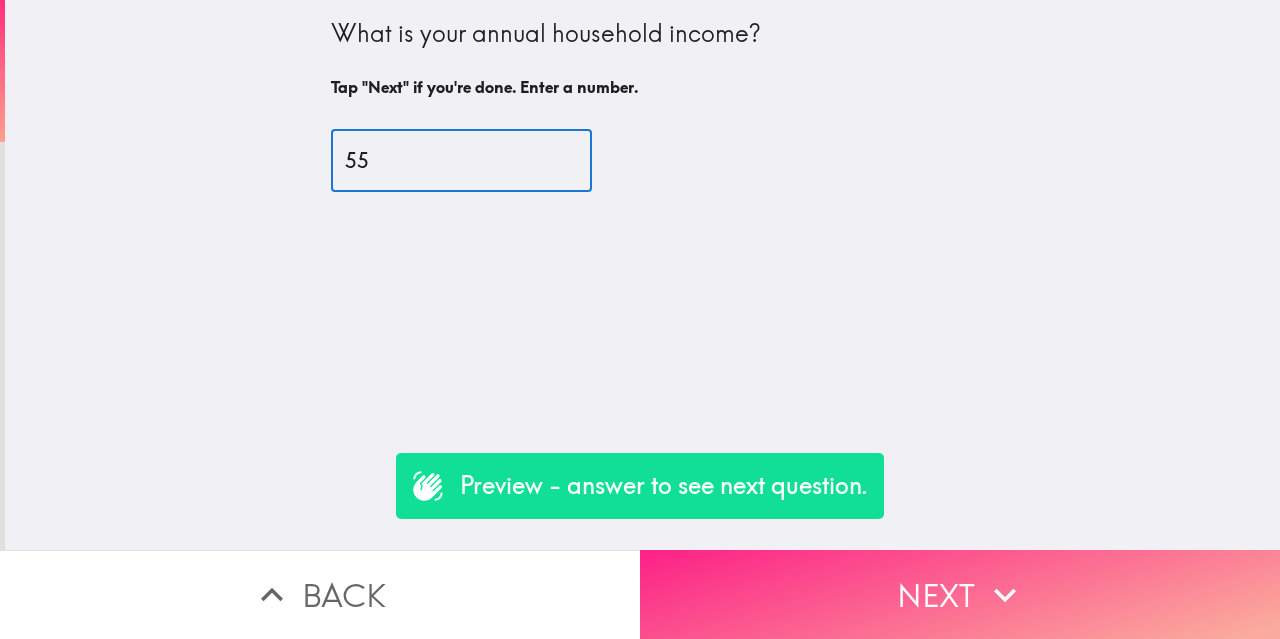 type on "55" 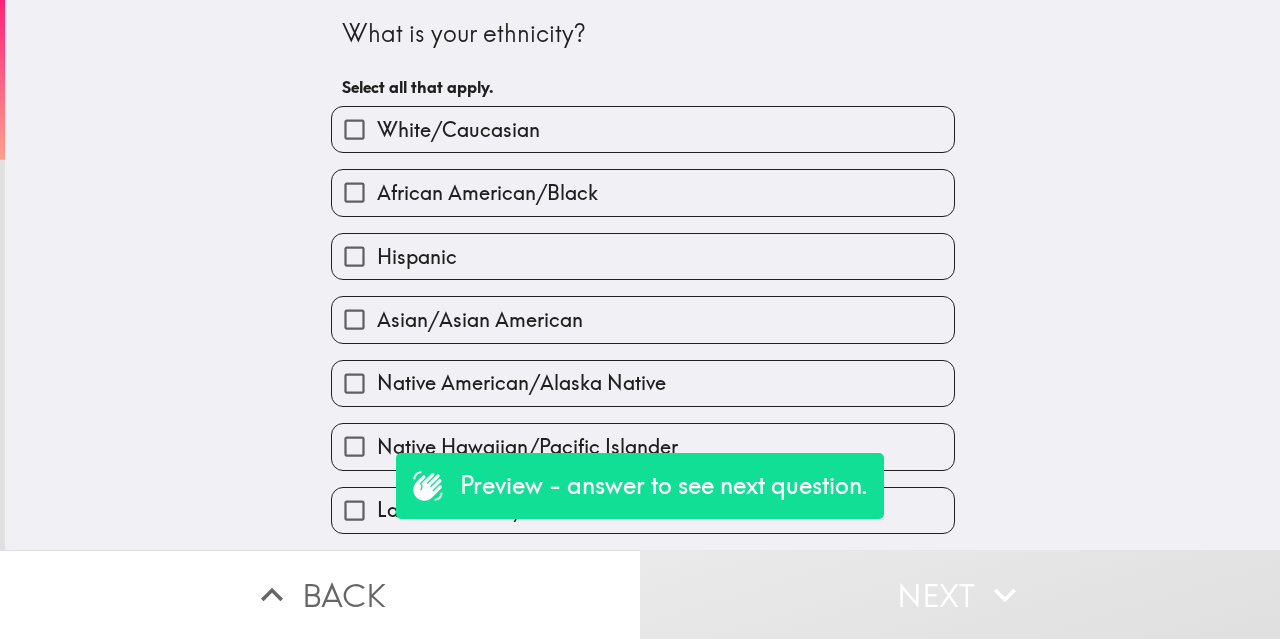 click on "White/Caucasian" at bounding box center (643, 129) 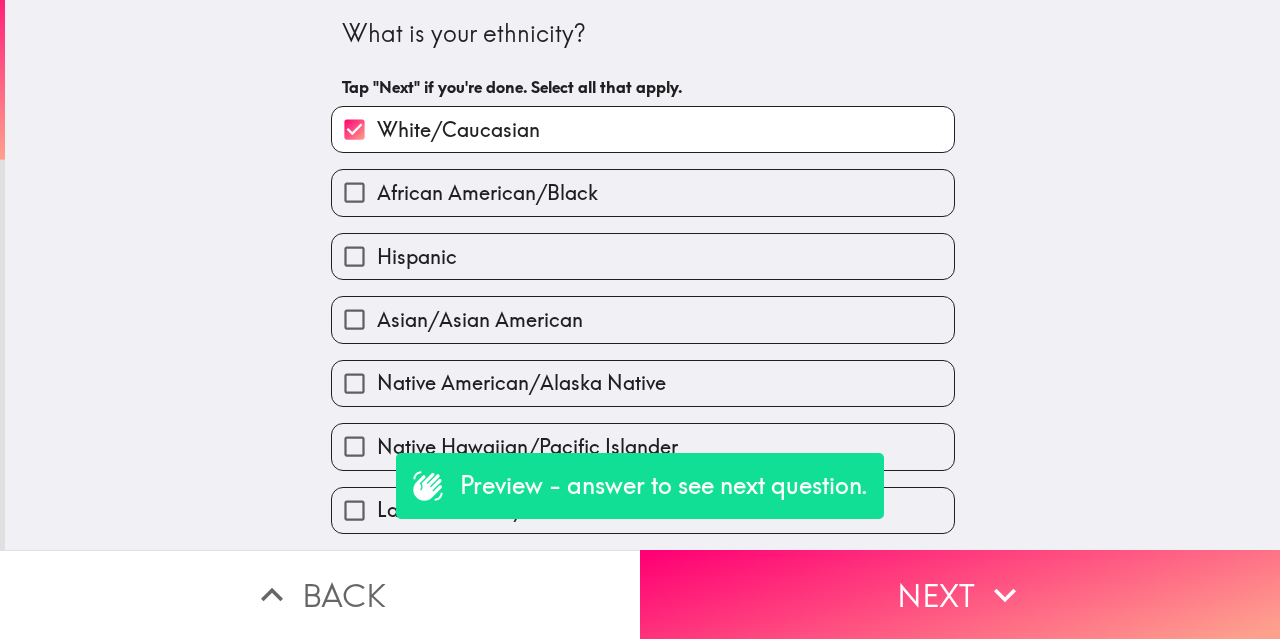 click on "Next" at bounding box center (960, 594) 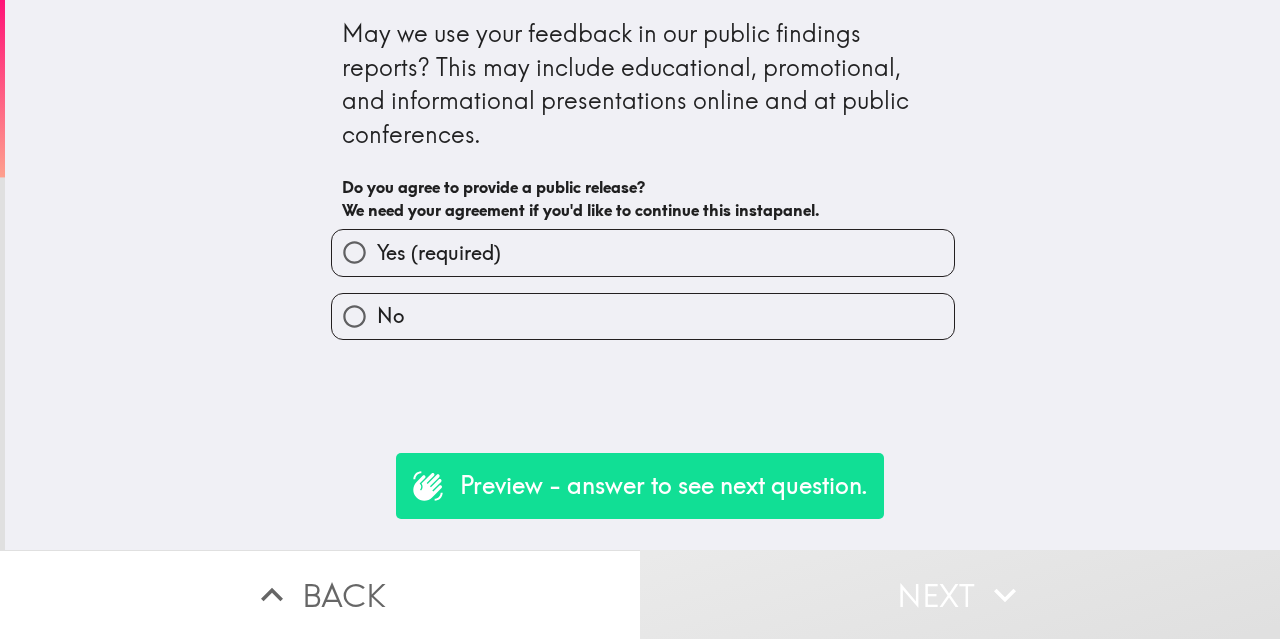 click on "Yes (required)" at bounding box center (643, 252) 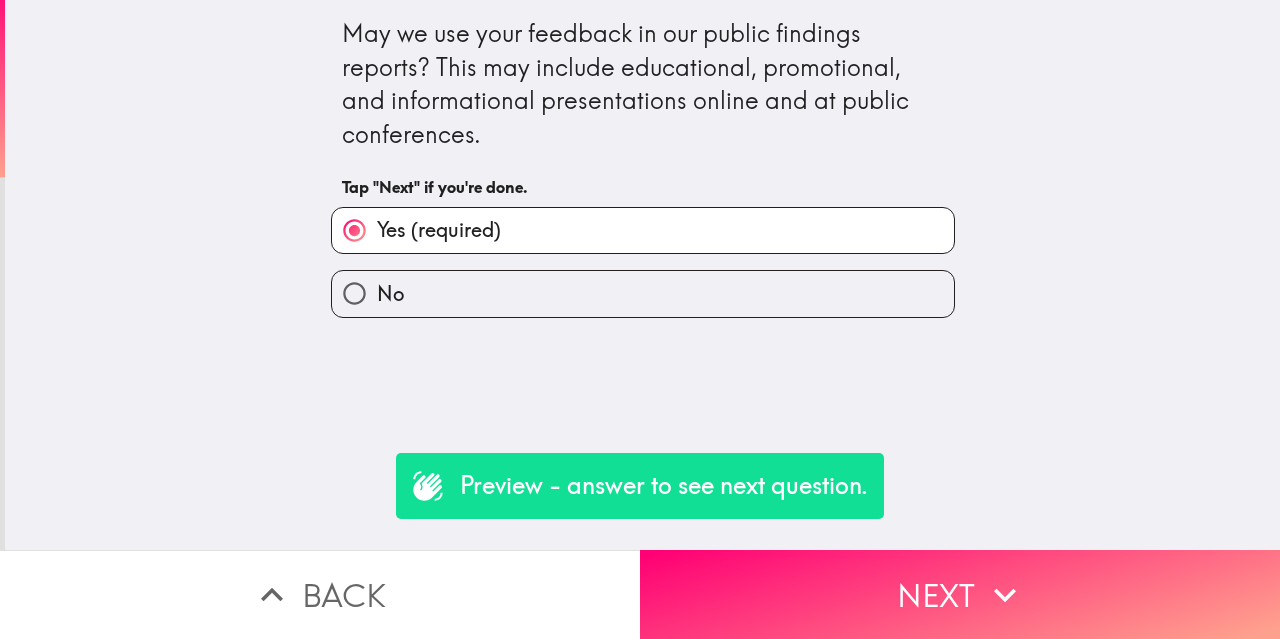 click on "Next" at bounding box center (960, 594) 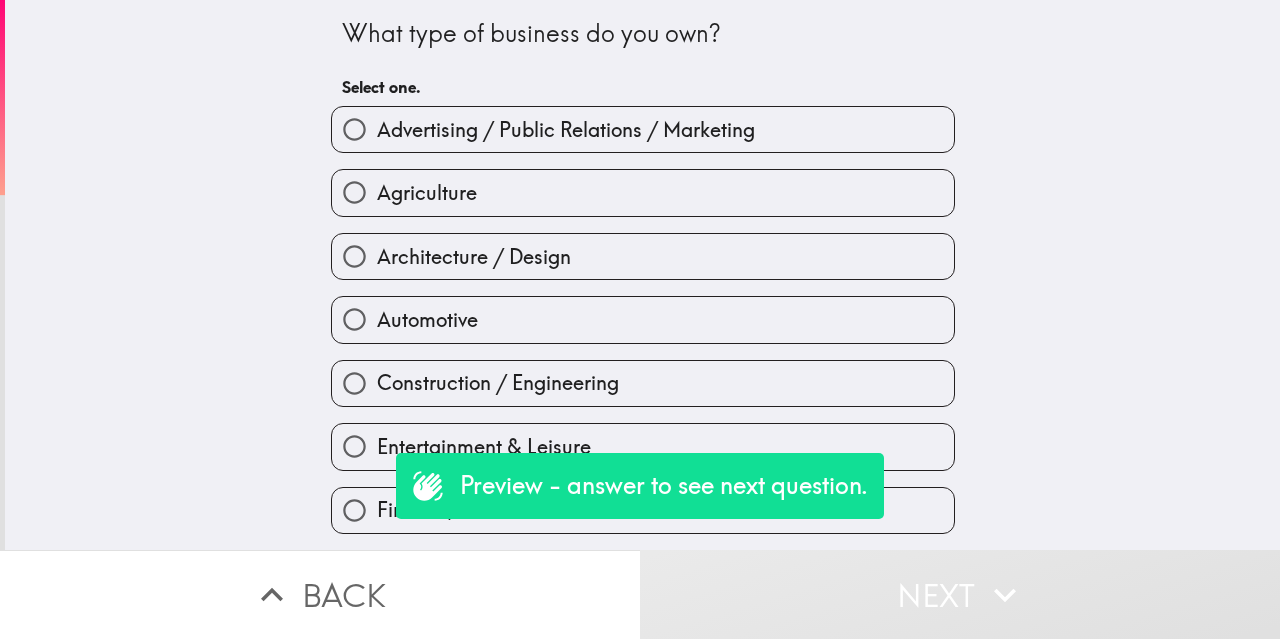 click on "Construction / Engineering" at bounding box center [643, 383] 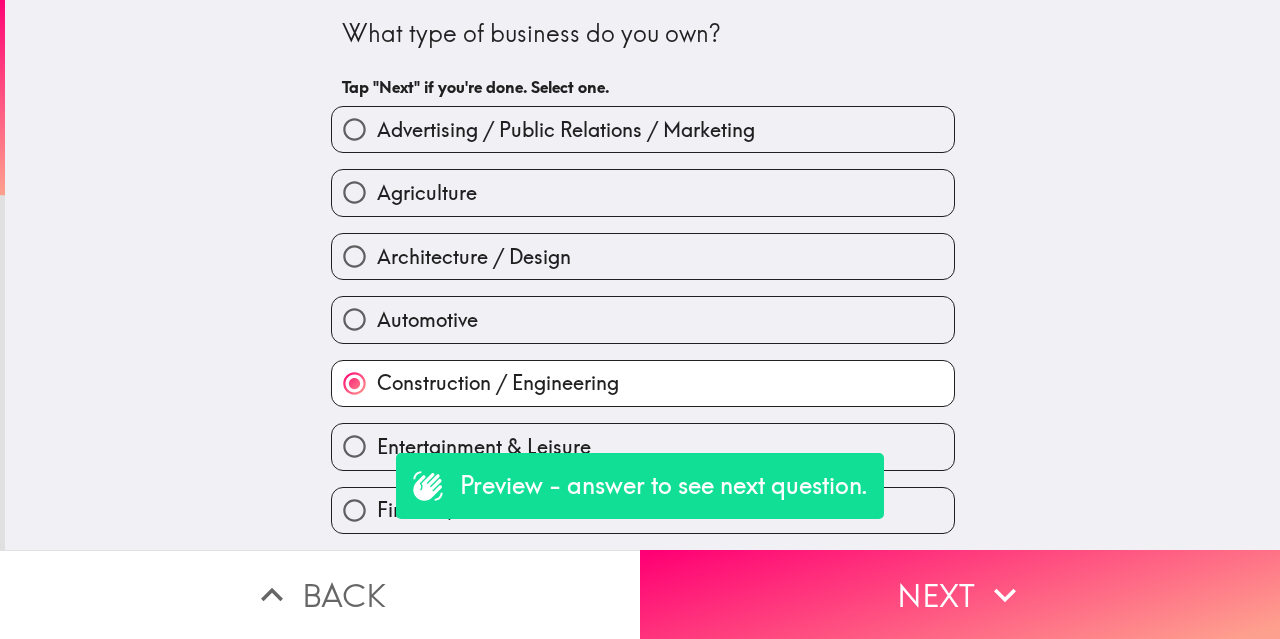 scroll, scrollTop: 0, scrollLeft: 0, axis: both 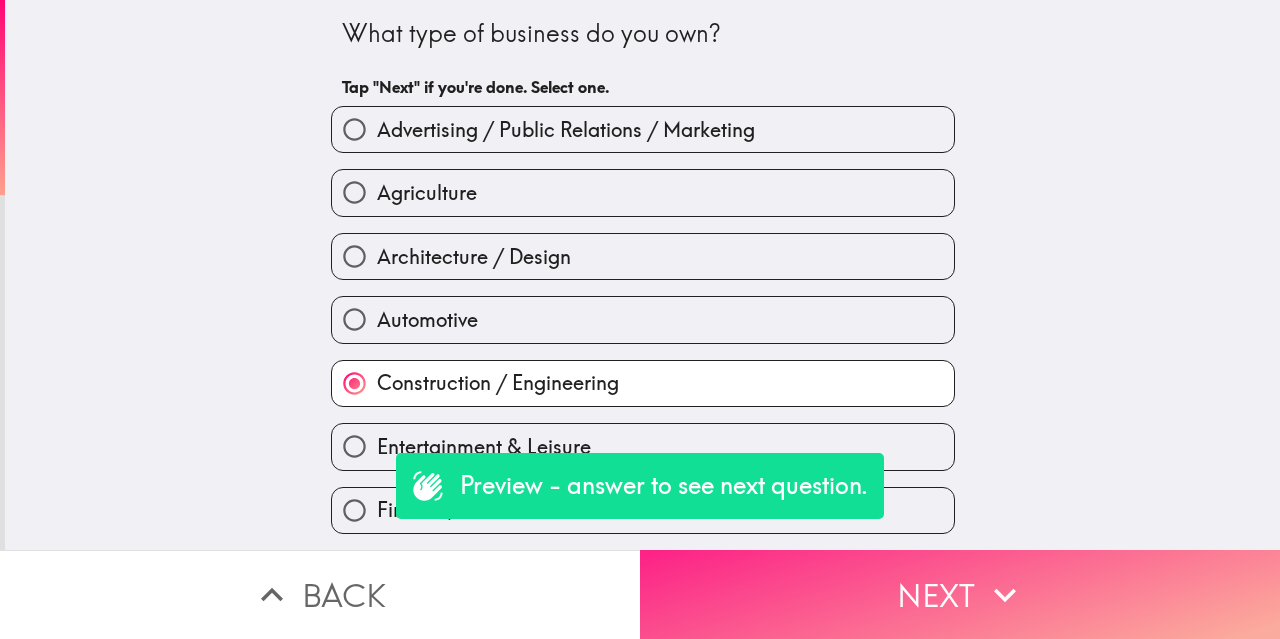 click on "Next" at bounding box center (960, 594) 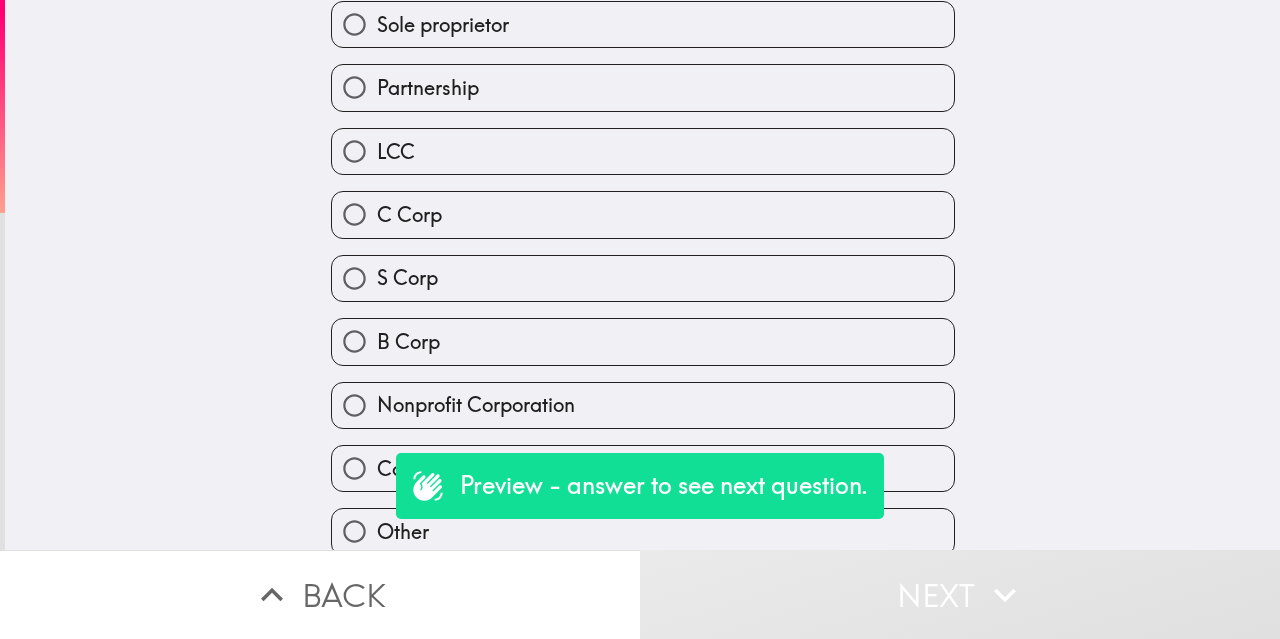scroll, scrollTop: 135, scrollLeft: 0, axis: vertical 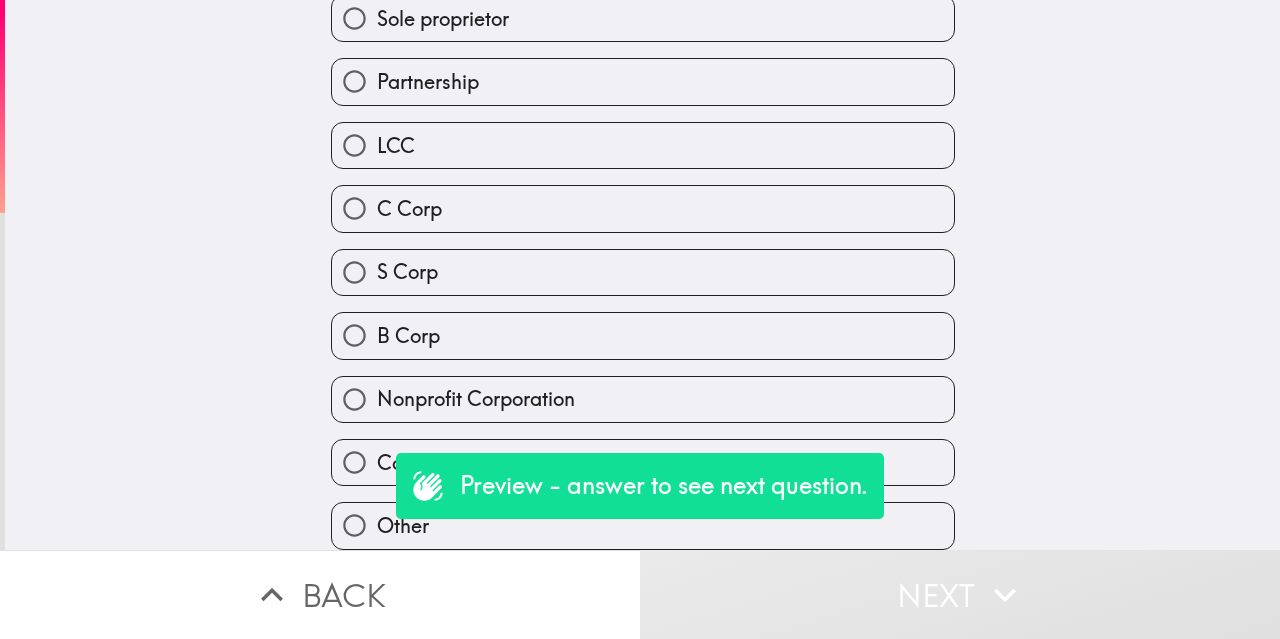 click on "Cooperative" at bounding box center [354, 462] 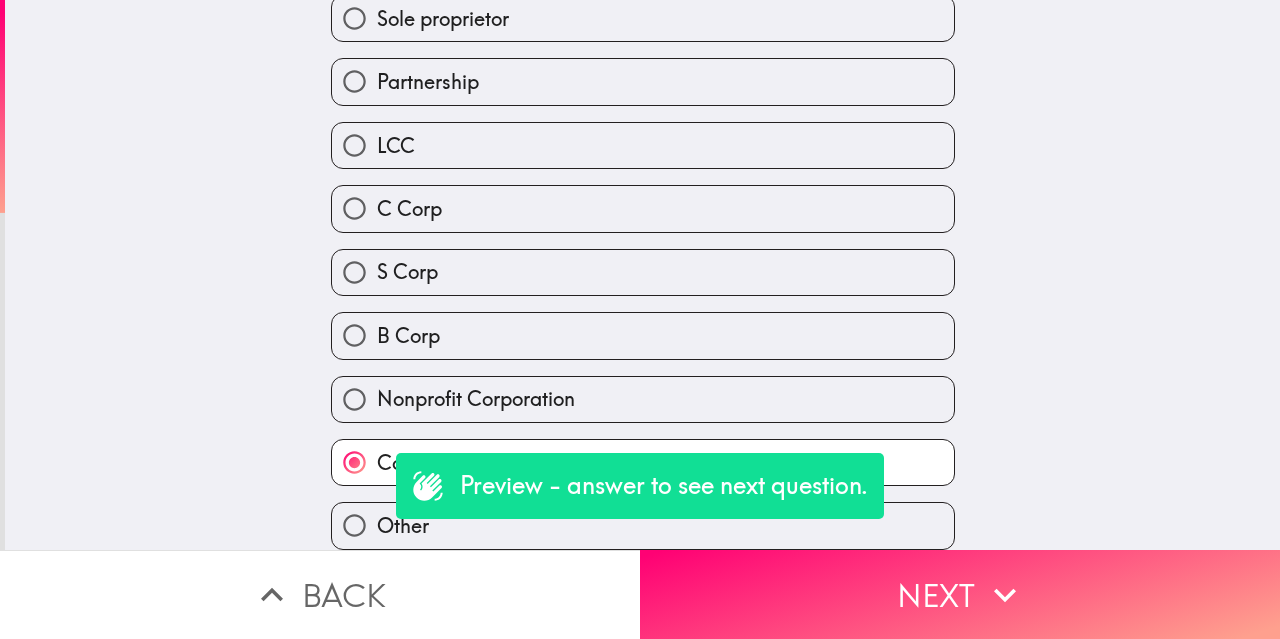 click on "B Corp" at bounding box center (643, 335) 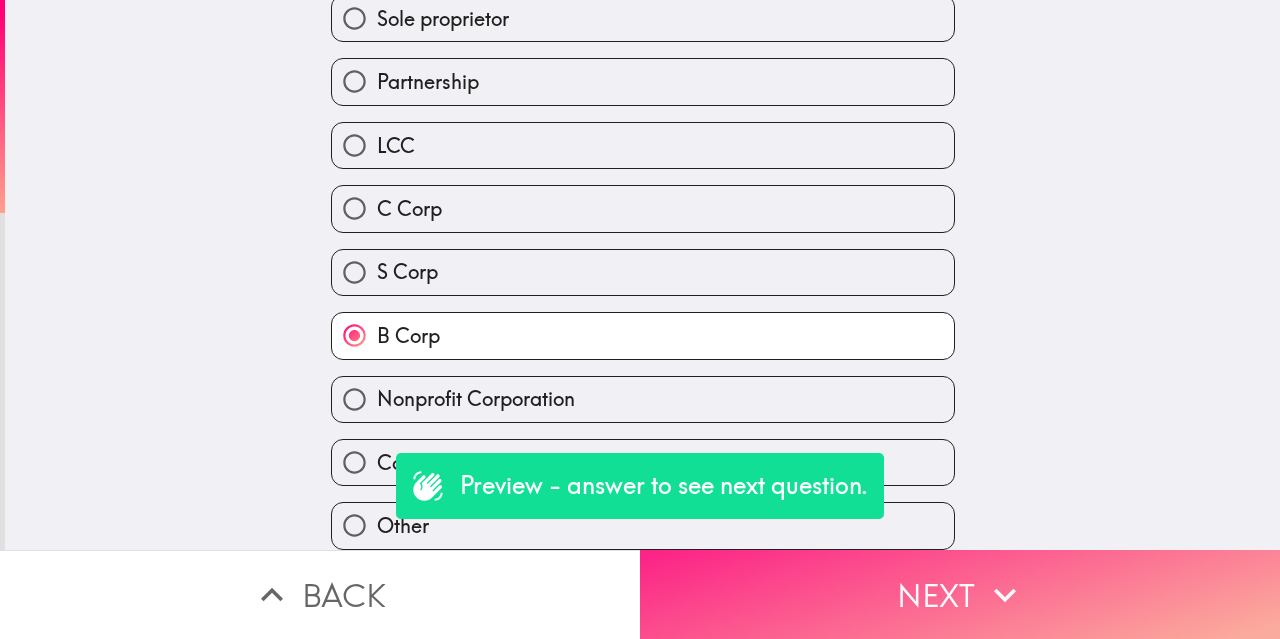 click 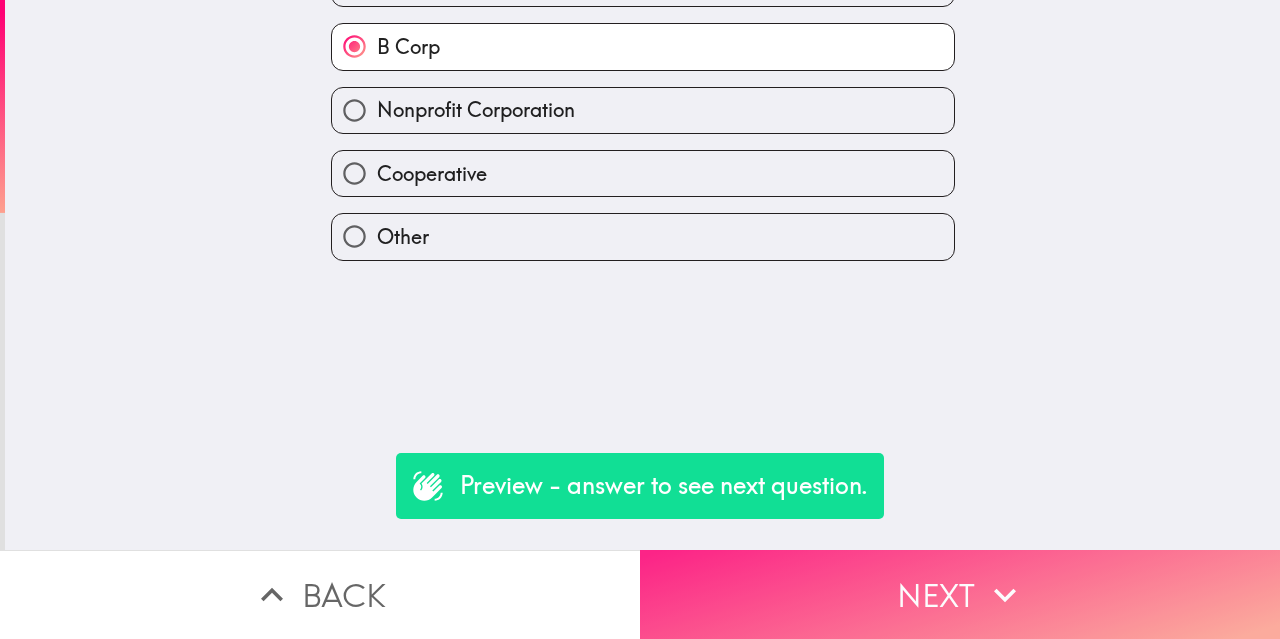 scroll, scrollTop: 0, scrollLeft: 0, axis: both 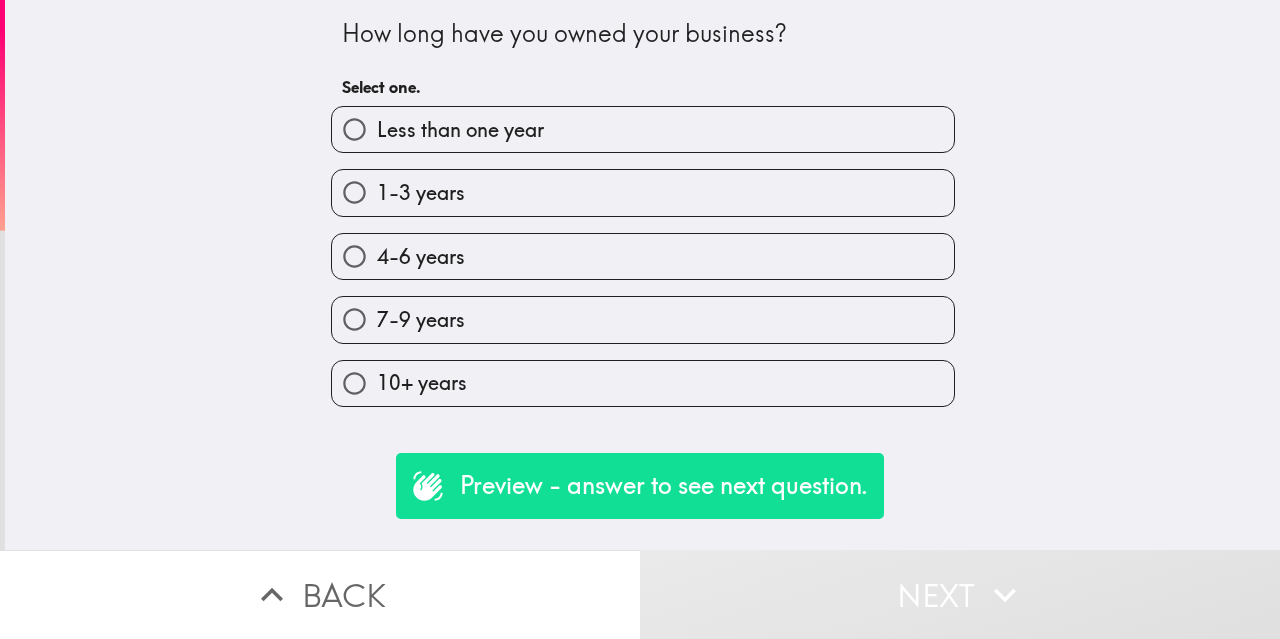 click on "4-6 years" at bounding box center (643, 256) 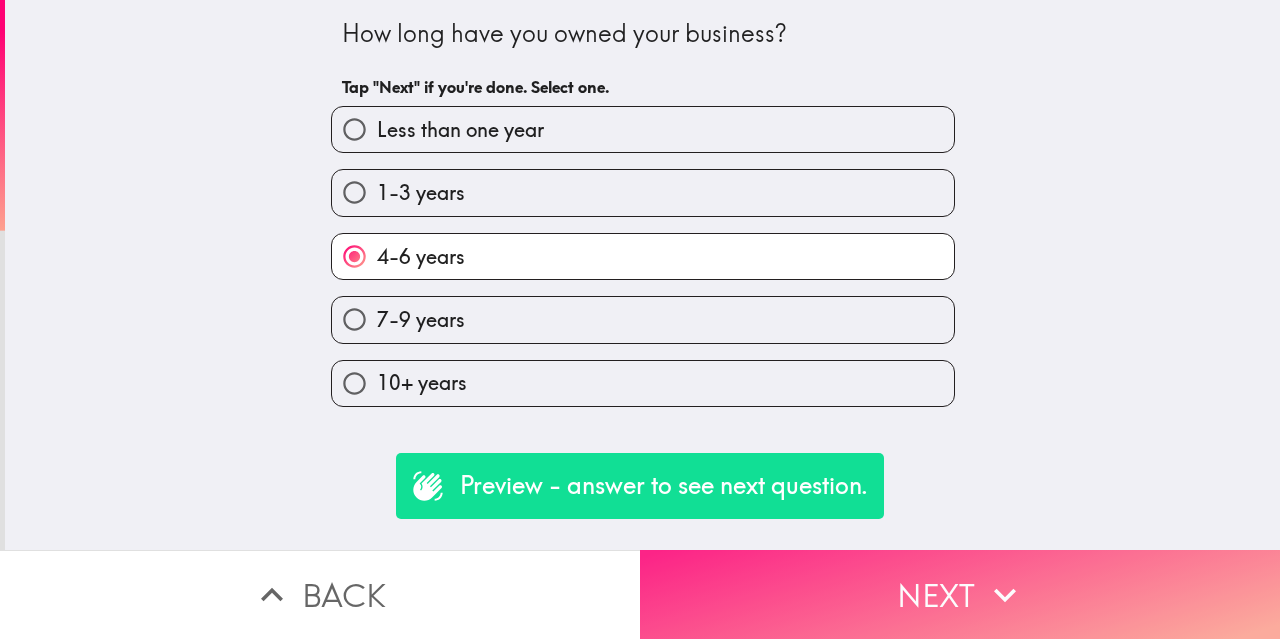click on "Next" at bounding box center [960, 594] 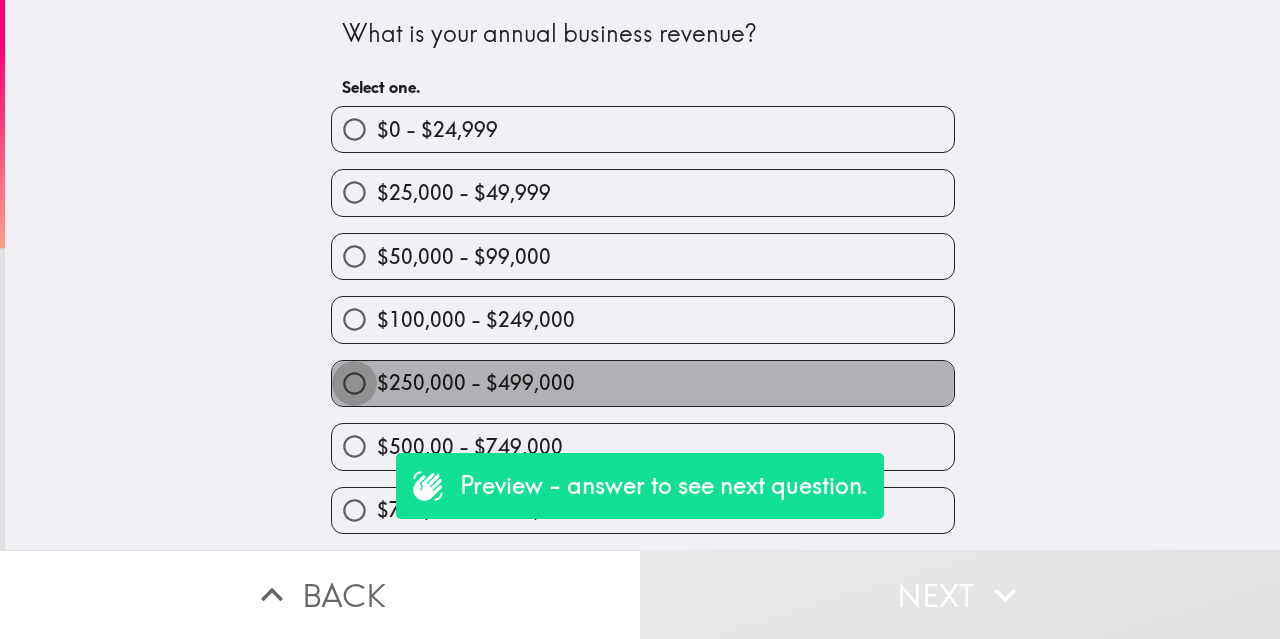 click on "$250,000 - $499,000" at bounding box center (354, 383) 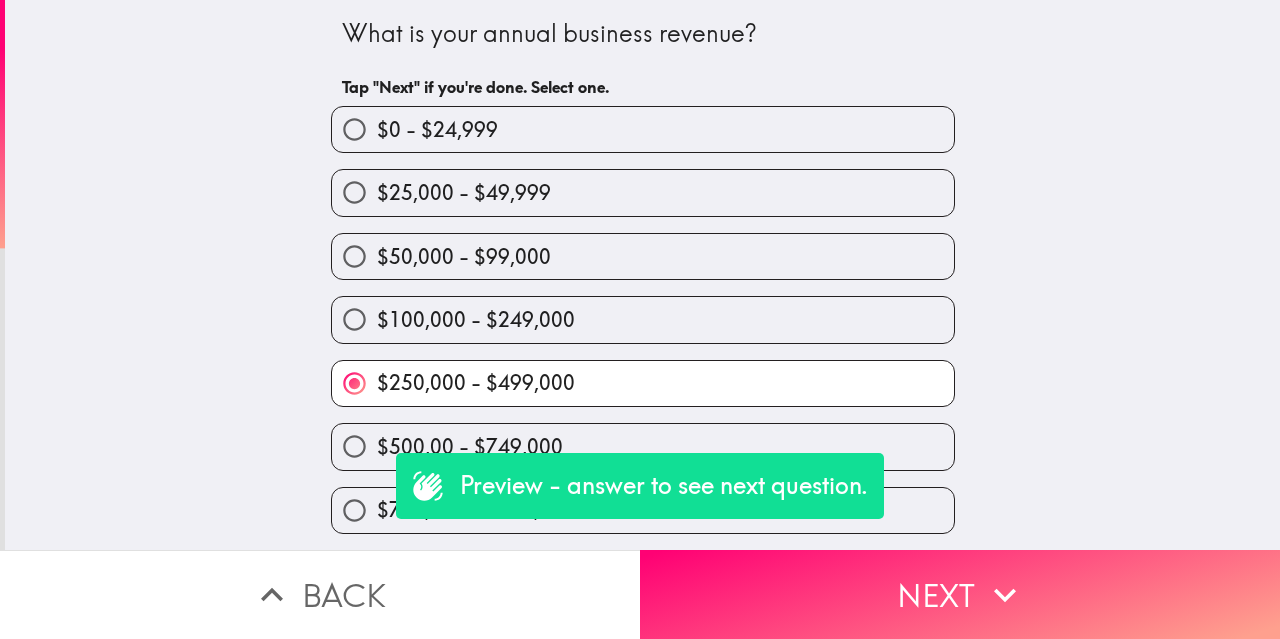 click on "Next" at bounding box center (960, 594) 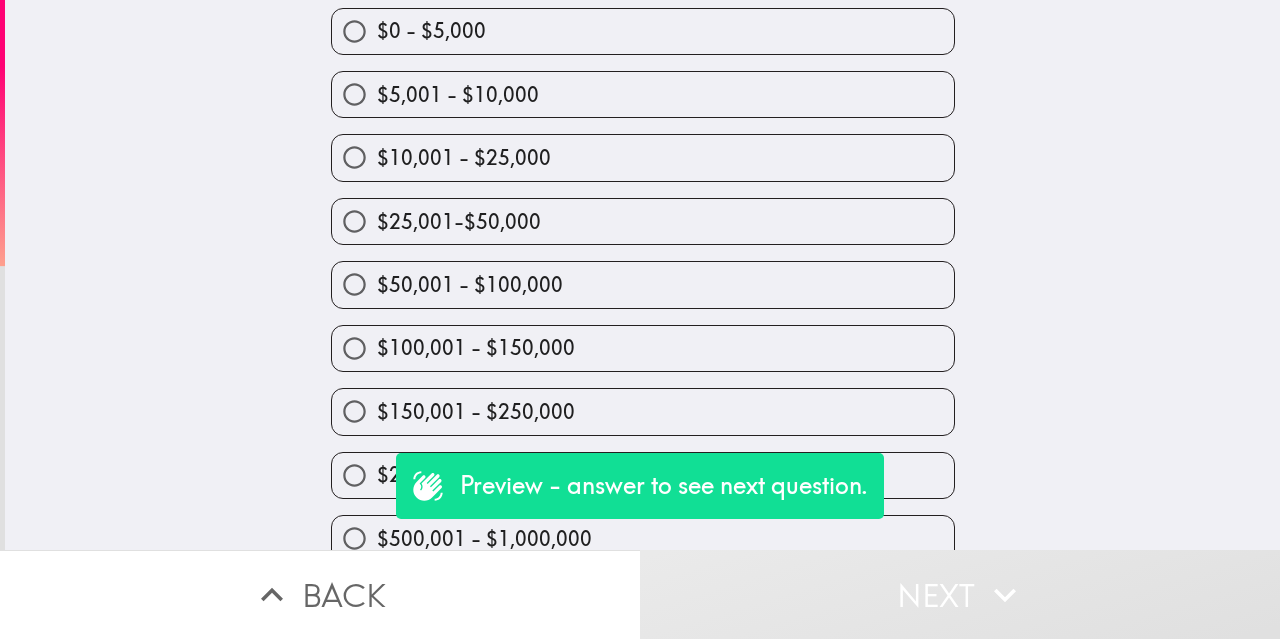 scroll, scrollTop: 133, scrollLeft: 0, axis: vertical 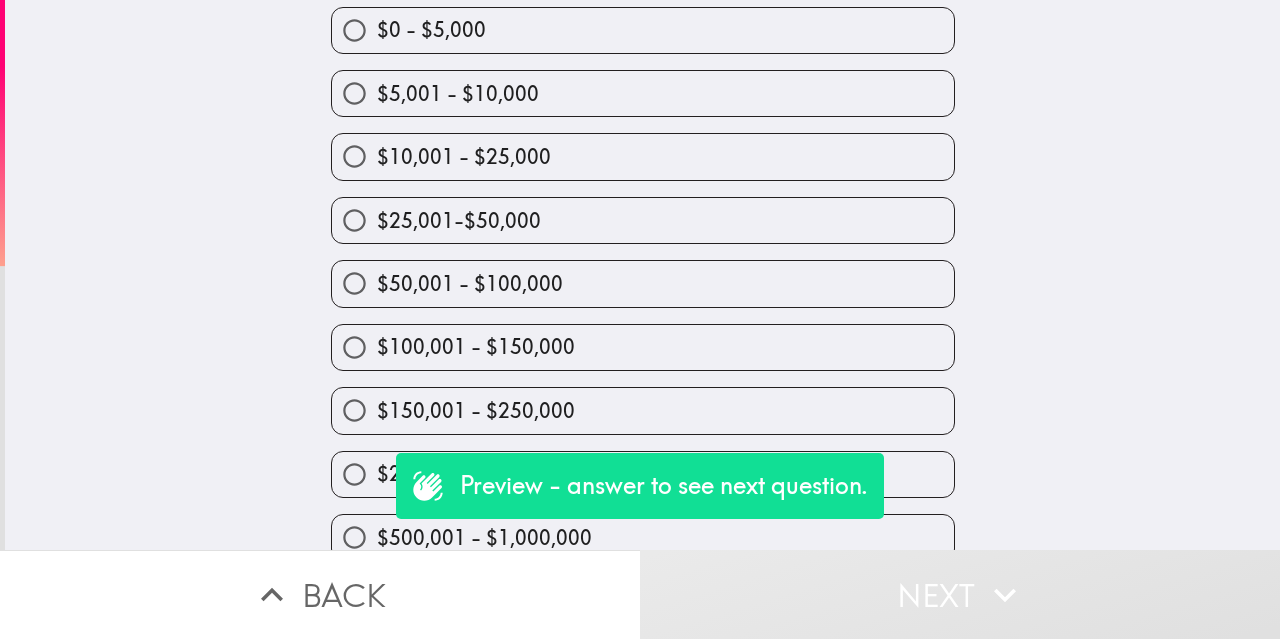 click on "$50,001 - $100,000" at bounding box center [643, 283] 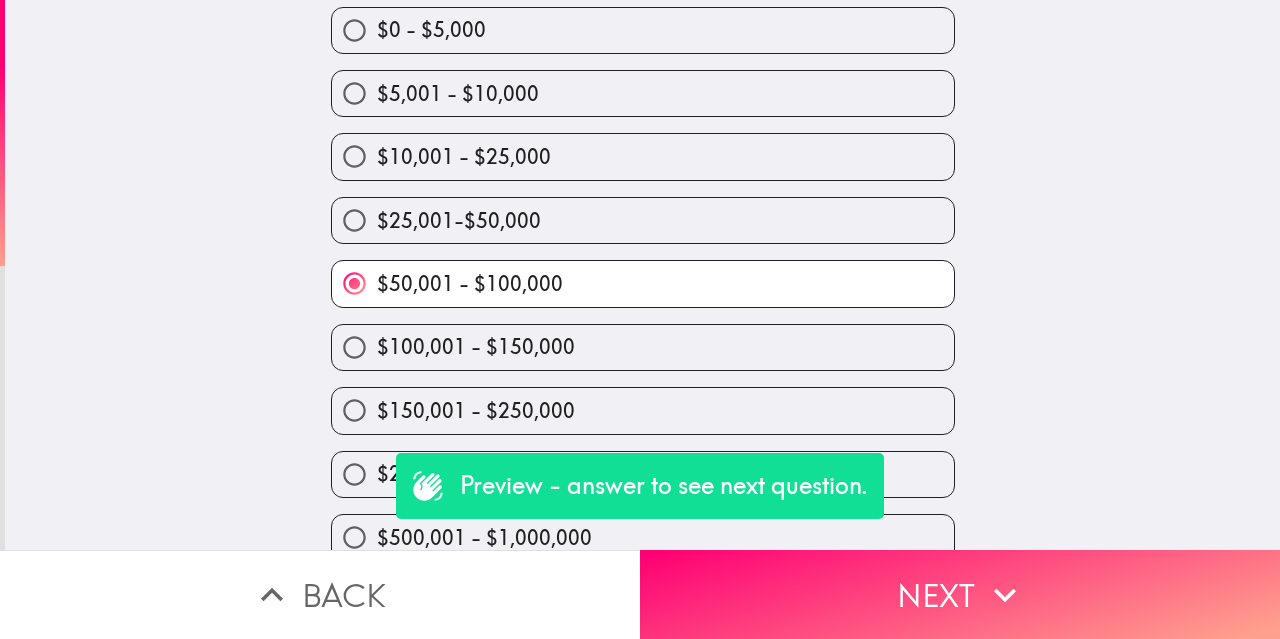 click on "Next" at bounding box center [960, 594] 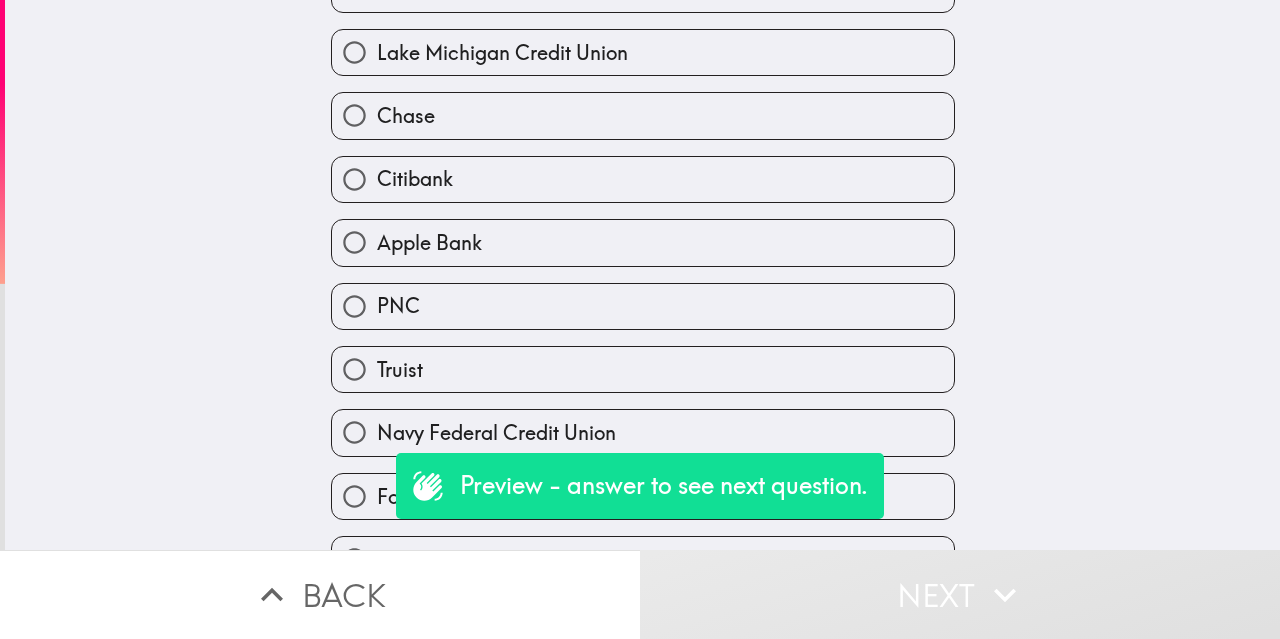 scroll, scrollTop: 309, scrollLeft: 0, axis: vertical 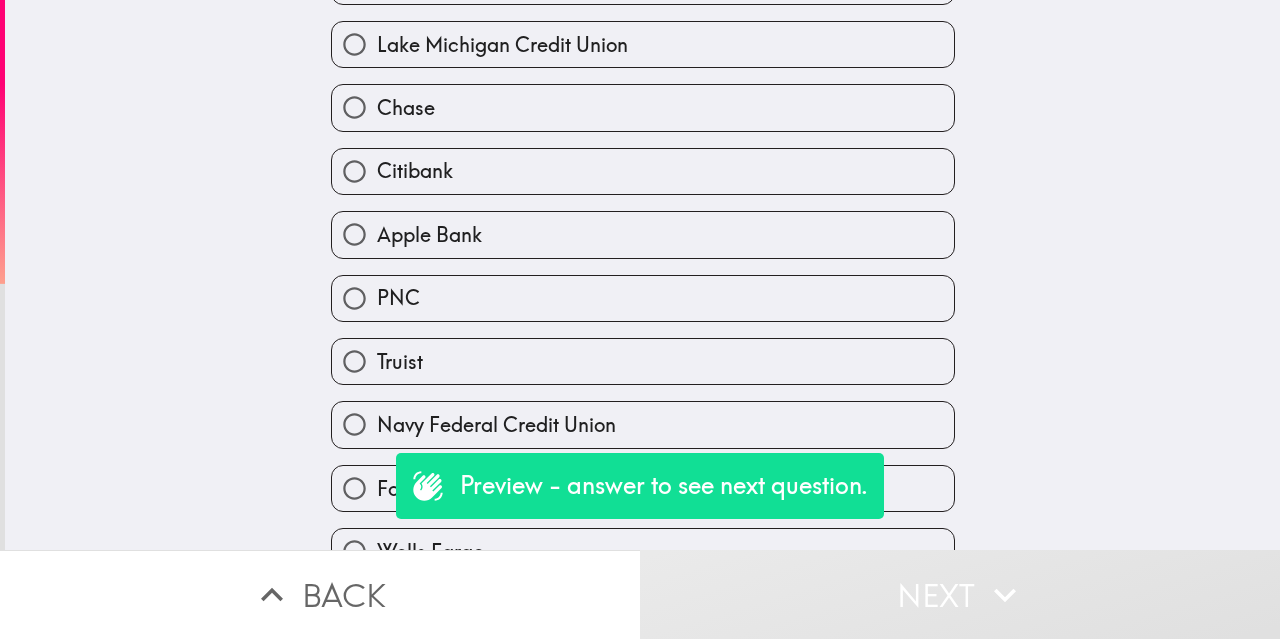 click on "Citibank" at bounding box center [643, 171] 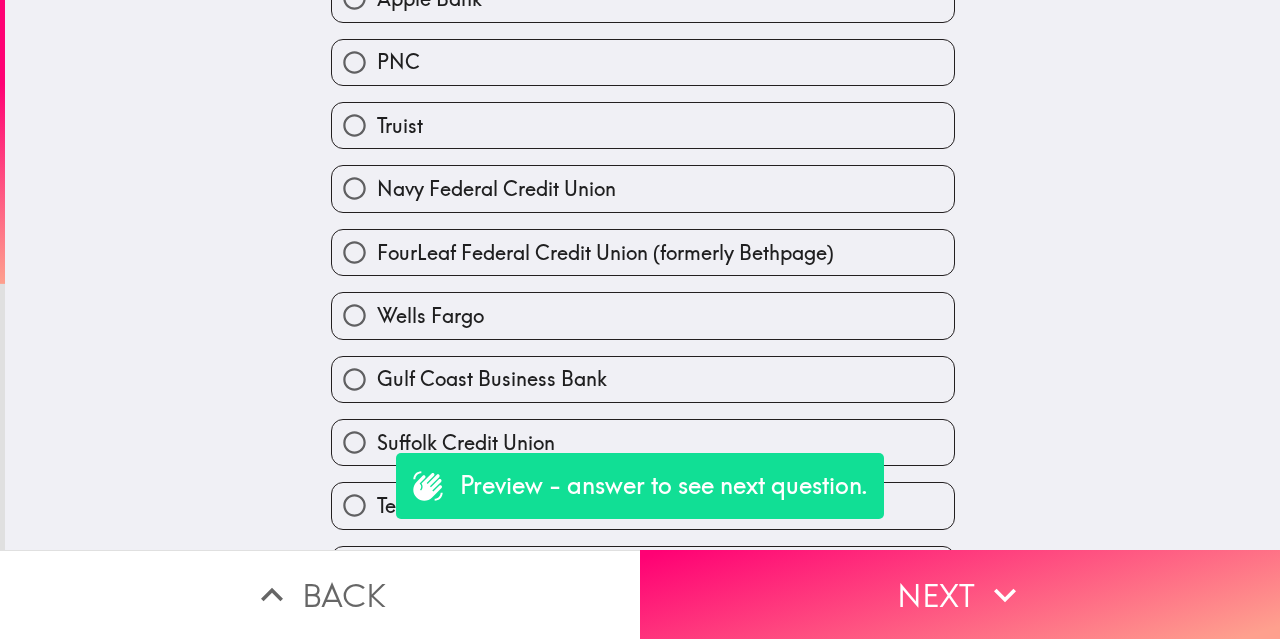 scroll, scrollTop: 619, scrollLeft: 0, axis: vertical 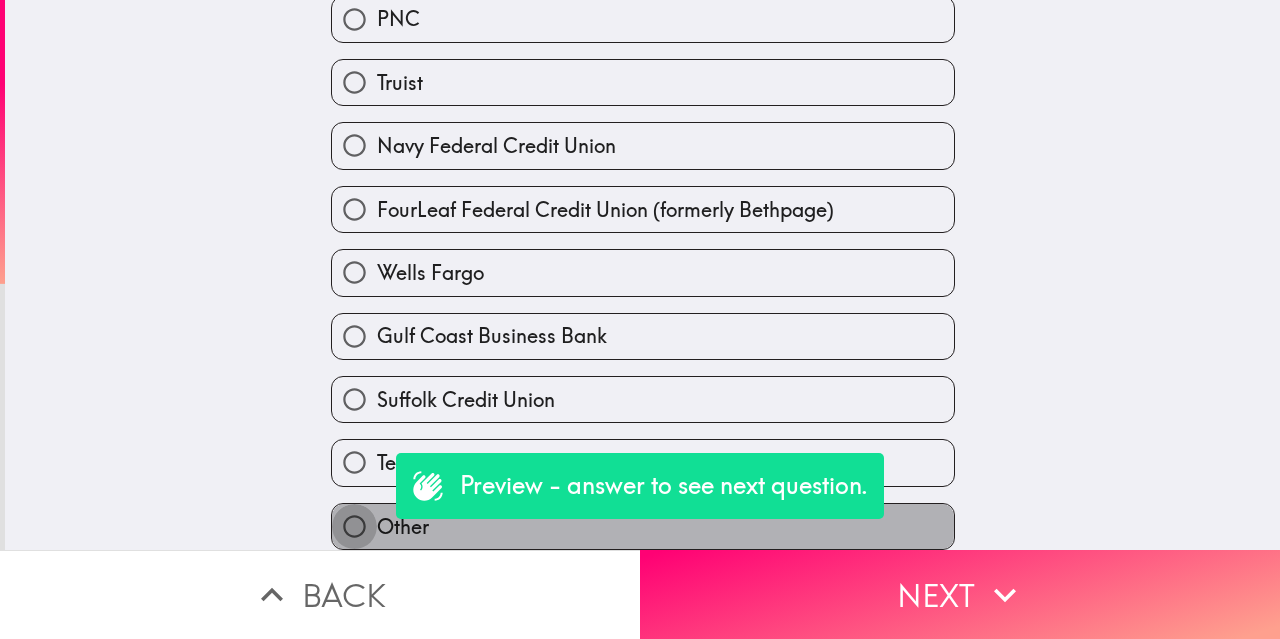 click on "Other" at bounding box center (354, 526) 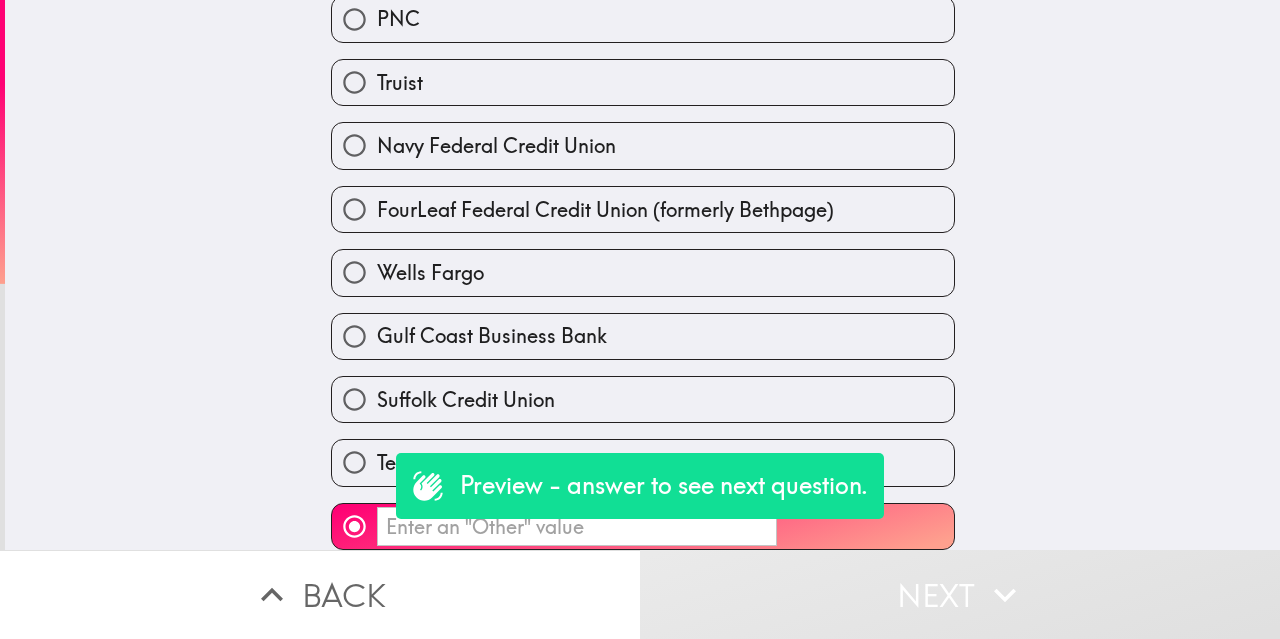click on "​" at bounding box center [577, 526] 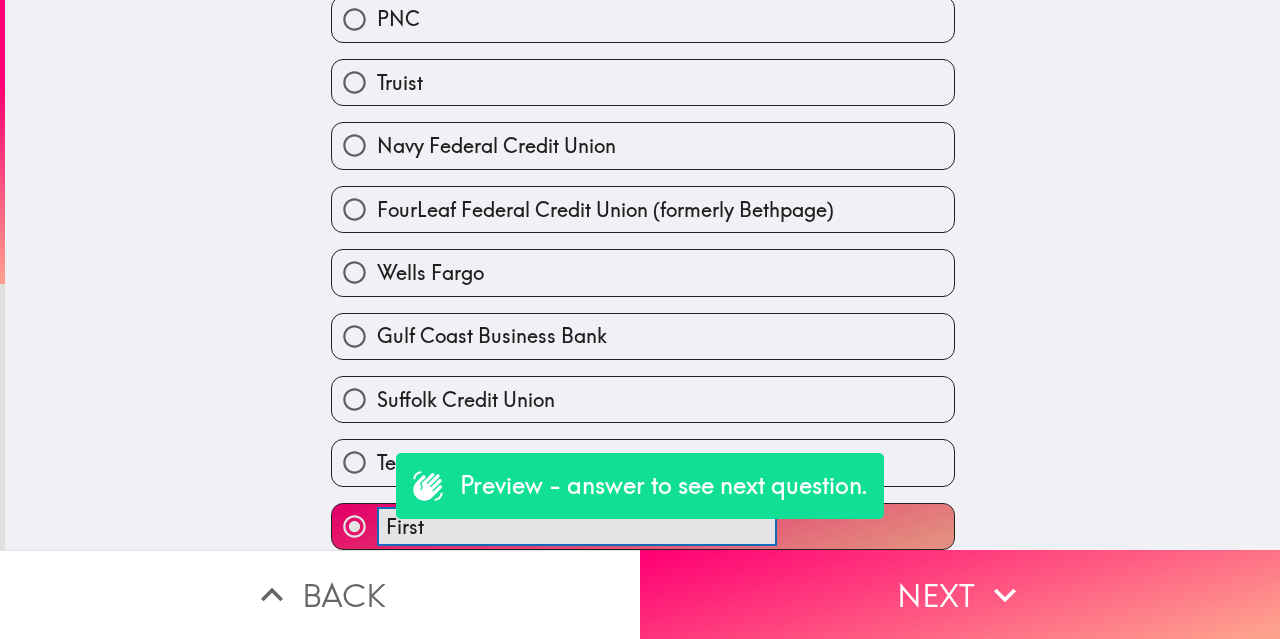 click on "First ​" at bounding box center (643, 526) 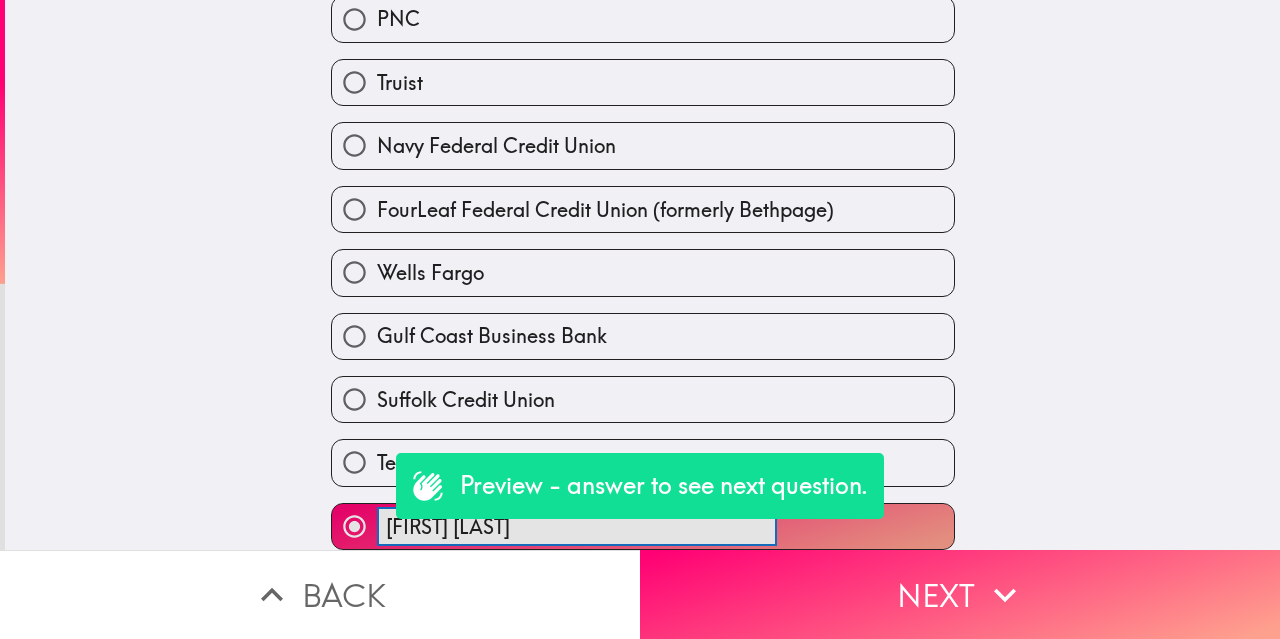 type on "First Tech" 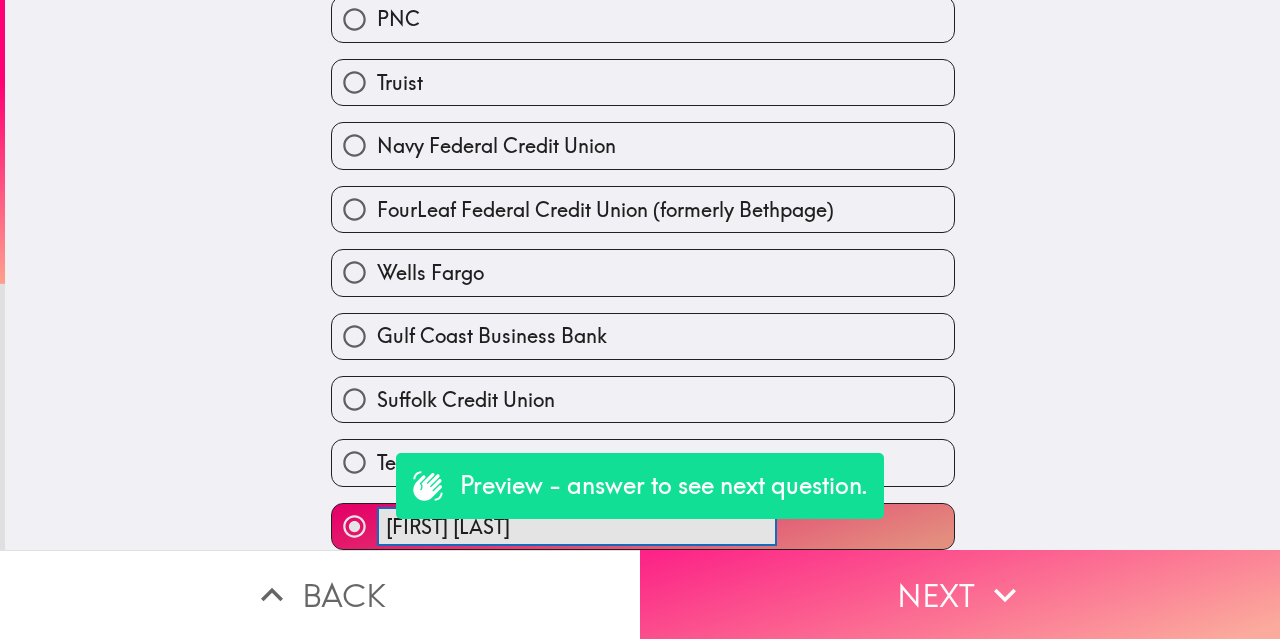 click 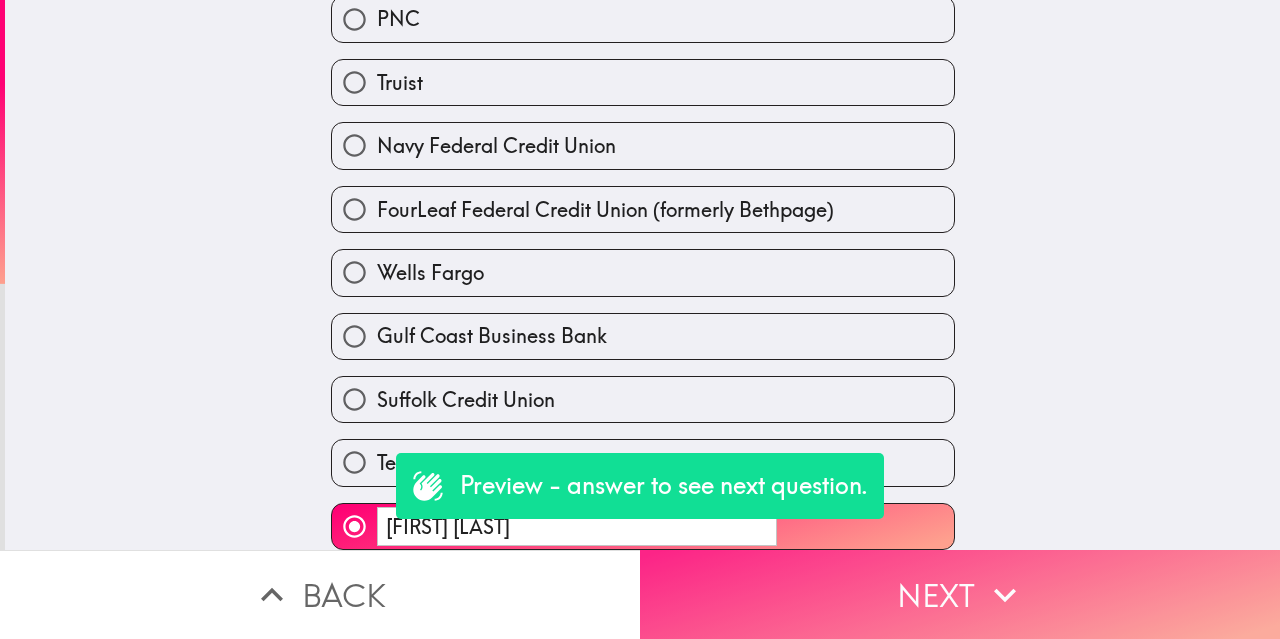 scroll, scrollTop: 8, scrollLeft: 0, axis: vertical 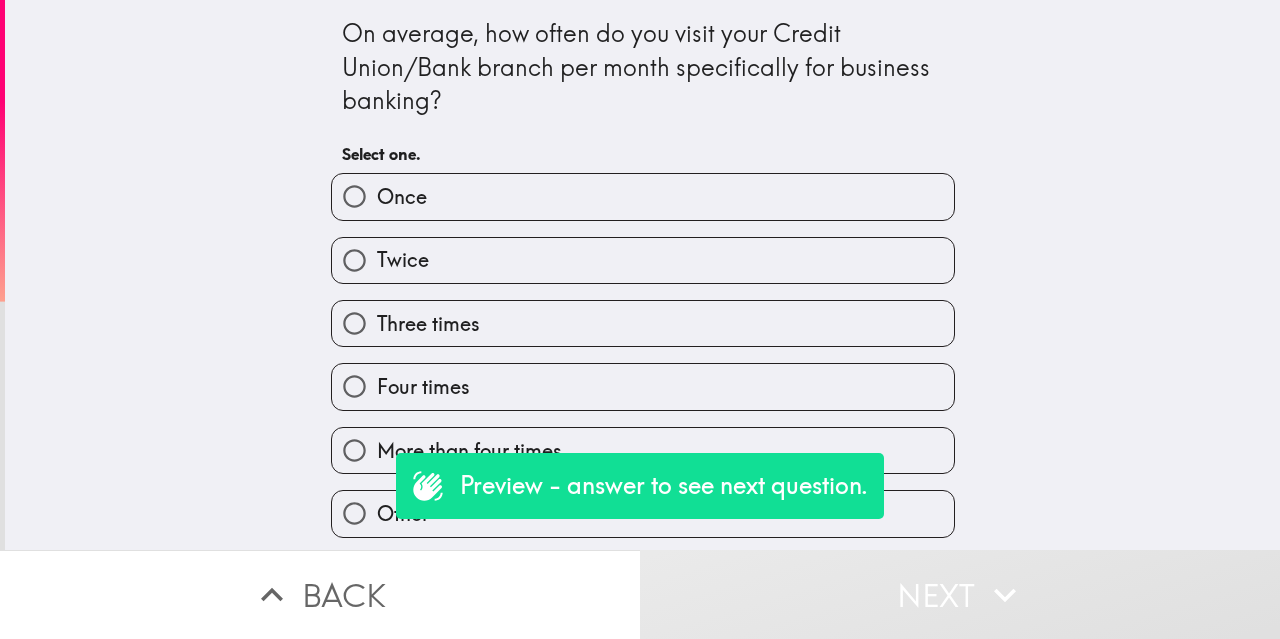 click on "Once" at bounding box center [643, 196] 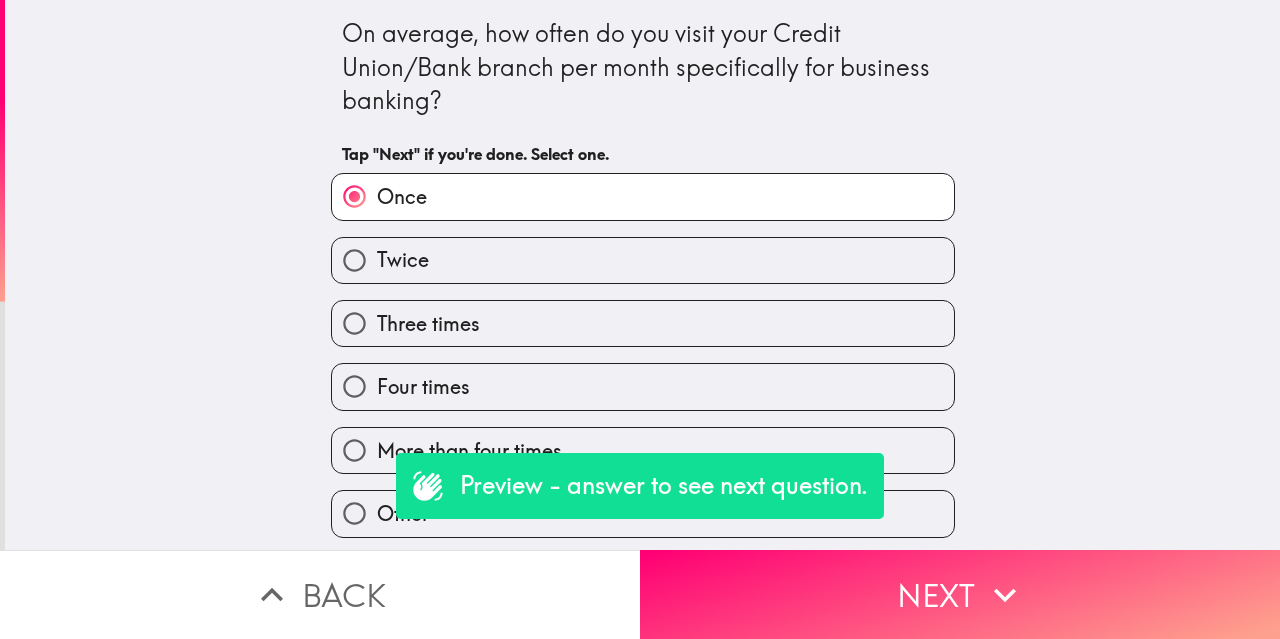 click on "Next" at bounding box center [960, 594] 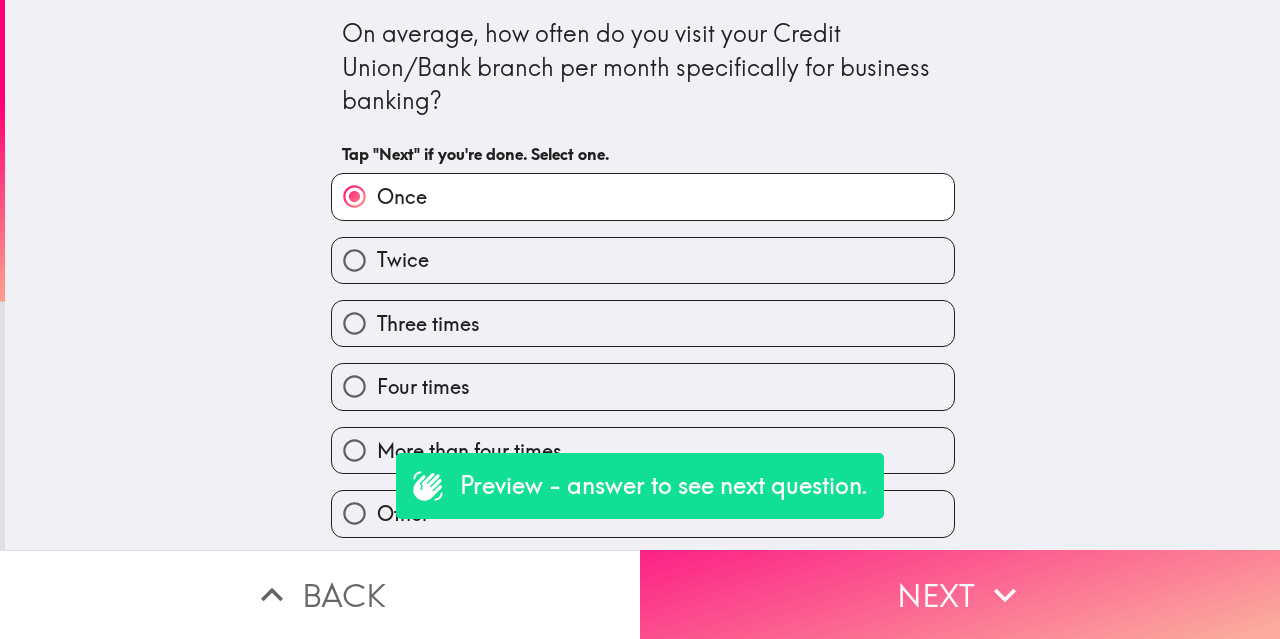 scroll, scrollTop: 0, scrollLeft: 0, axis: both 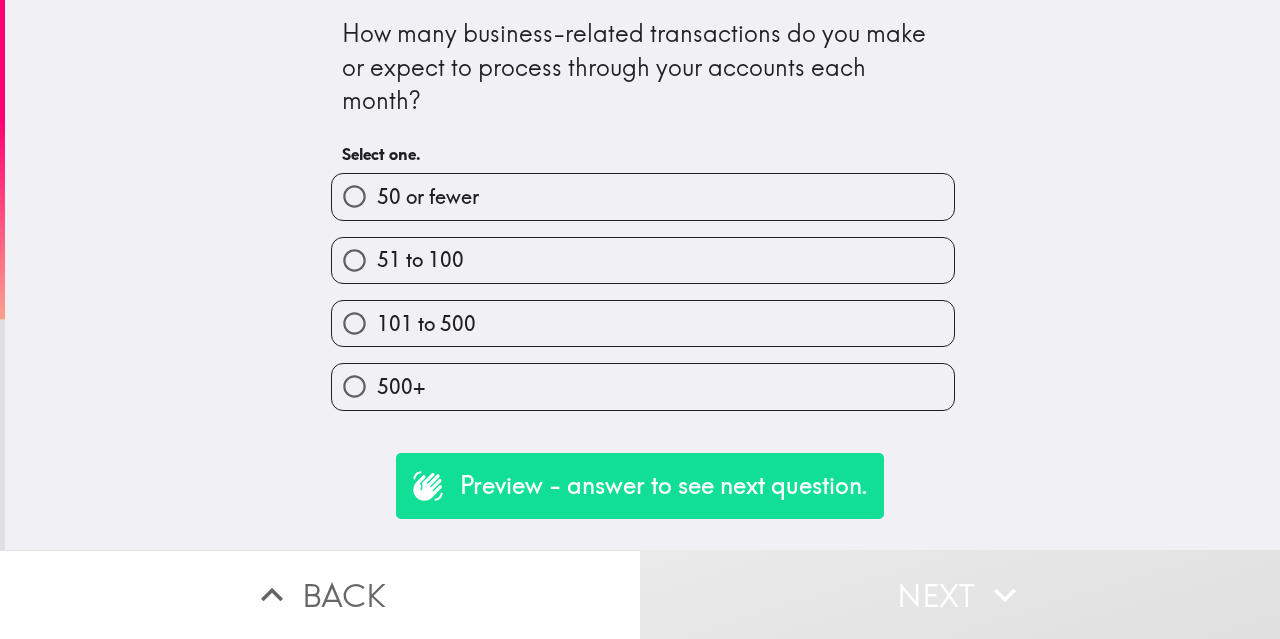 click on "50 or fewer" at bounding box center (643, 196) 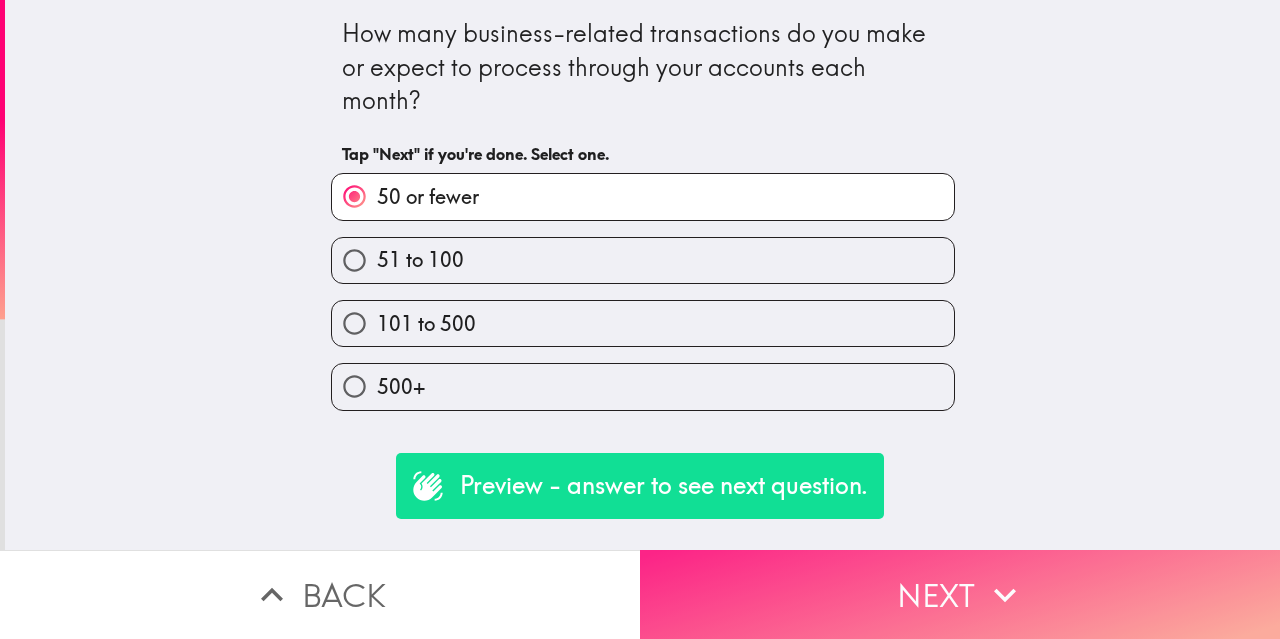 click on "Next" at bounding box center (960, 594) 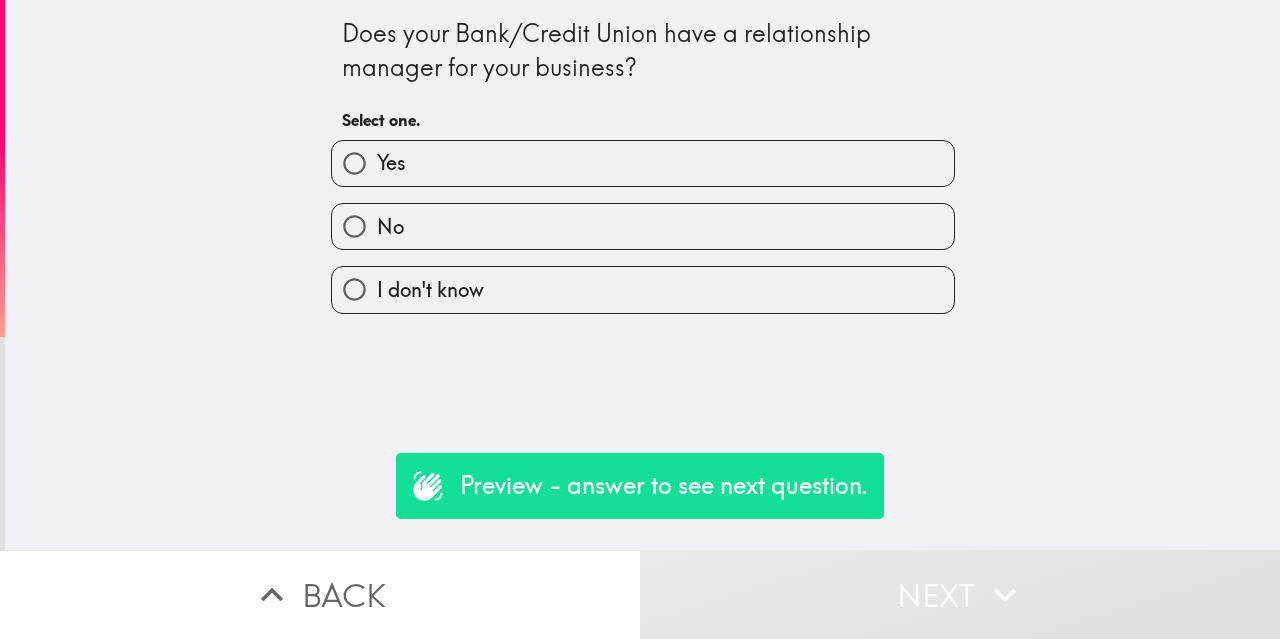 click on "Yes" at bounding box center [643, 163] 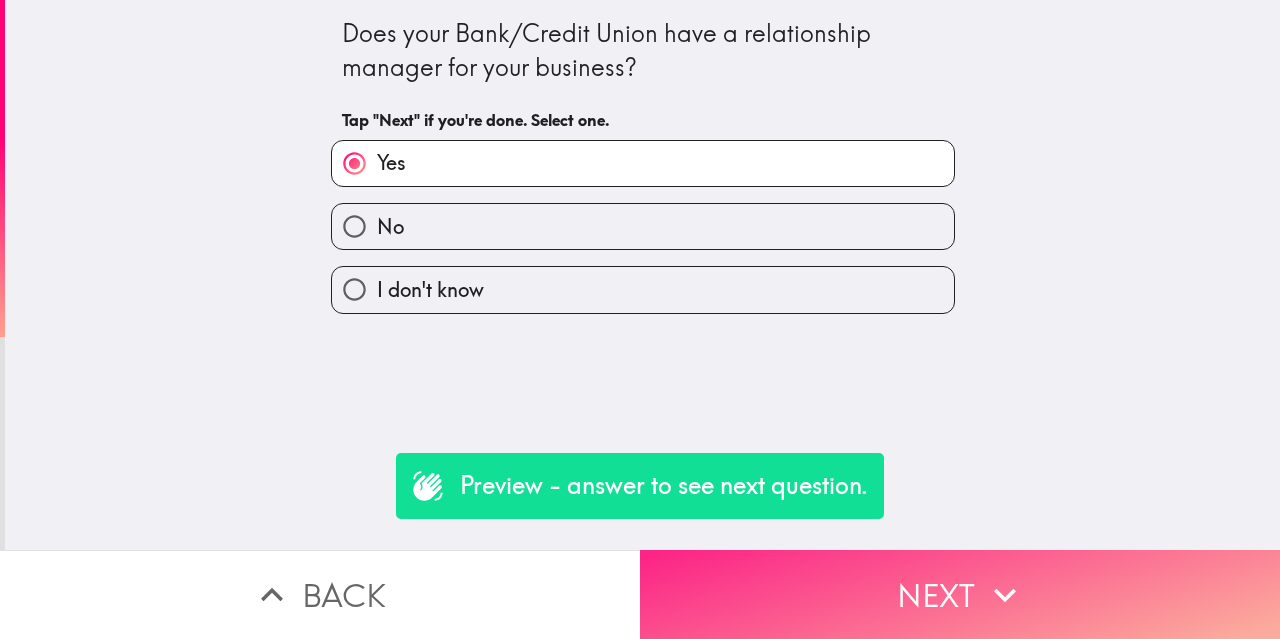 click on "Next" at bounding box center (960, 594) 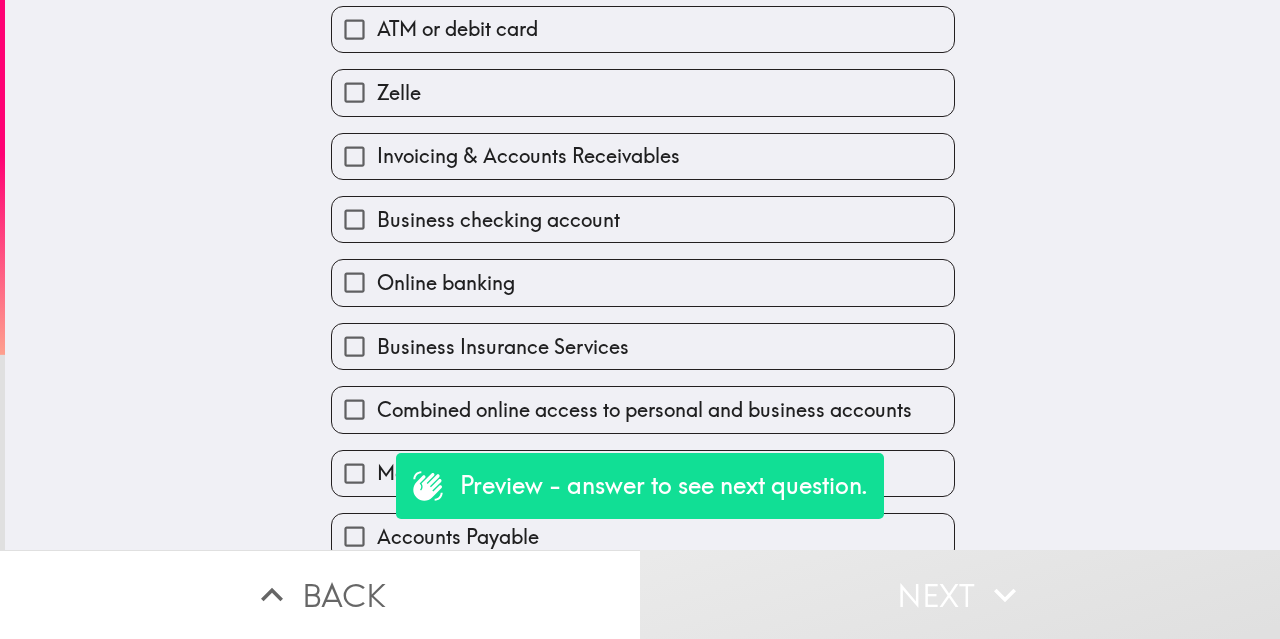 scroll, scrollTop: 211, scrollLeft: 0, axis: vertical 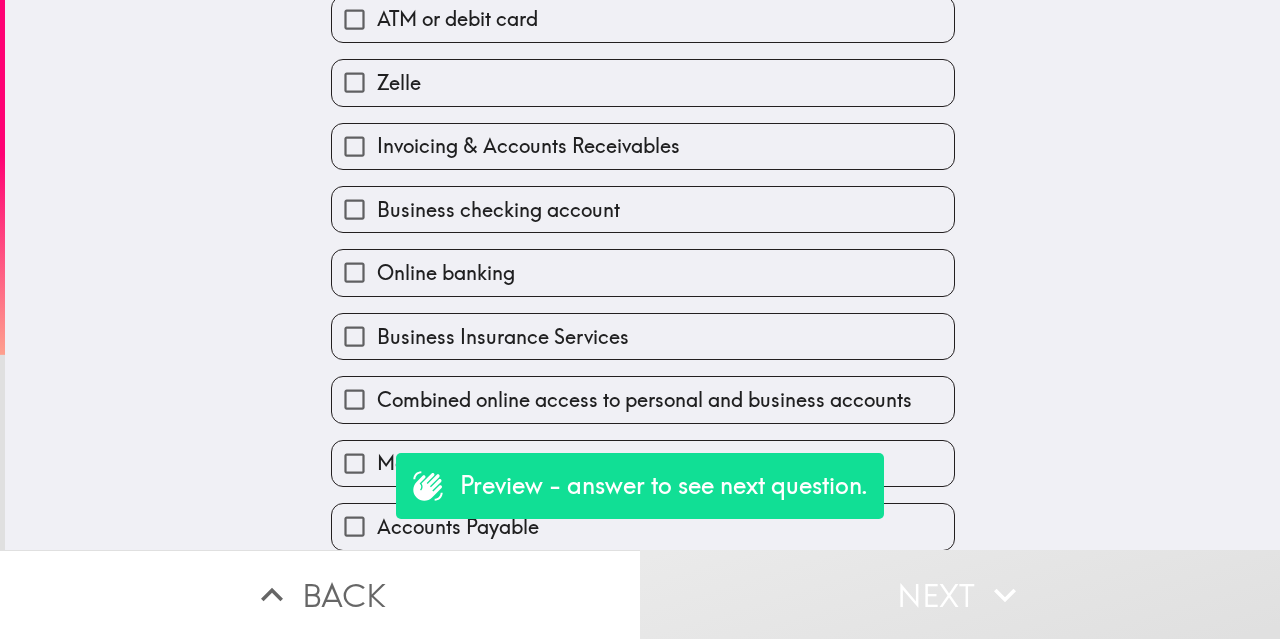 click on "Business checking account" at bounding box center [643, 209] 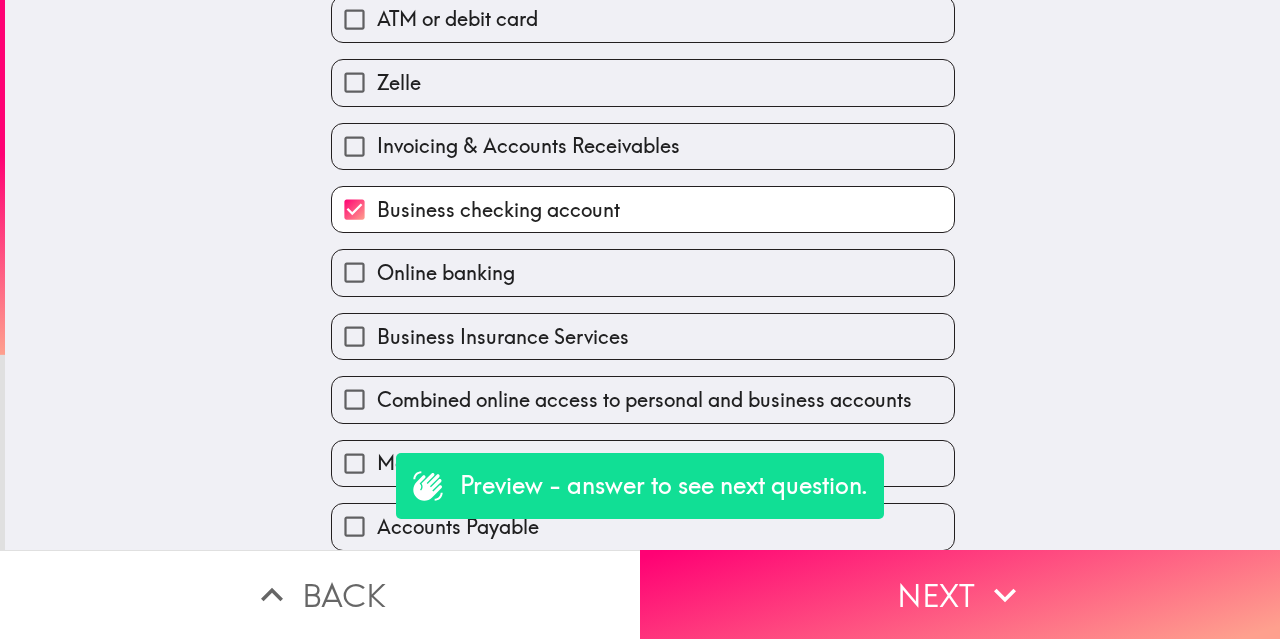click on "Invoicing & Accounts Receivables" at bounding box center (643, 146) 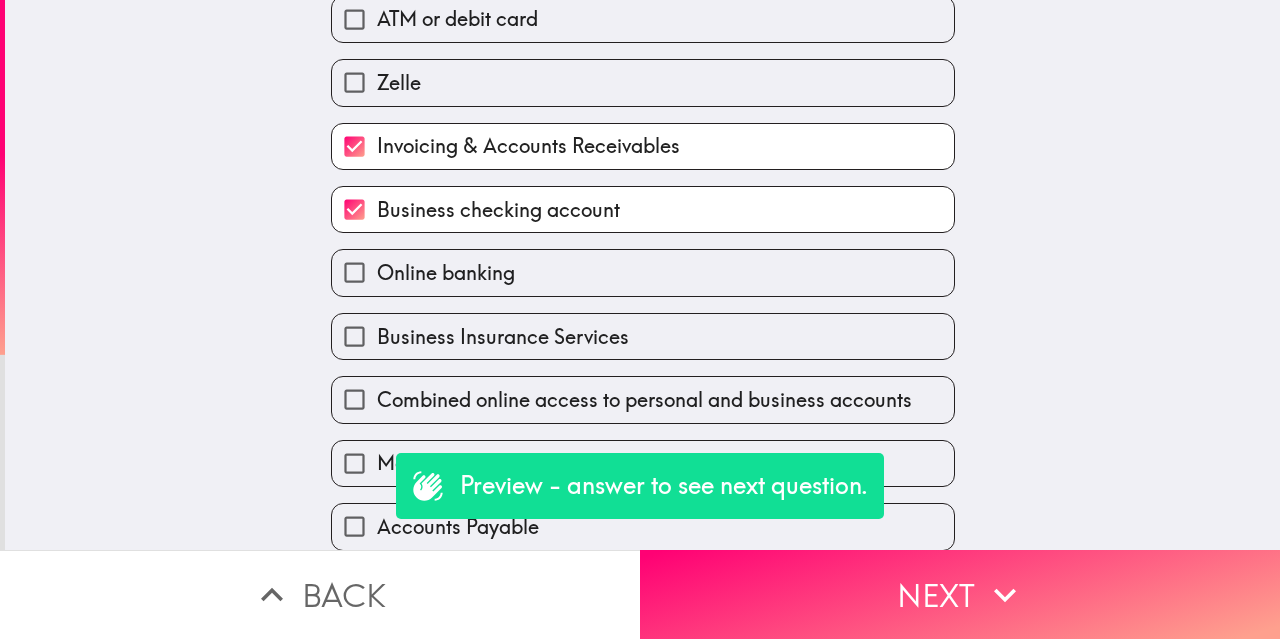 click on "Zelle" at bounding box center (643, 82) 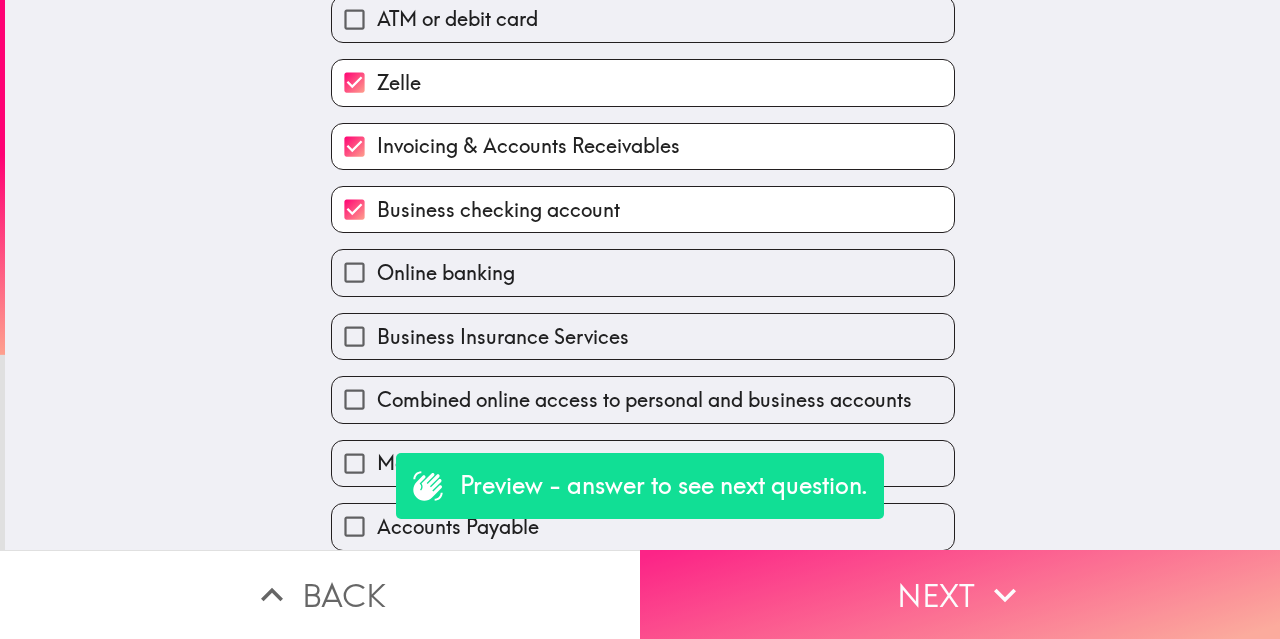 click on "Next" at bounding box center [960, 594] 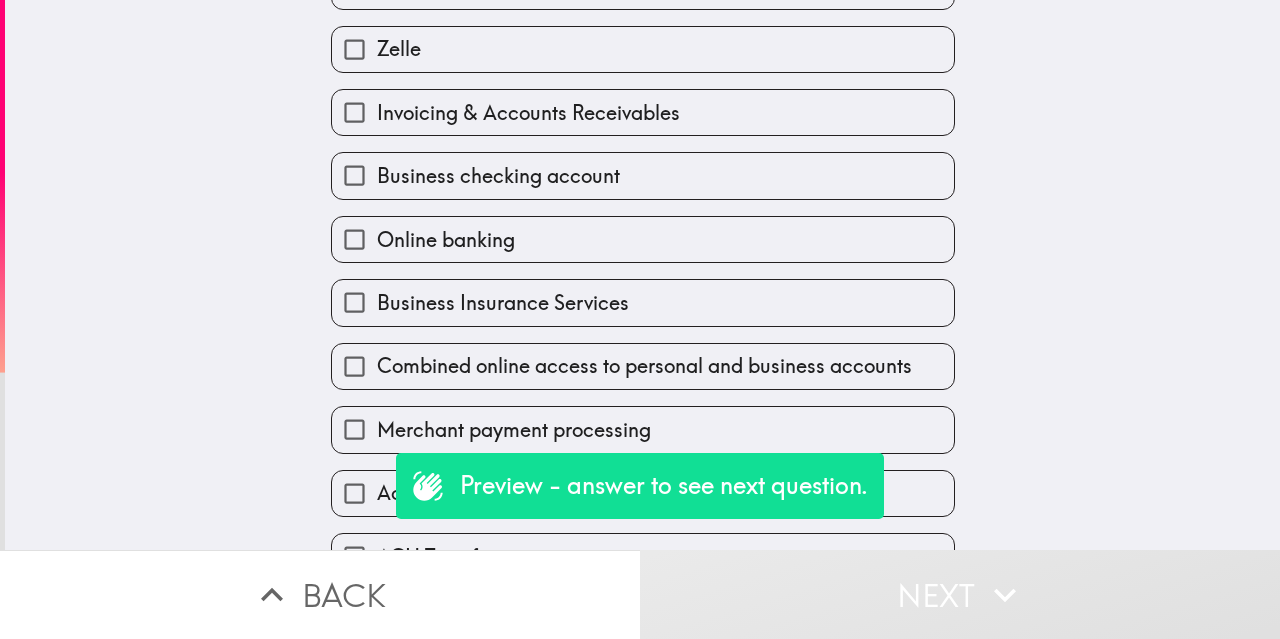 click on "Business Insurance Services" at bounding box center [643, 302] 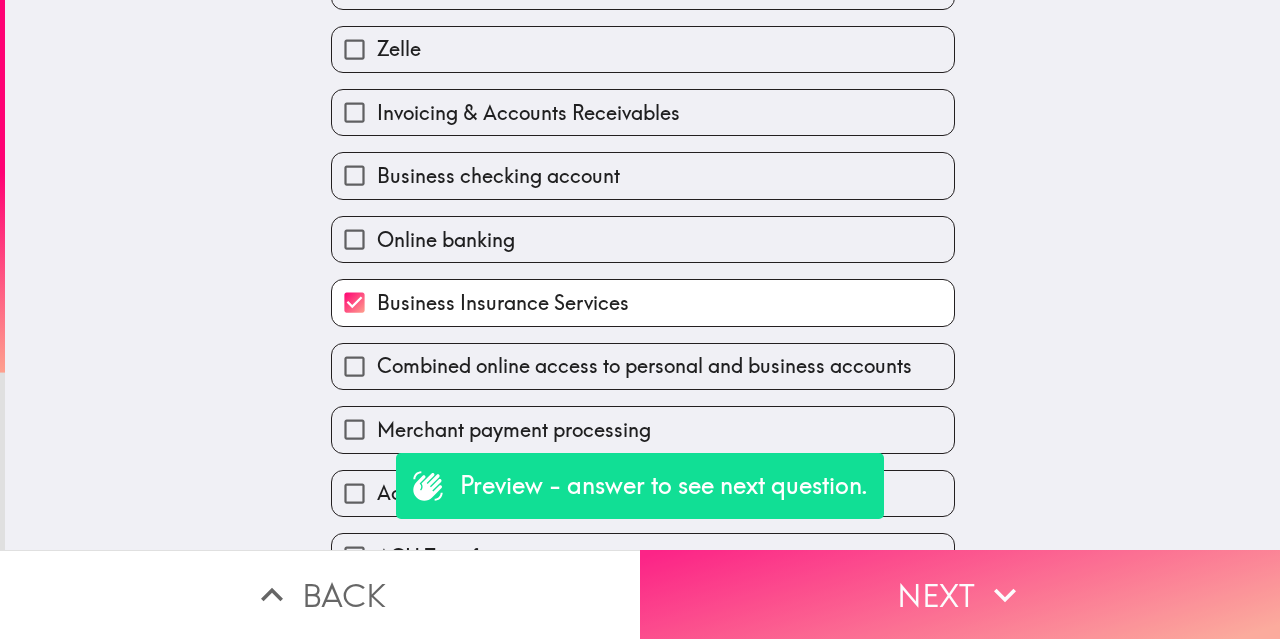 click on "Next" at bounding box center (960, 594) 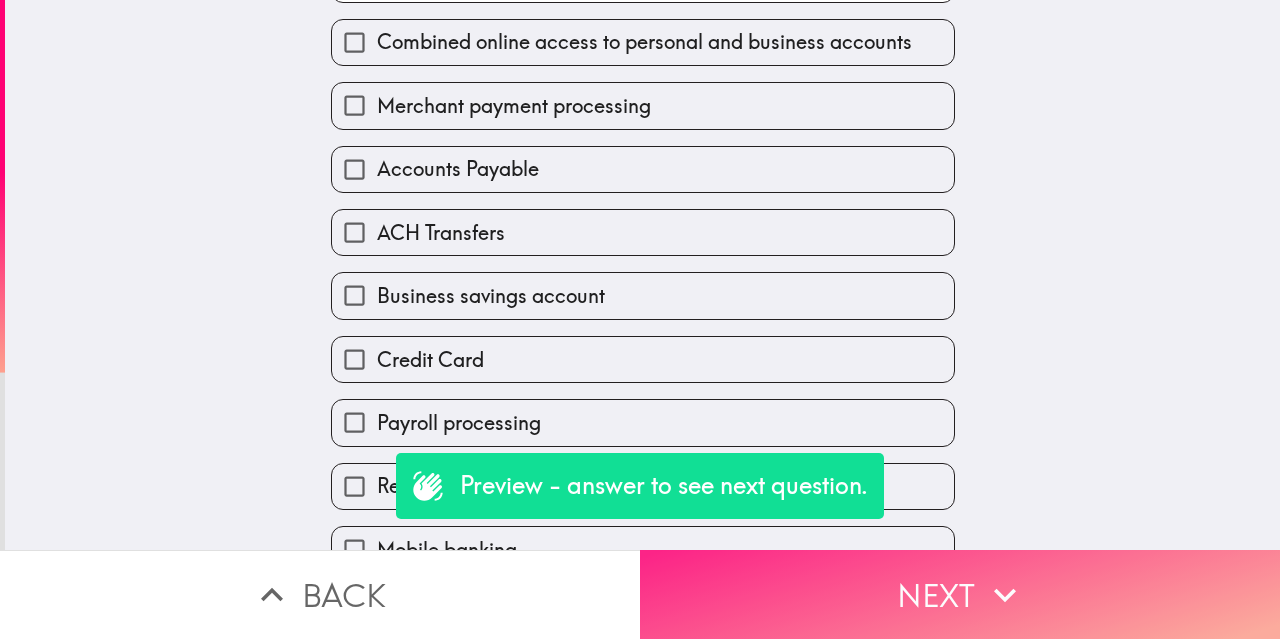 scroll, scrollTop: 0, scrollLeft: 0, axis: both 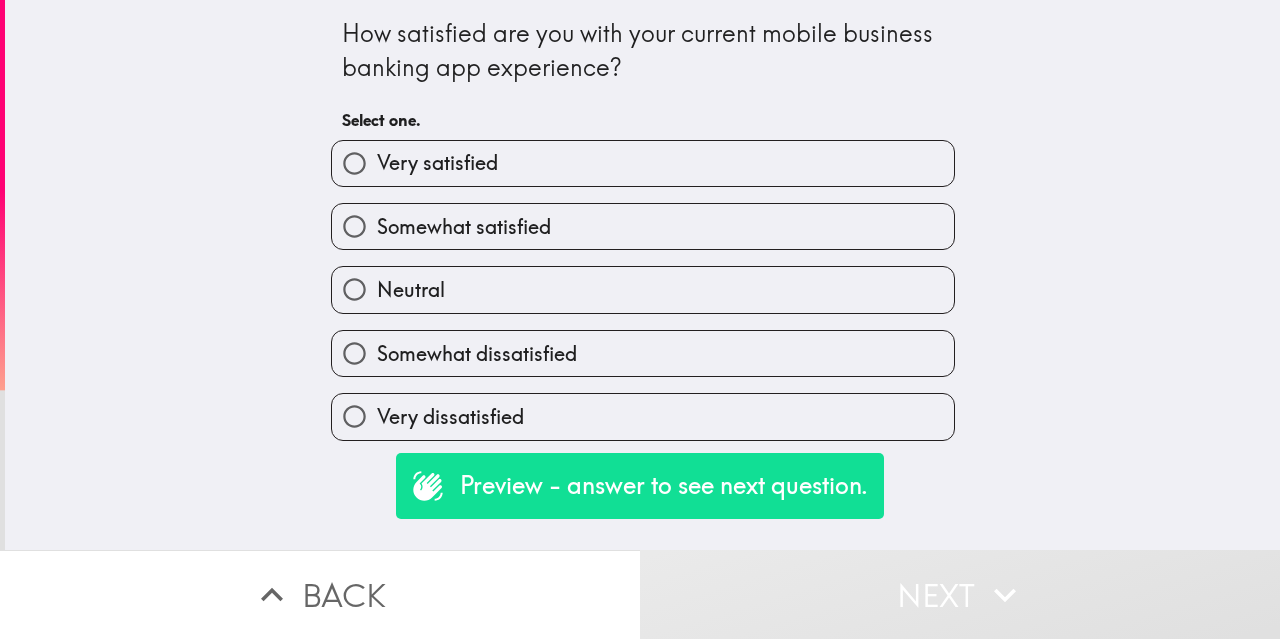 click on "Somewhat dissatisfied" at bounding box center [643, 353] 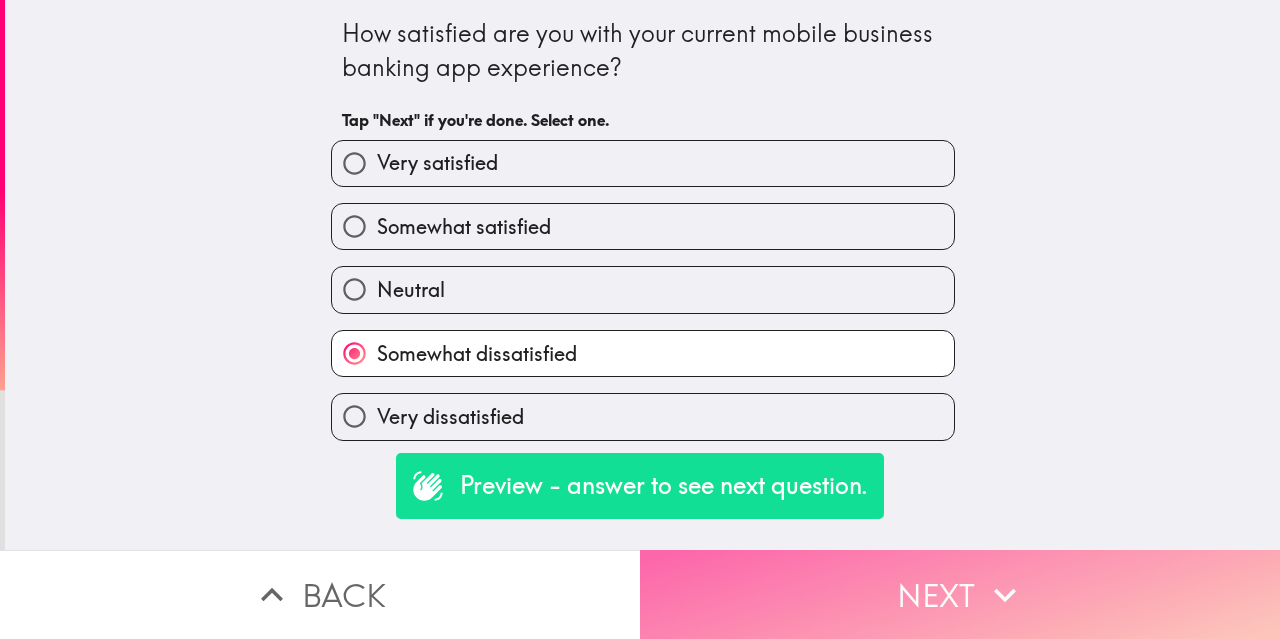 click on "Next" at bounding box center (960, 594) 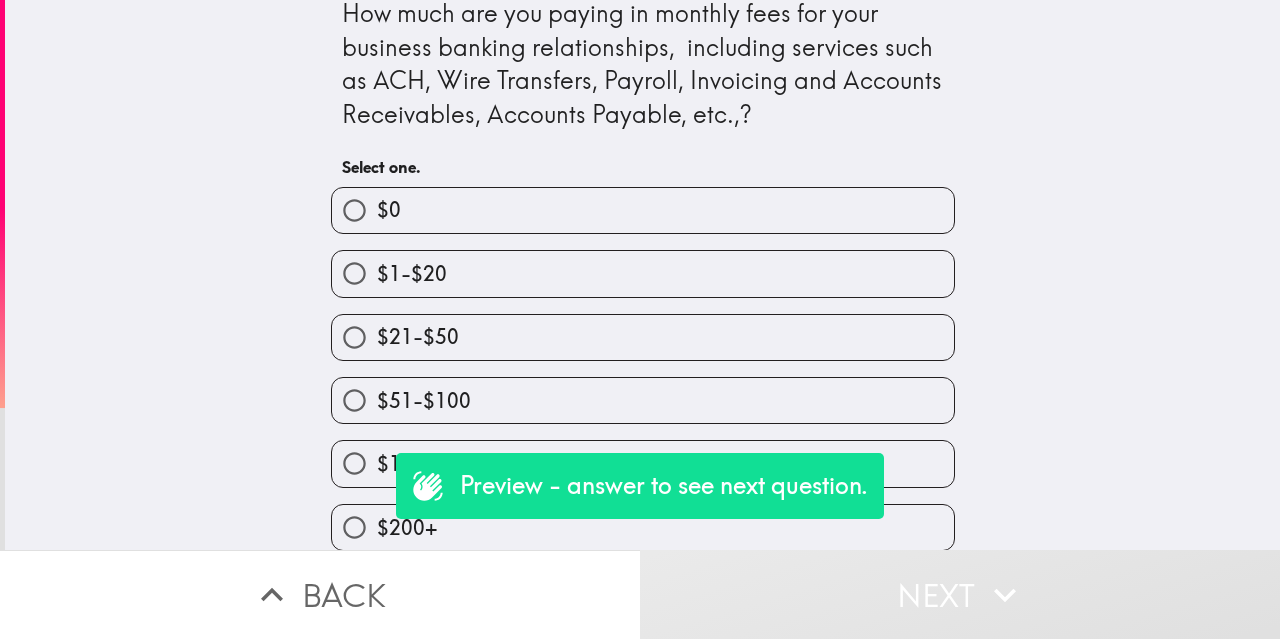 scroll, scrollTop: 42, scrollLeft: 0, axis: vertical 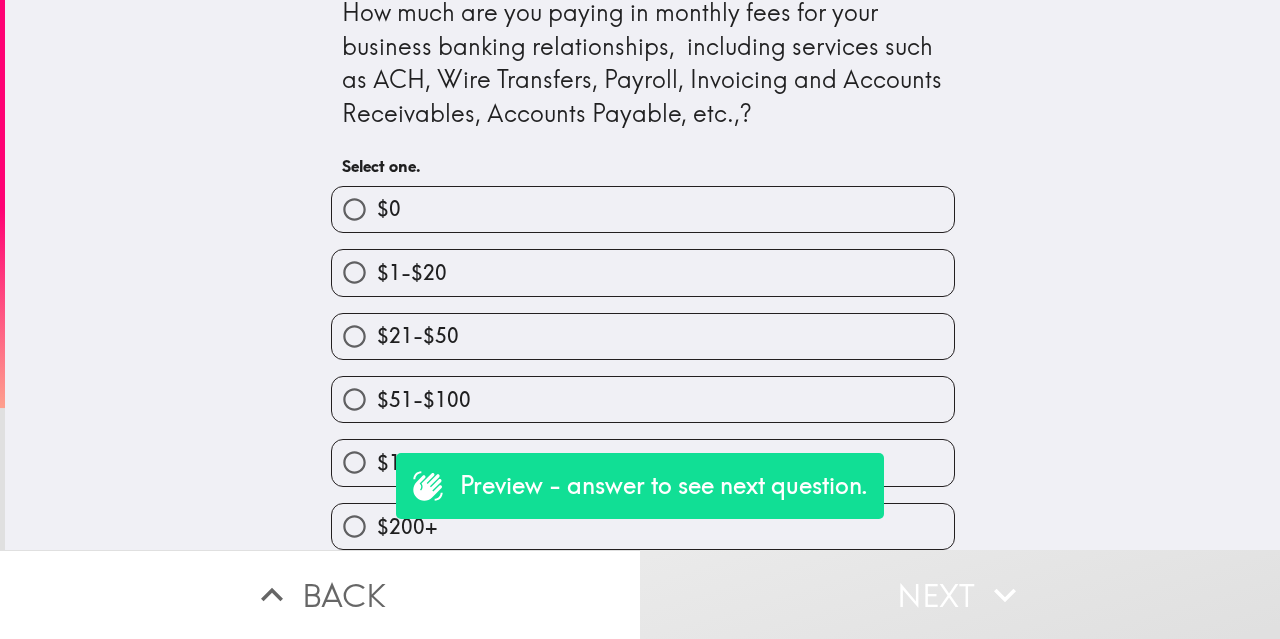 click on "$21-$50" at bounding box center [643, 336] 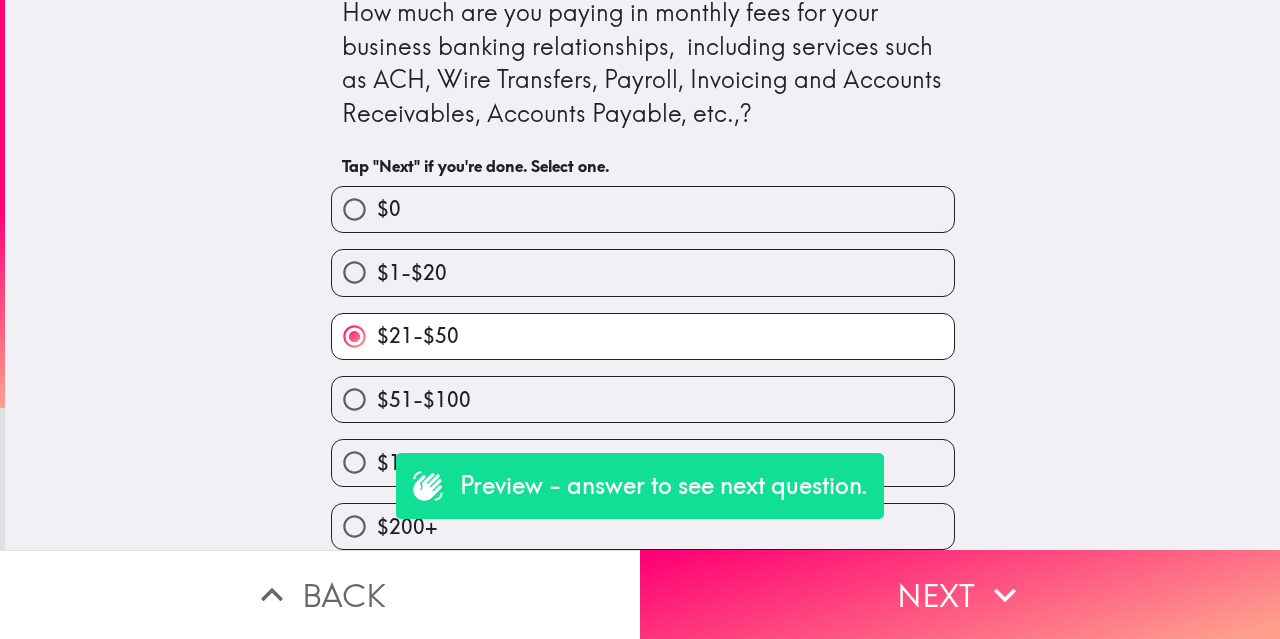 scroll, scrollTop: 0, scrollLeft: 0, axis: both 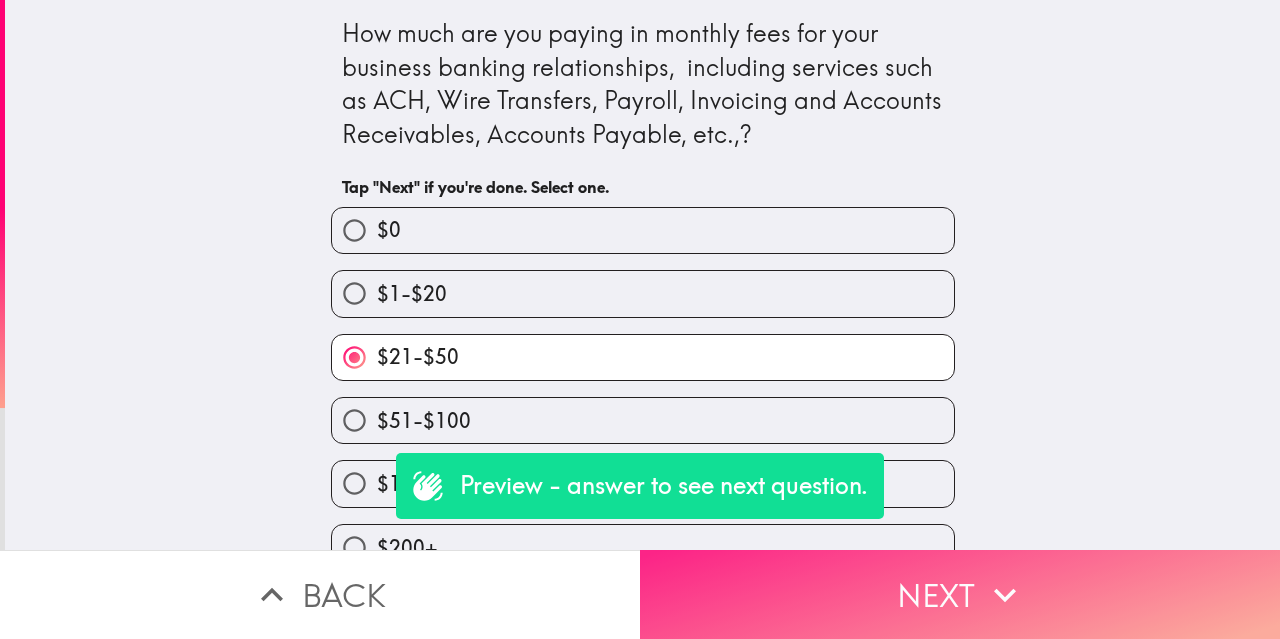 click on "Next" at bounding box center (960, 594) 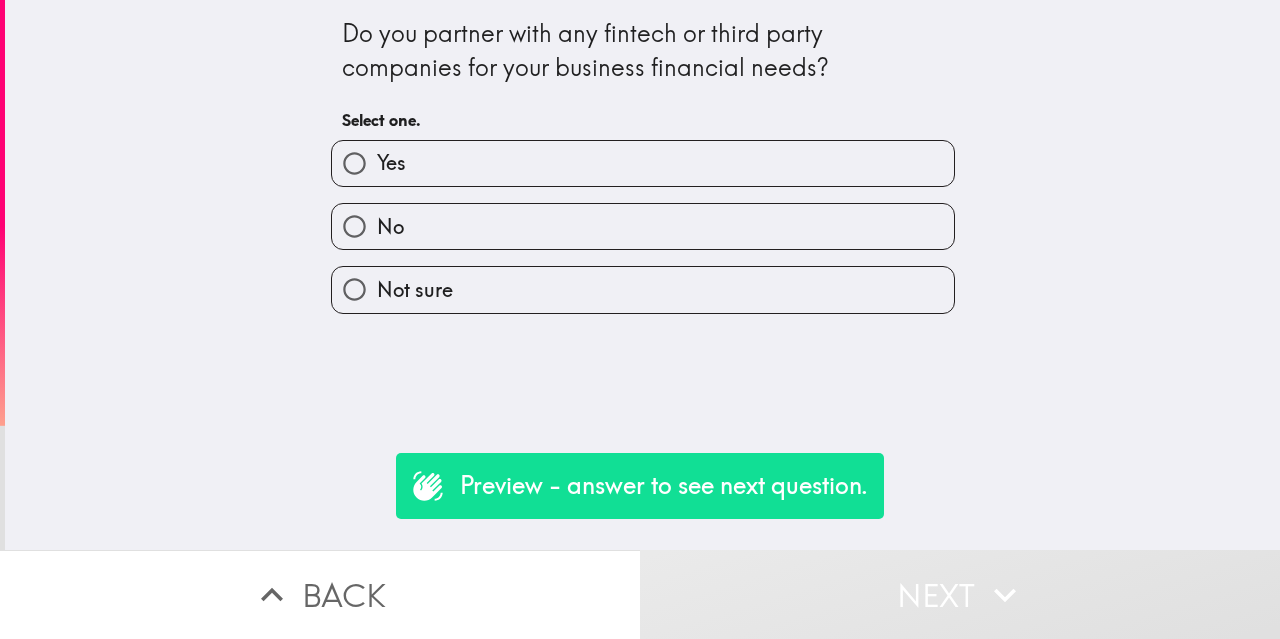 click on "Yes" at bounding box center (643, 163) 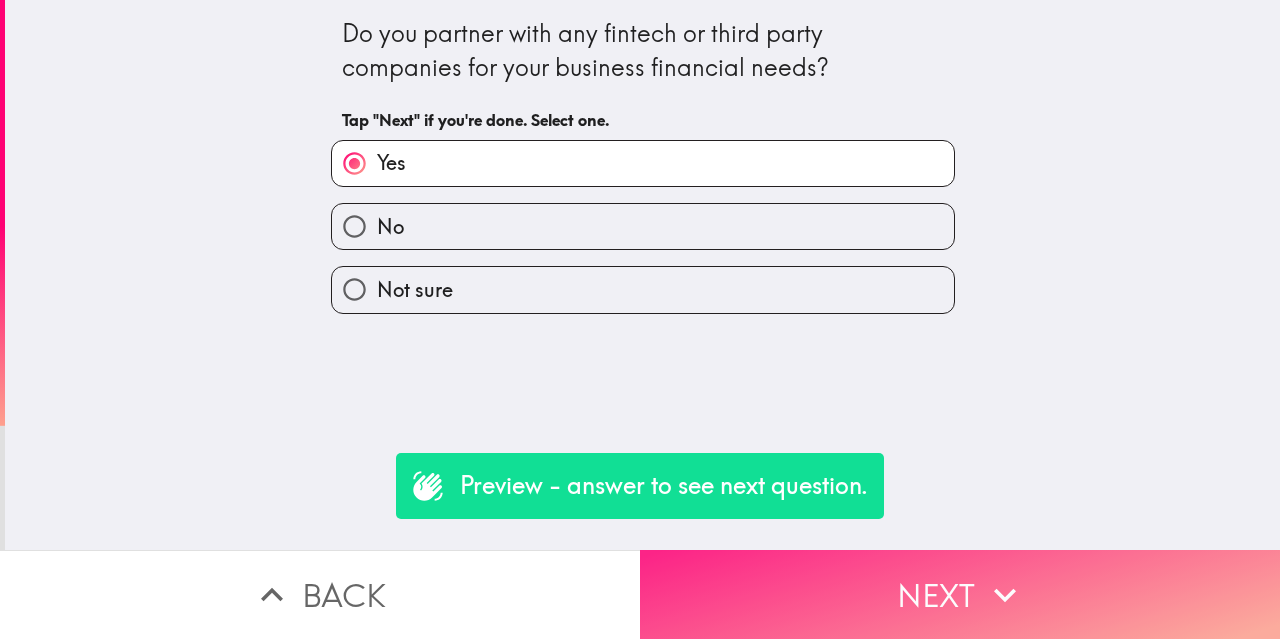 click on "Next" at bounding box center [960, 594] 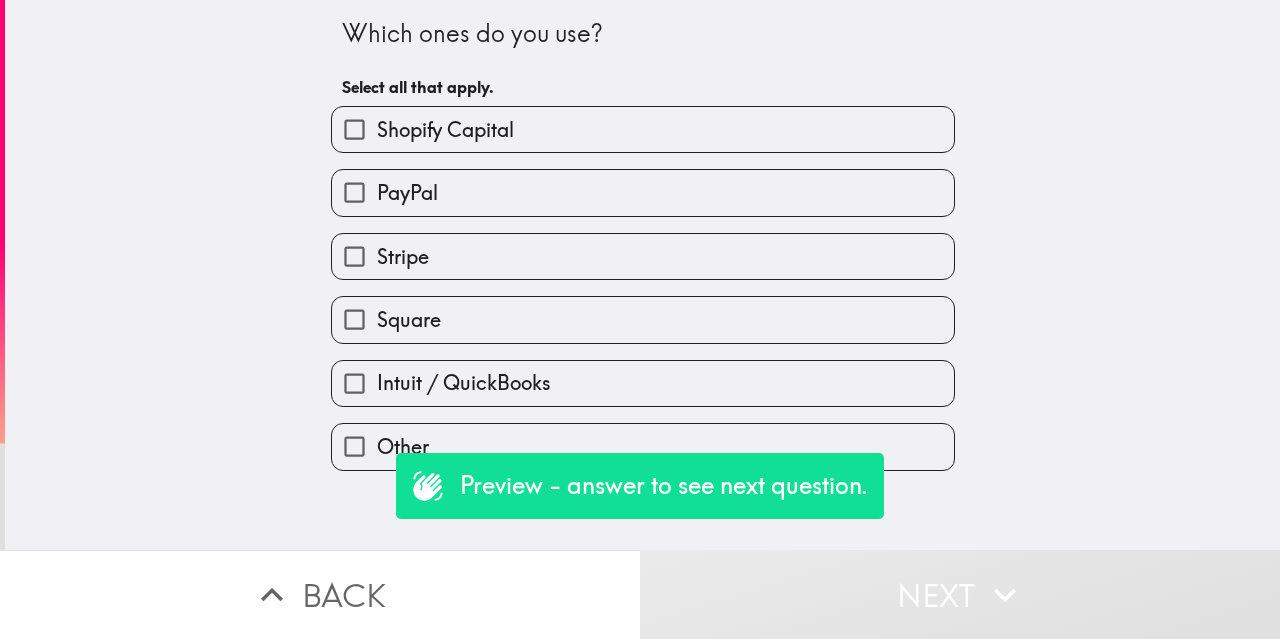 click on "Other" at bounding box center (354, 446) 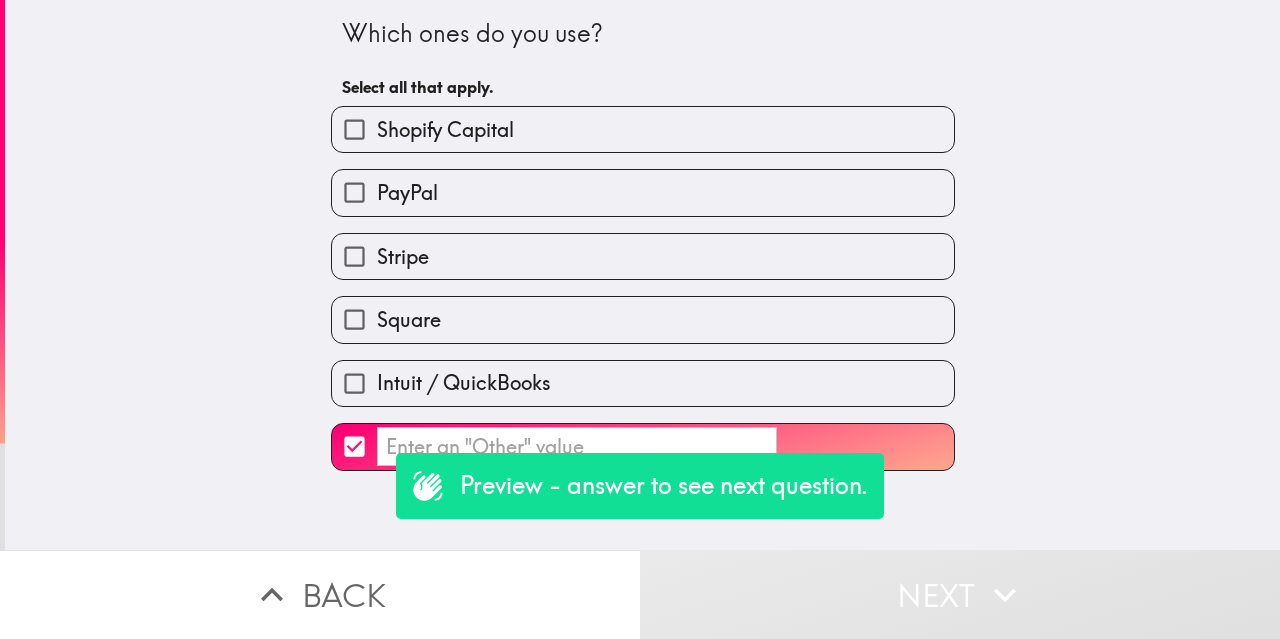 click on "​" at bounding box center [577, 446] 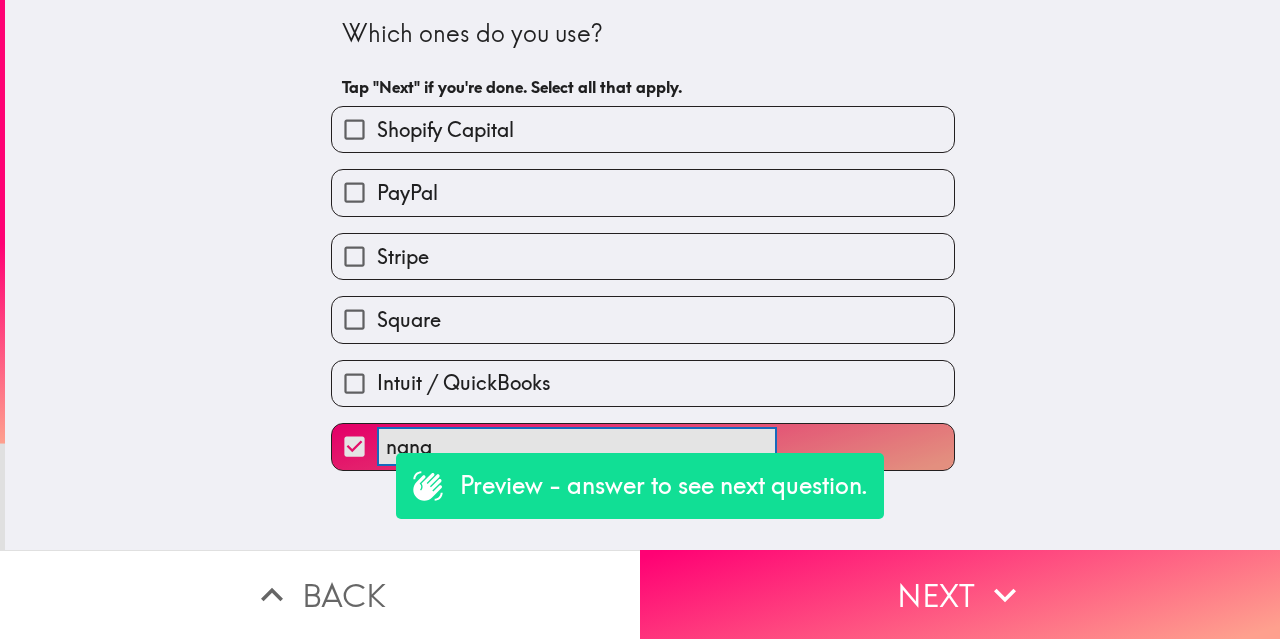 type on "nana" 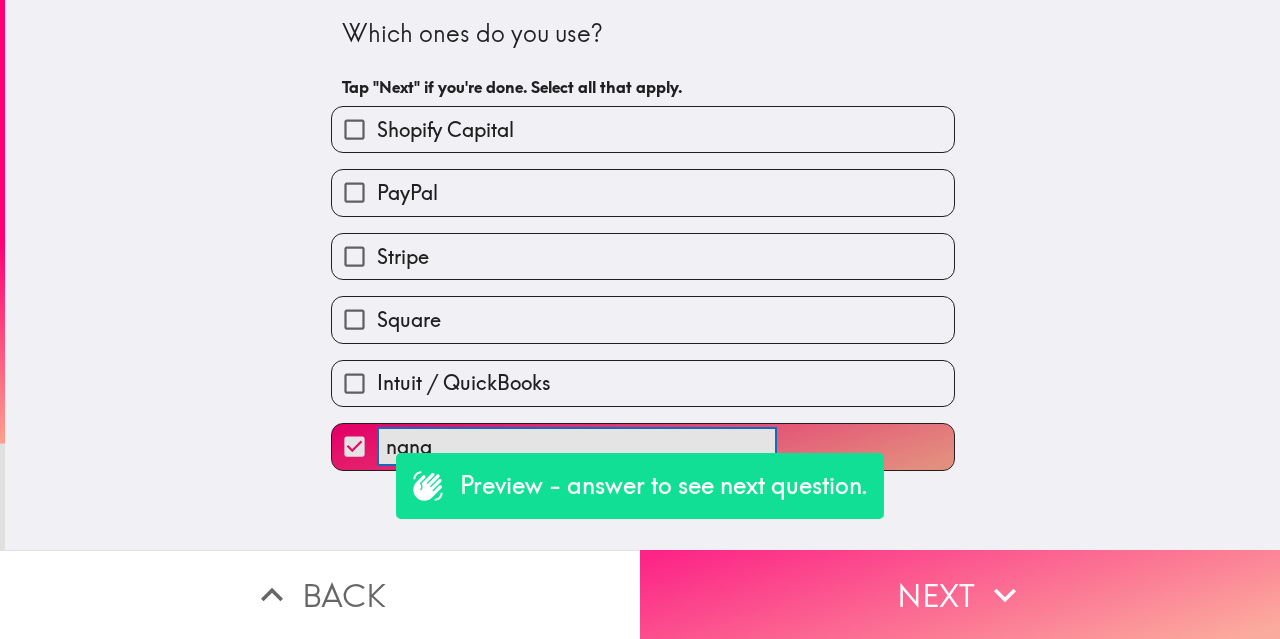 click on "Next" at bounding box center (960, 594) 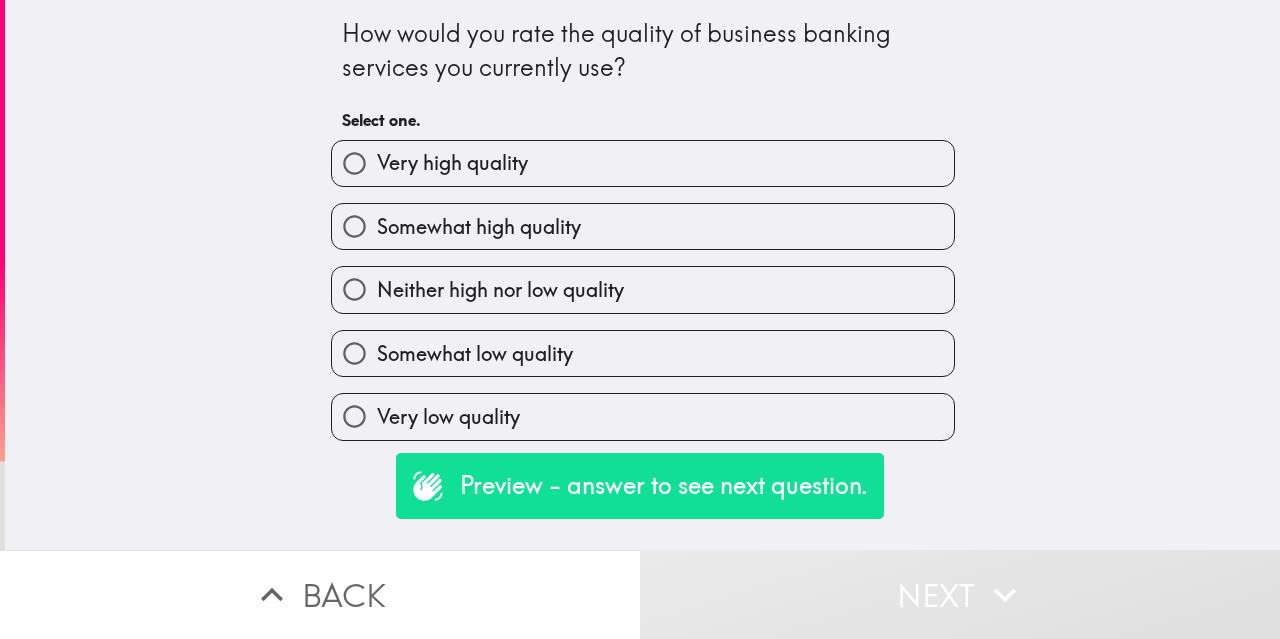 click on "Somewhat high quality" at bounding box center (643, 226) 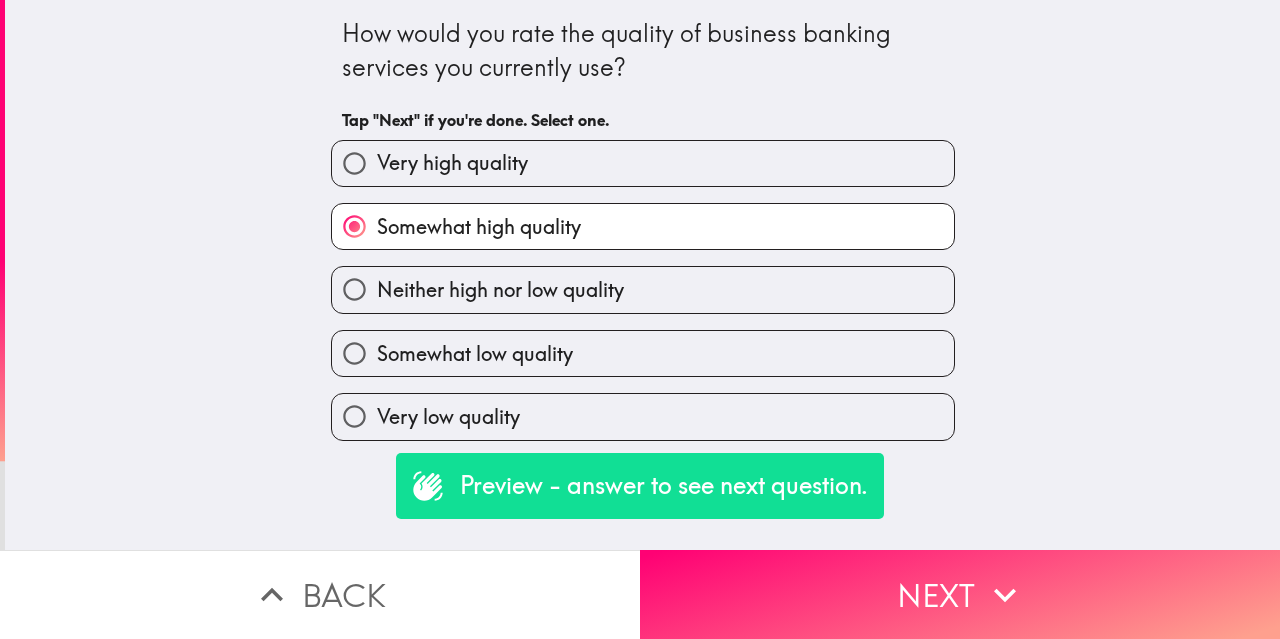 click on "Next" at bounding box center (960, 594) 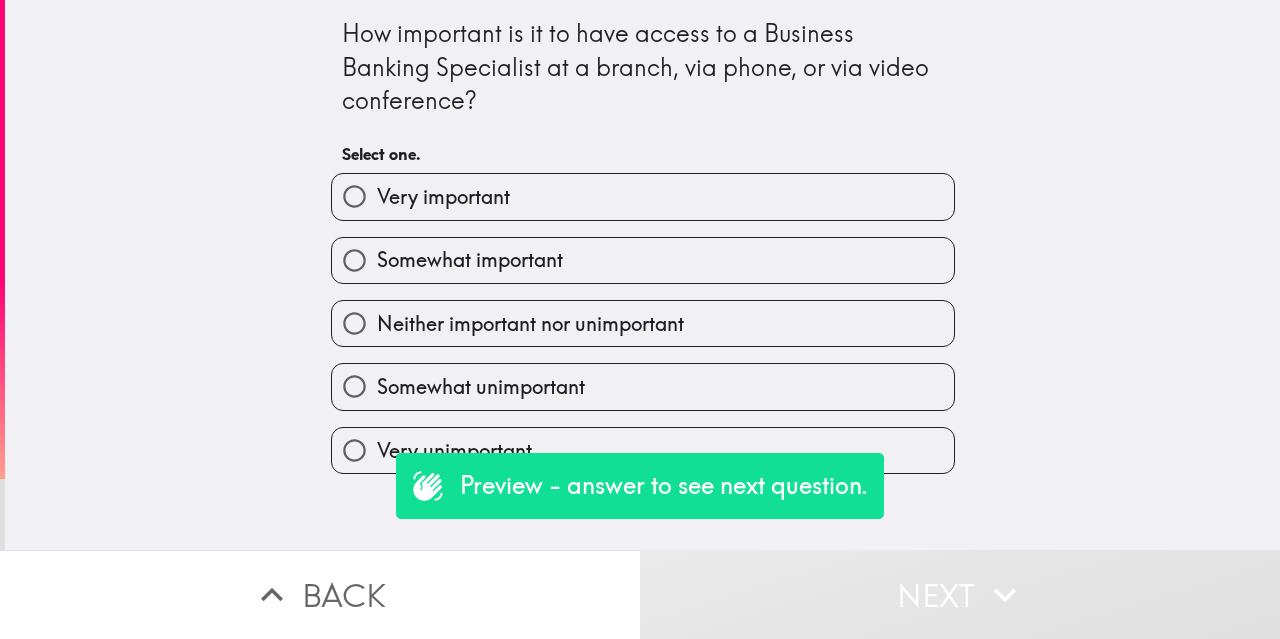 click on "Somewhat important" at bounding box center [643, 260] 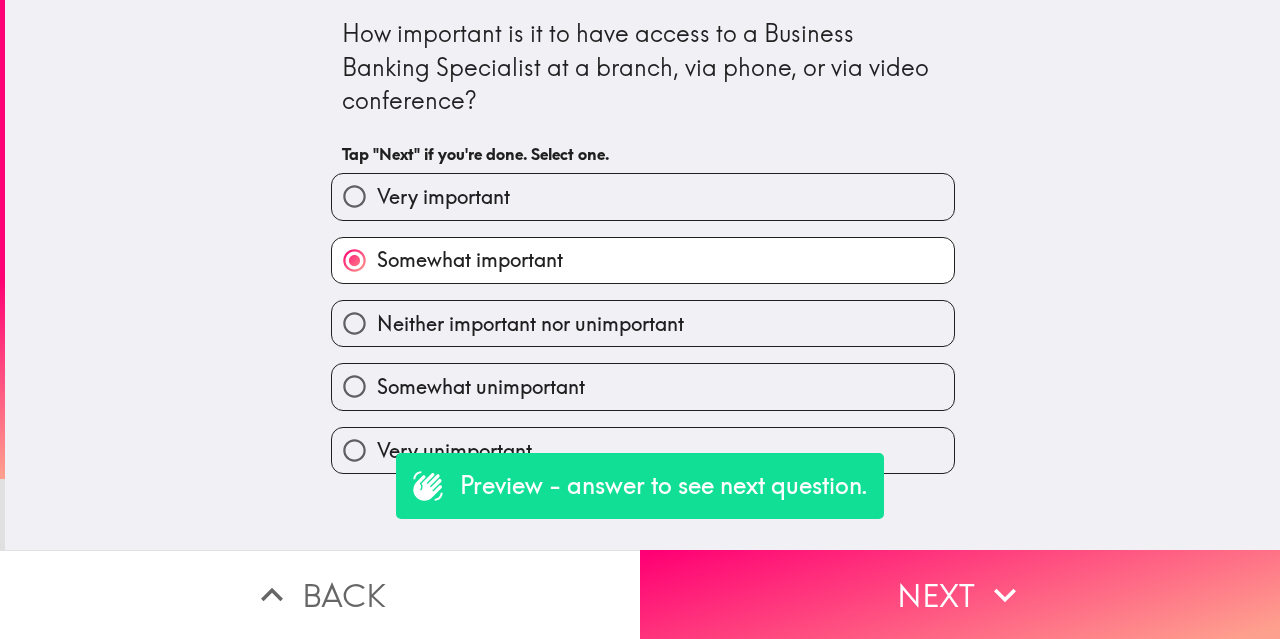 click on "Next" at bounding box center [960, 594] 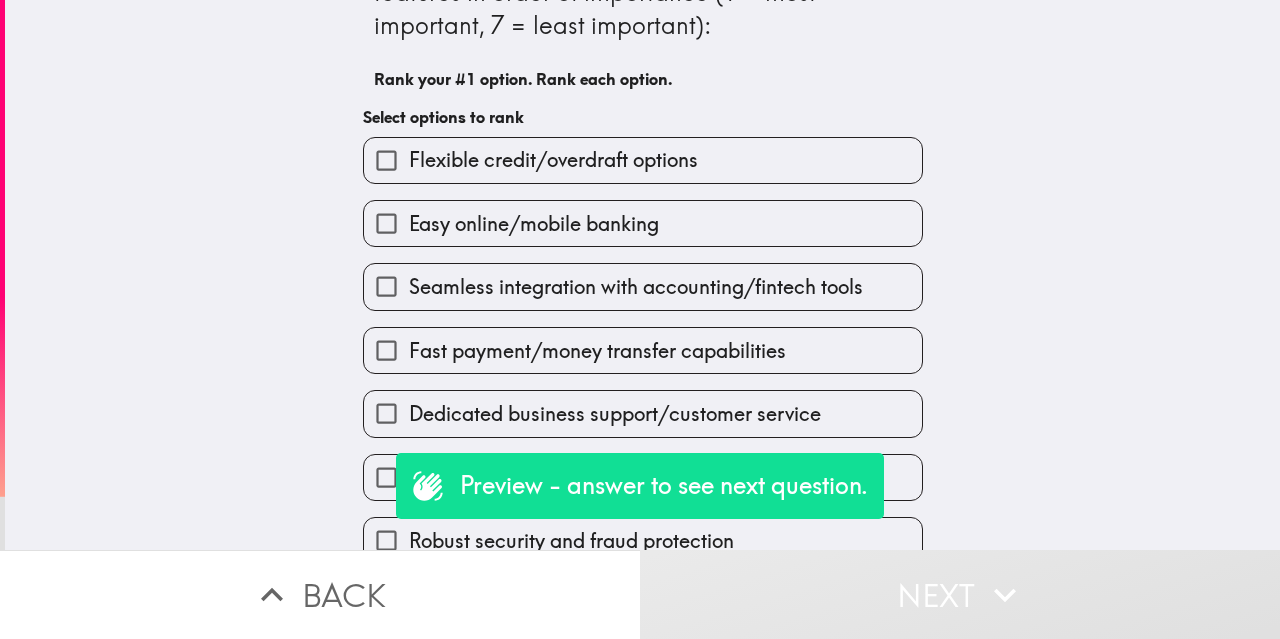 scroll, scrollTop: 111, scrollLeft: 0, axis: vertical 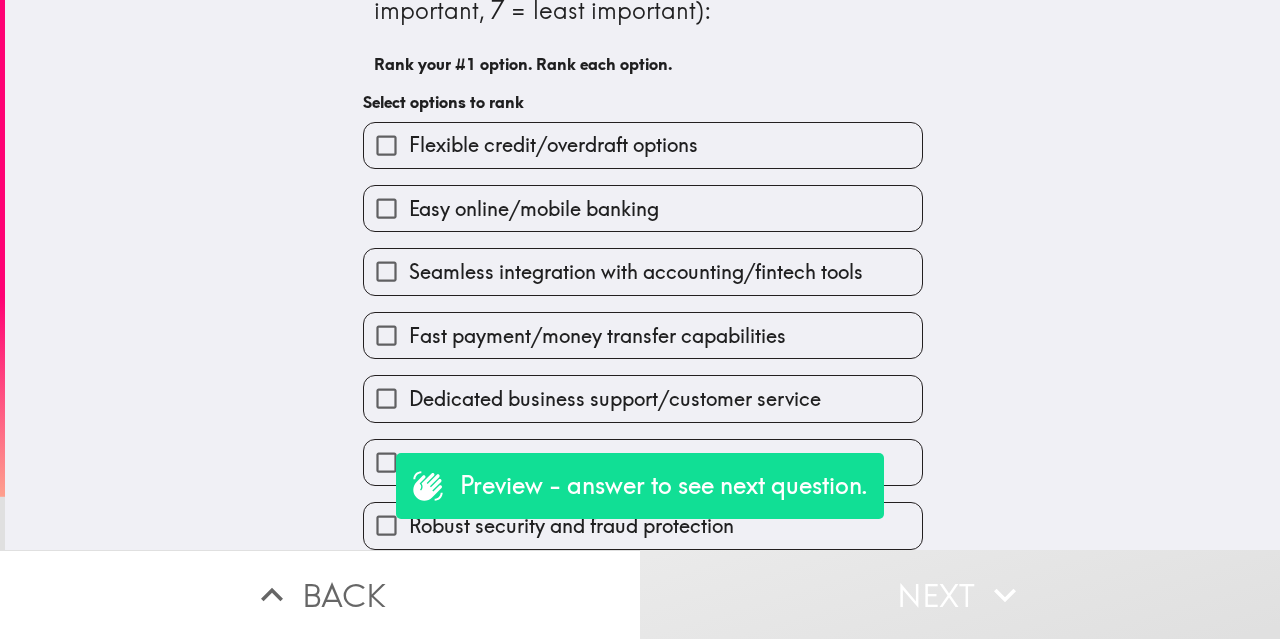 click on "Flexible credit/overdraft options" at bounding box center [643, 145] 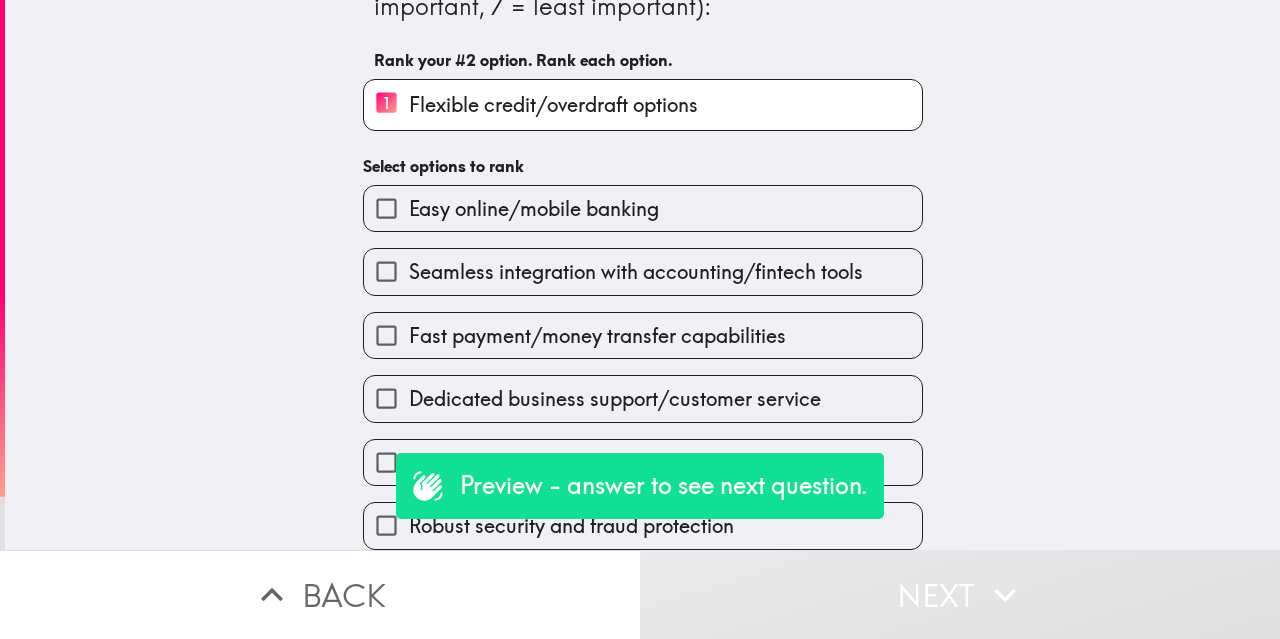 scroll, scrollTop: 110, scrollLeft: 0, axis: vertical 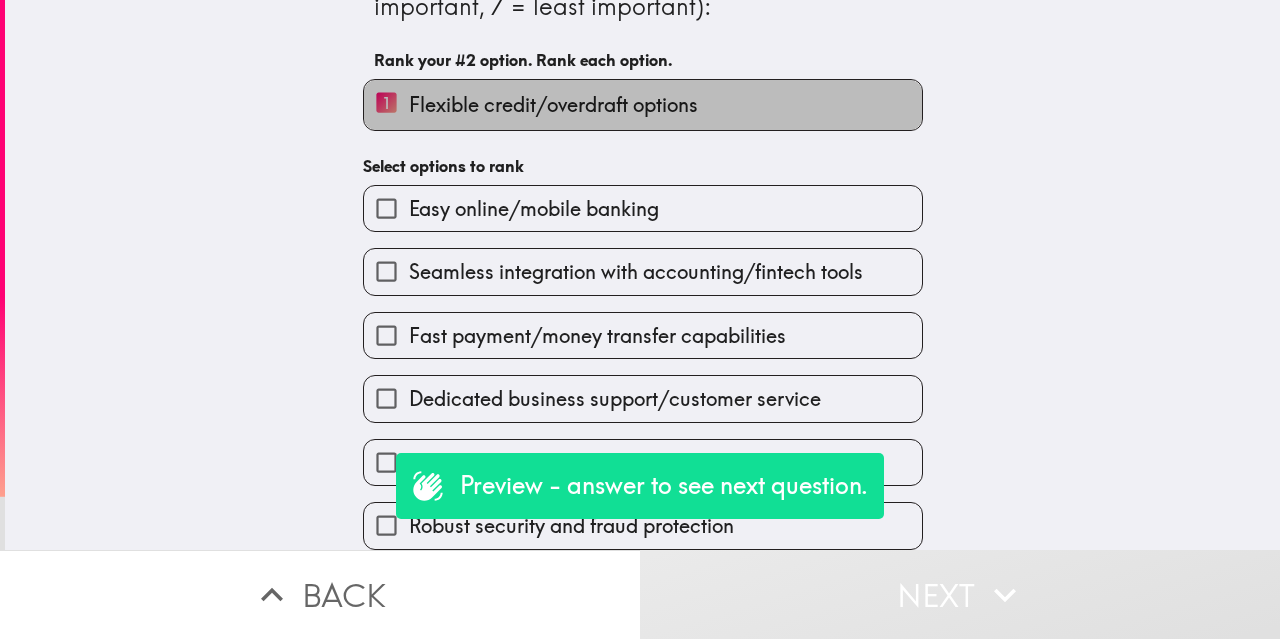 click on "1 Flexible credit/overdraft options" at bounding box center [643, 104] 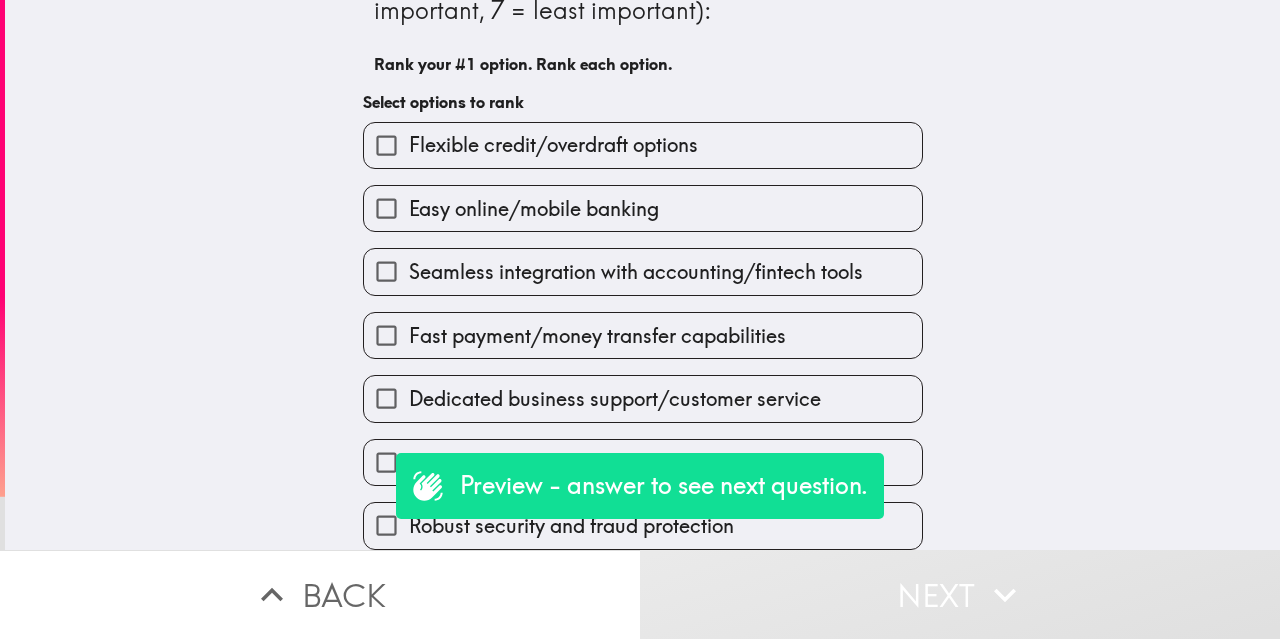 click on "Select options to rank" at bounding box center [643, 102] 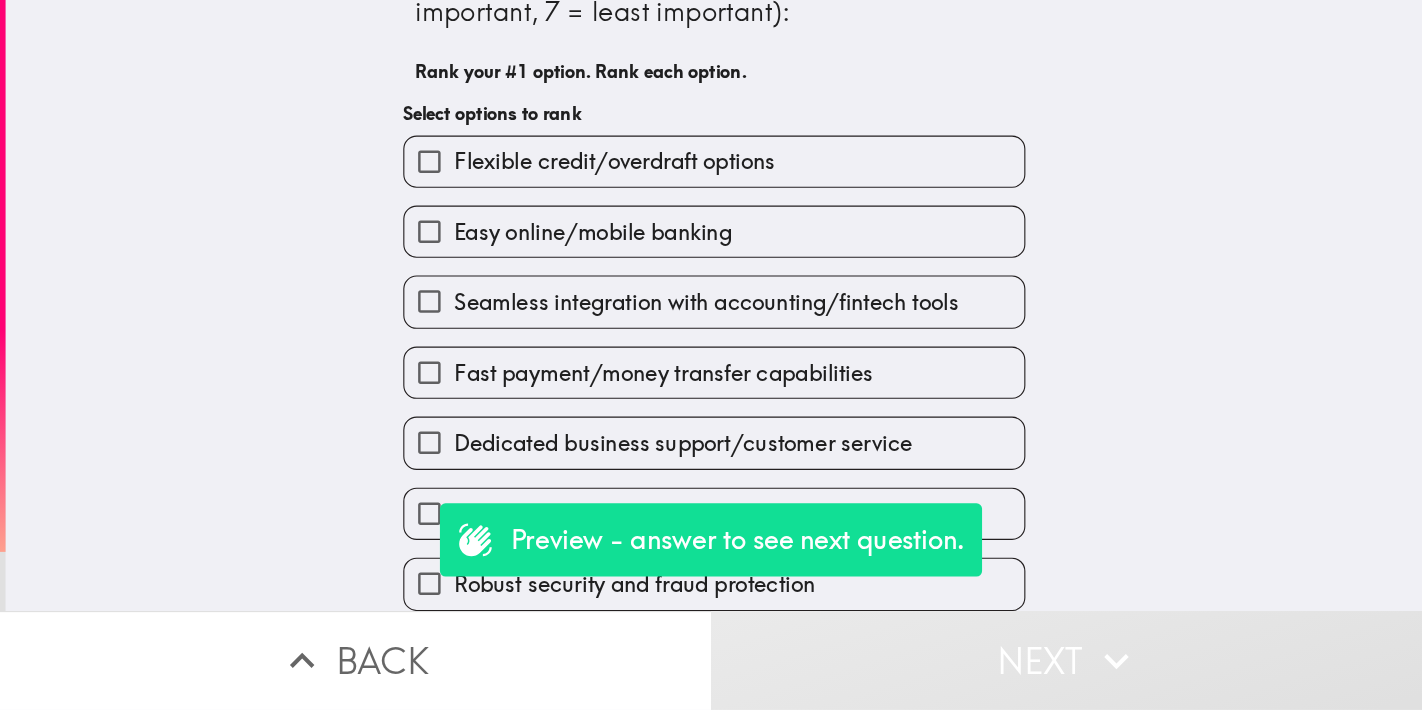 scroll, scrollTop: 0, scrollLeft: 7, axis: horizontal 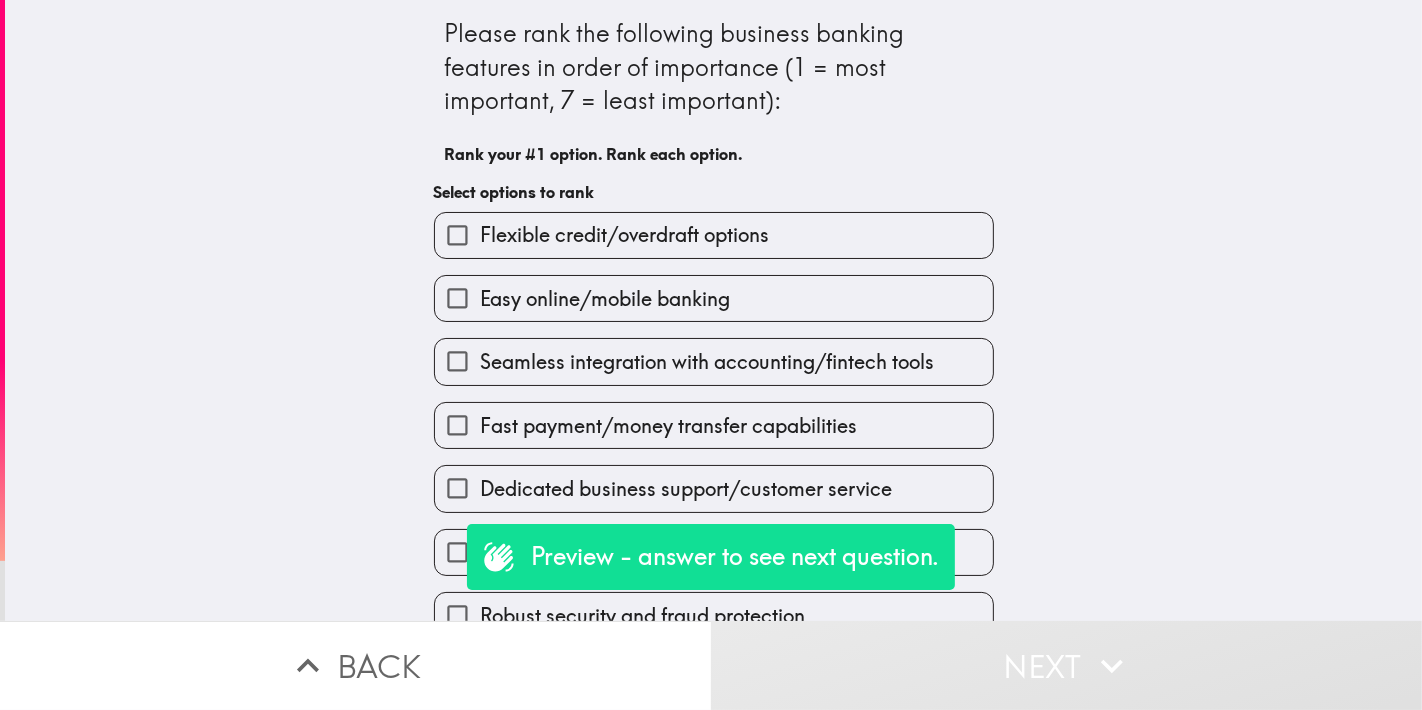 drag, startPoint x: 999, startPoint y: 77, endPoint x: 1013, endPoint y: 402, distance: 325.3014 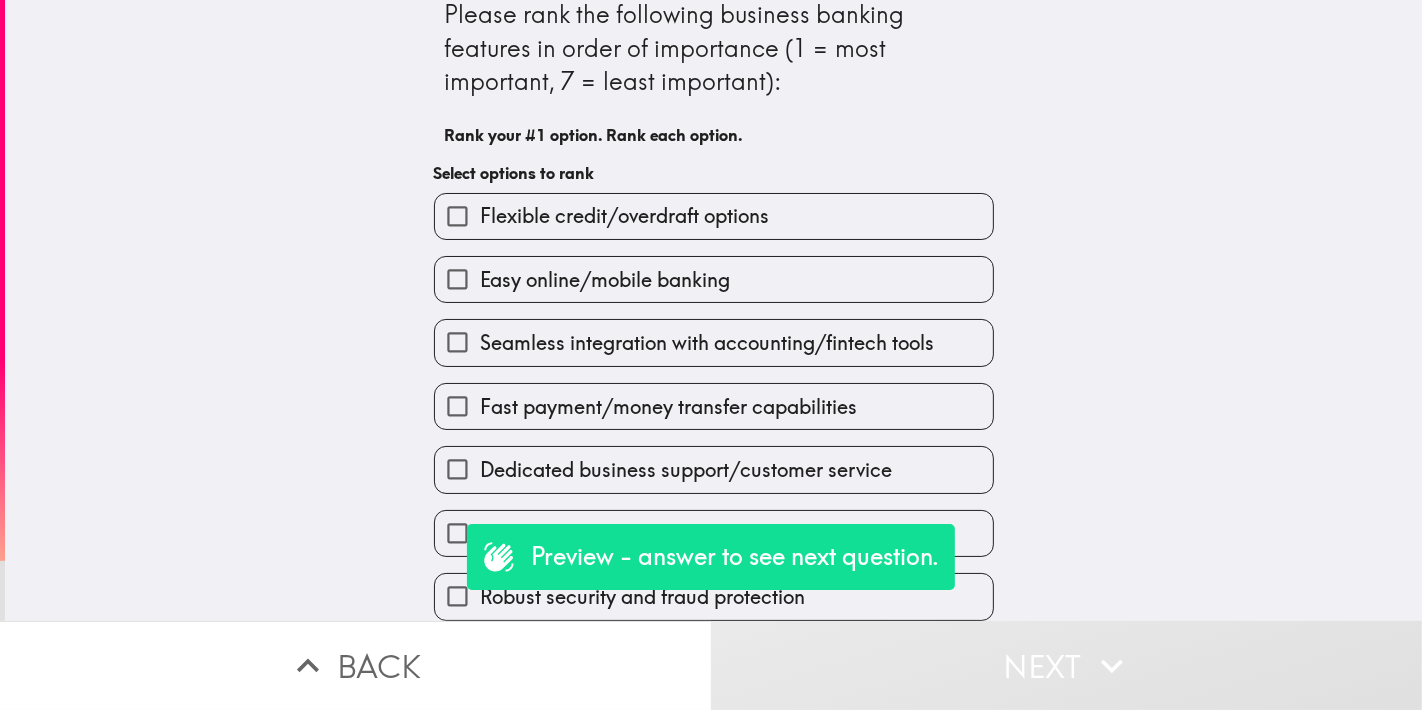 click on "Please rank the following business banking features in order of importance (1 = most important, 7 = least important): Rank your #1 option.   Rank each option. Select options to rank Flexible credit/overdraft options Easy online/mobile banking Seamless integration with accounting/fintech tools Fast payment/money transfer capabilities Dedicated business support/customer service Low or transparent fees Robust security and fraud protection" at bounding box center [713, 291] 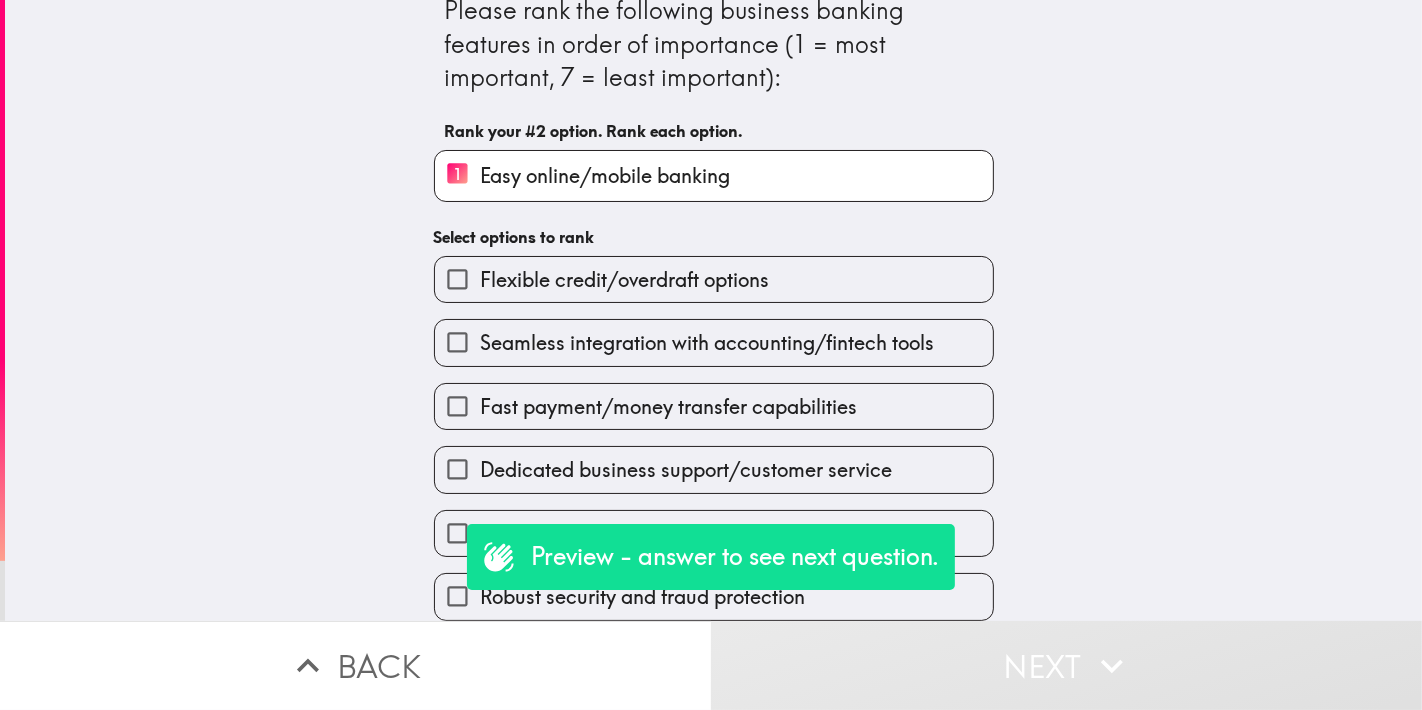 click on "Seamless integration with accounting/fintech tools" at bounding box center [707, 343] 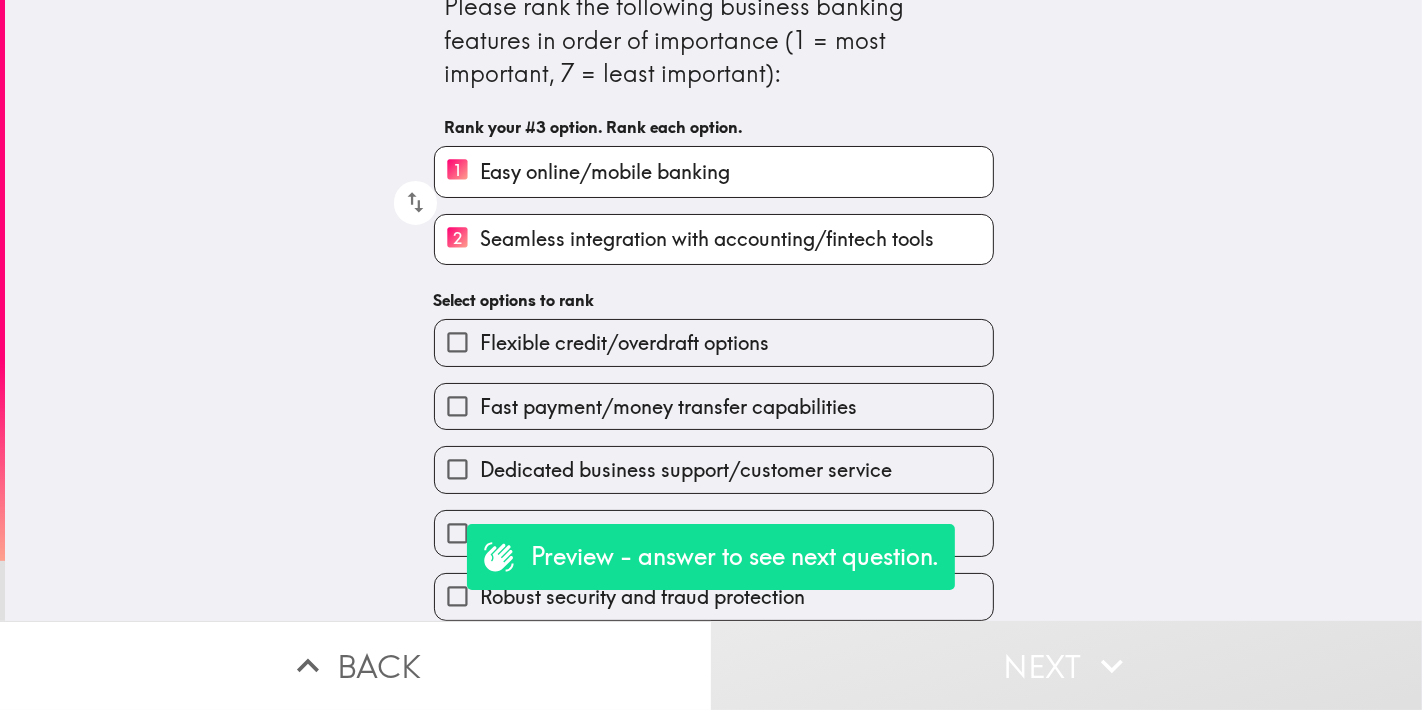 scroll, scrollTop: 41, scrollLeft: 0, axis: vertical 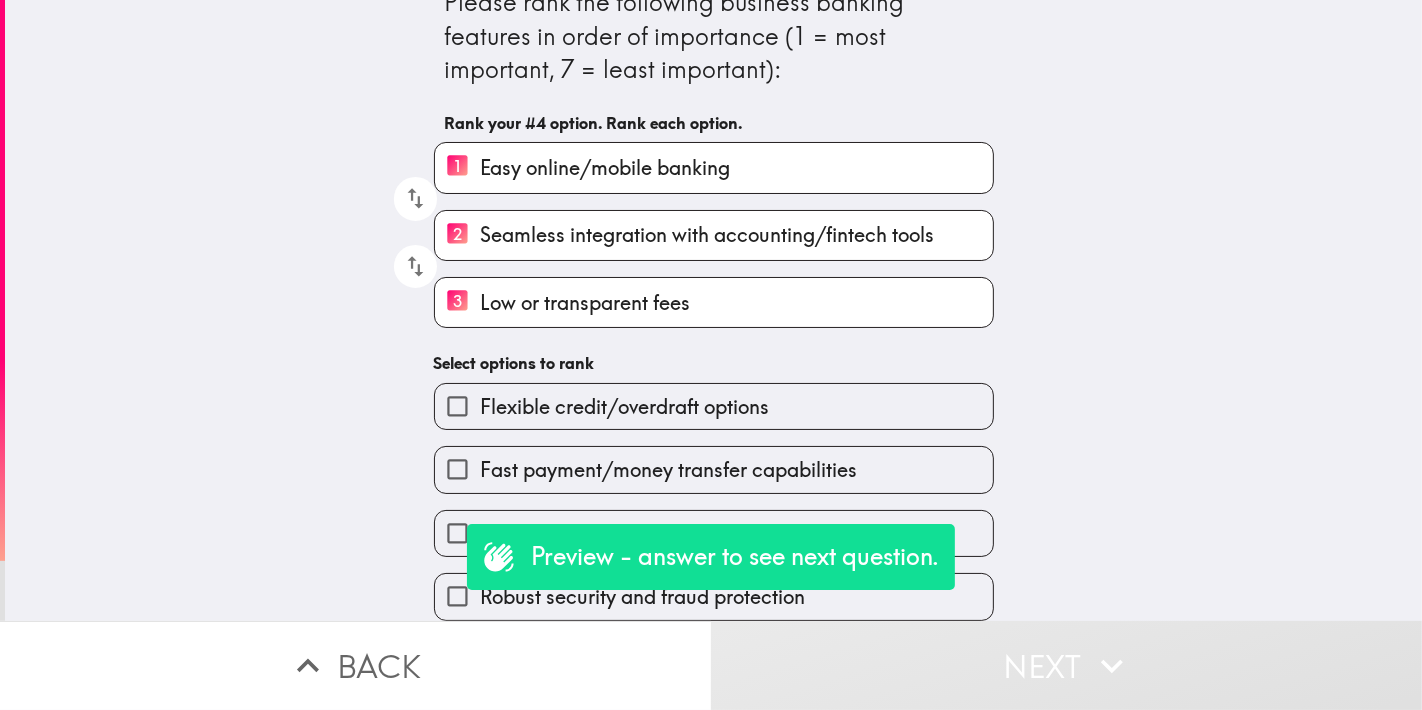 click on "Robust security and fraud protection" at bounding box center (457, 596) 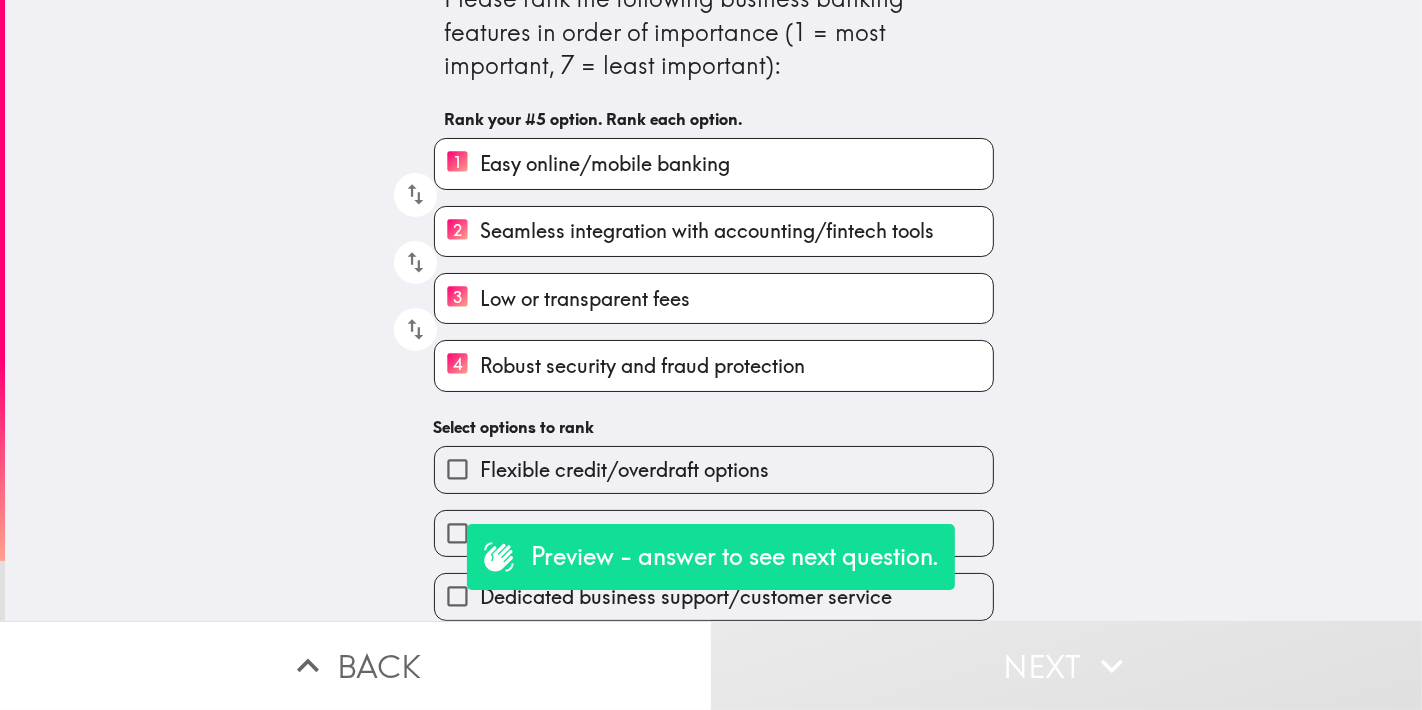 click on "Flexible credit/overdraft options" at bounding box center (624, 470) 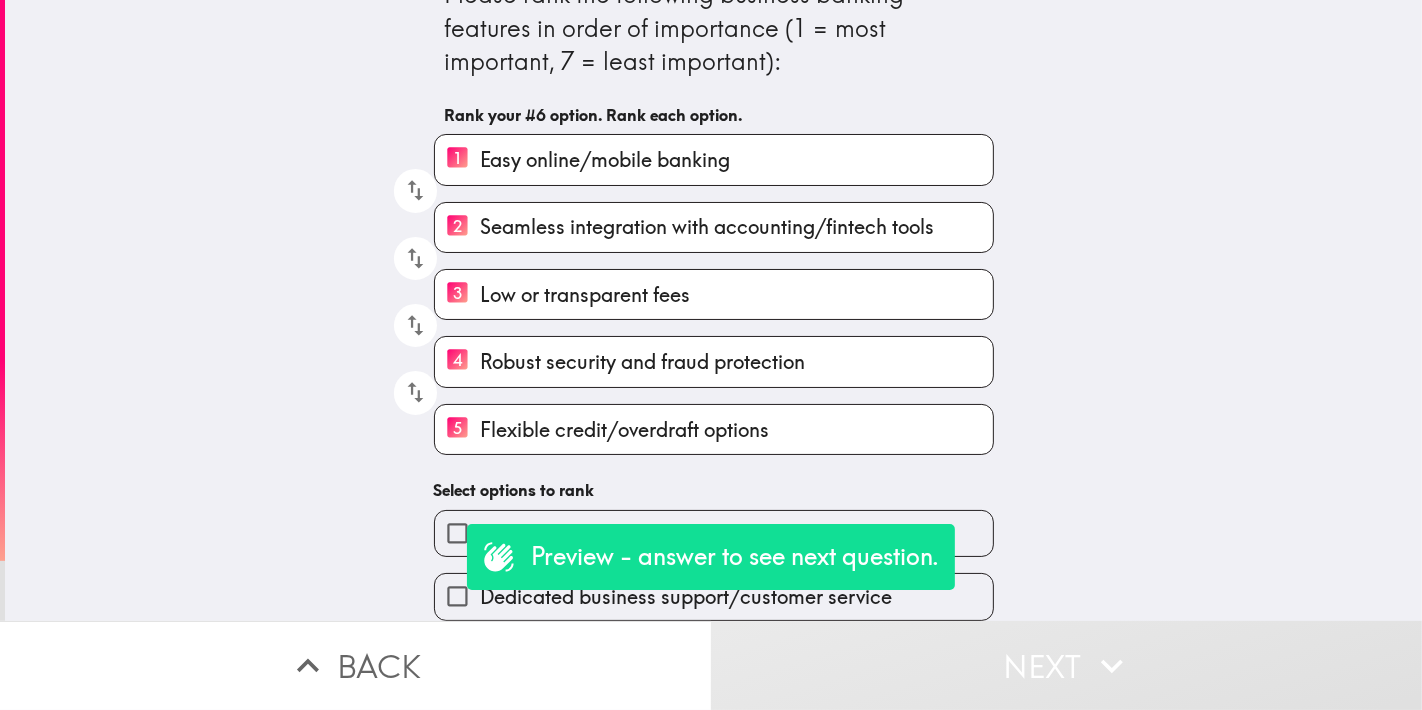 click on "Fast payment/money transfer capabilities" at bounding box center [457, 533] 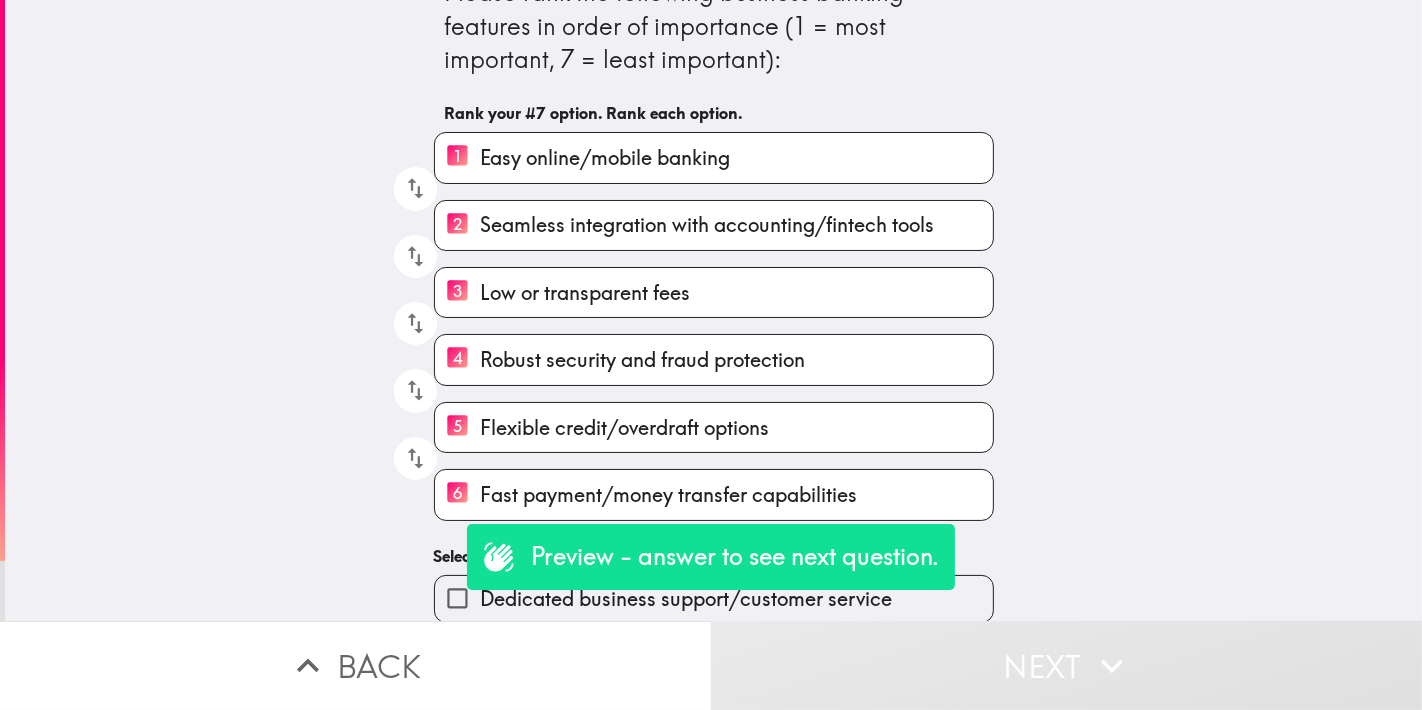 click on "Dedicated business support/customer service" at bounding box center (457, 598) 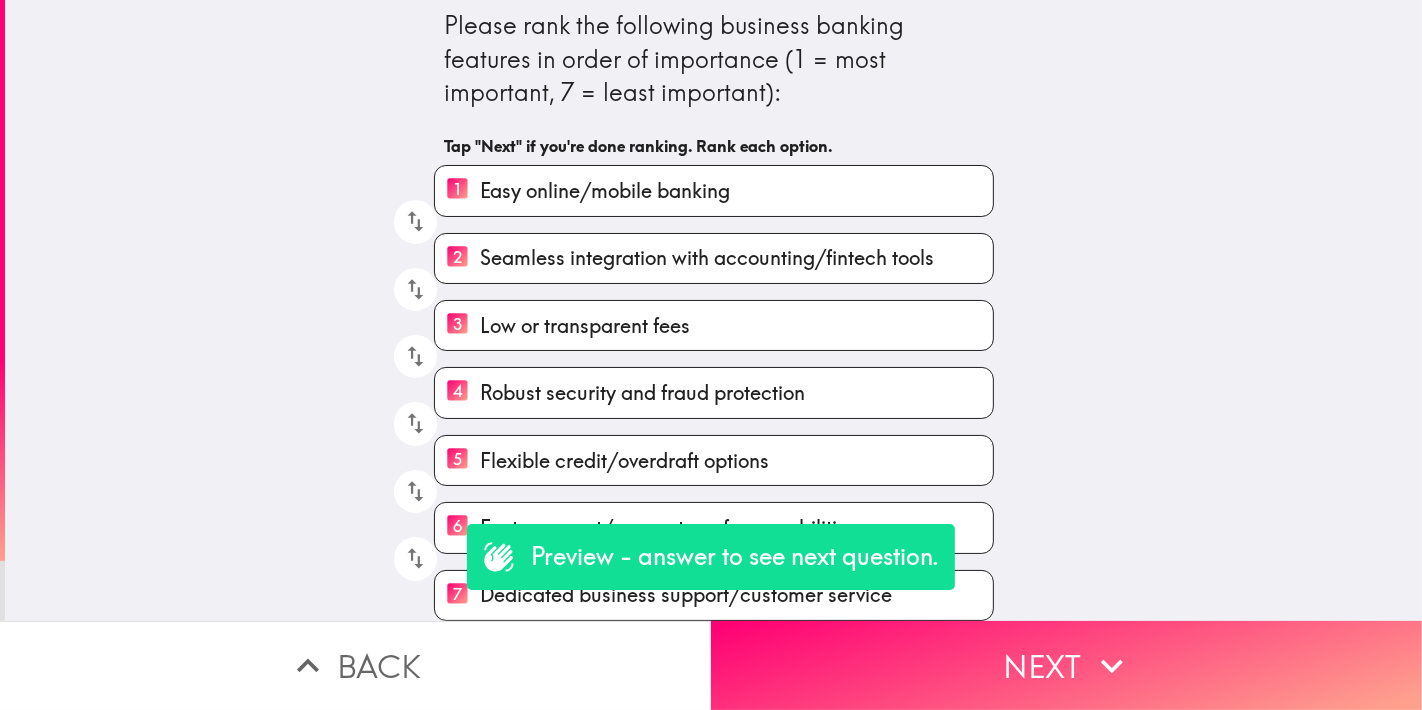 click on "Next" at bounding box center [1066, 665] 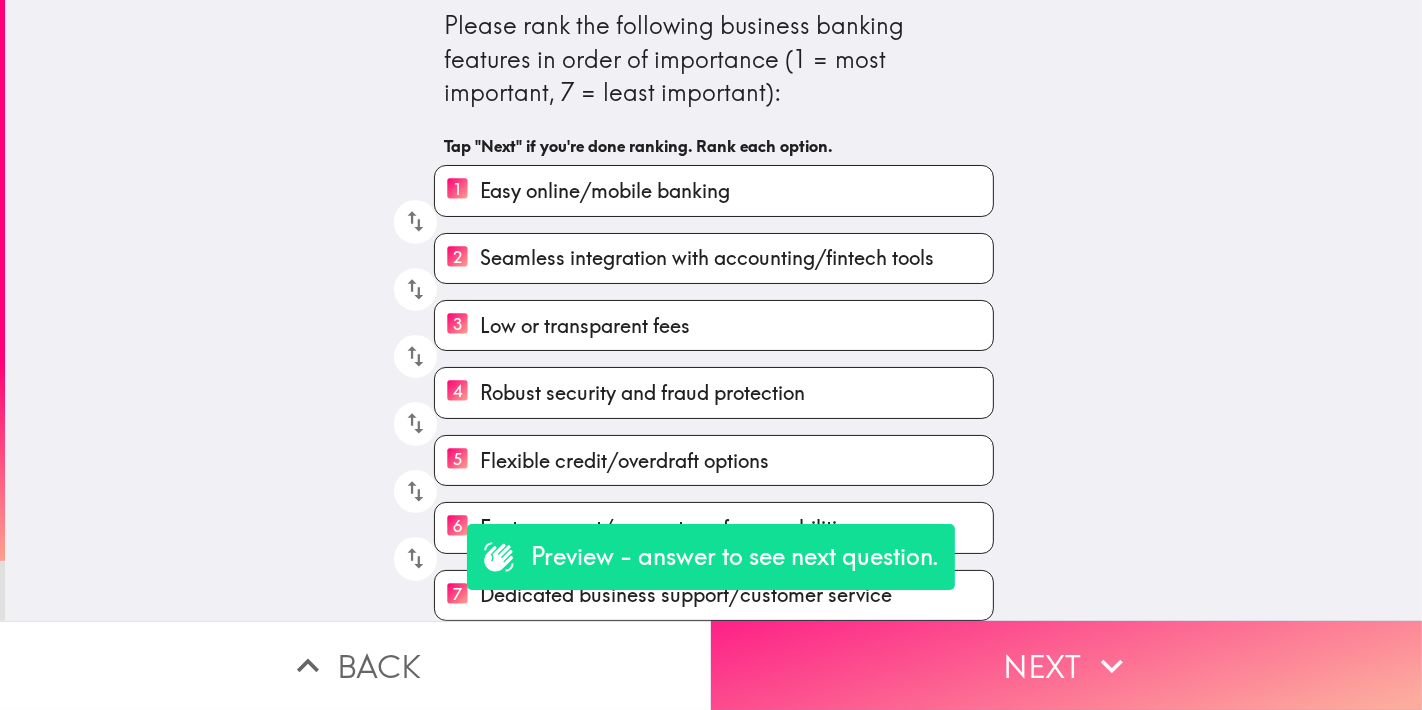 scroll, scrollTop: 0, scrollLeft: 0, axis: both 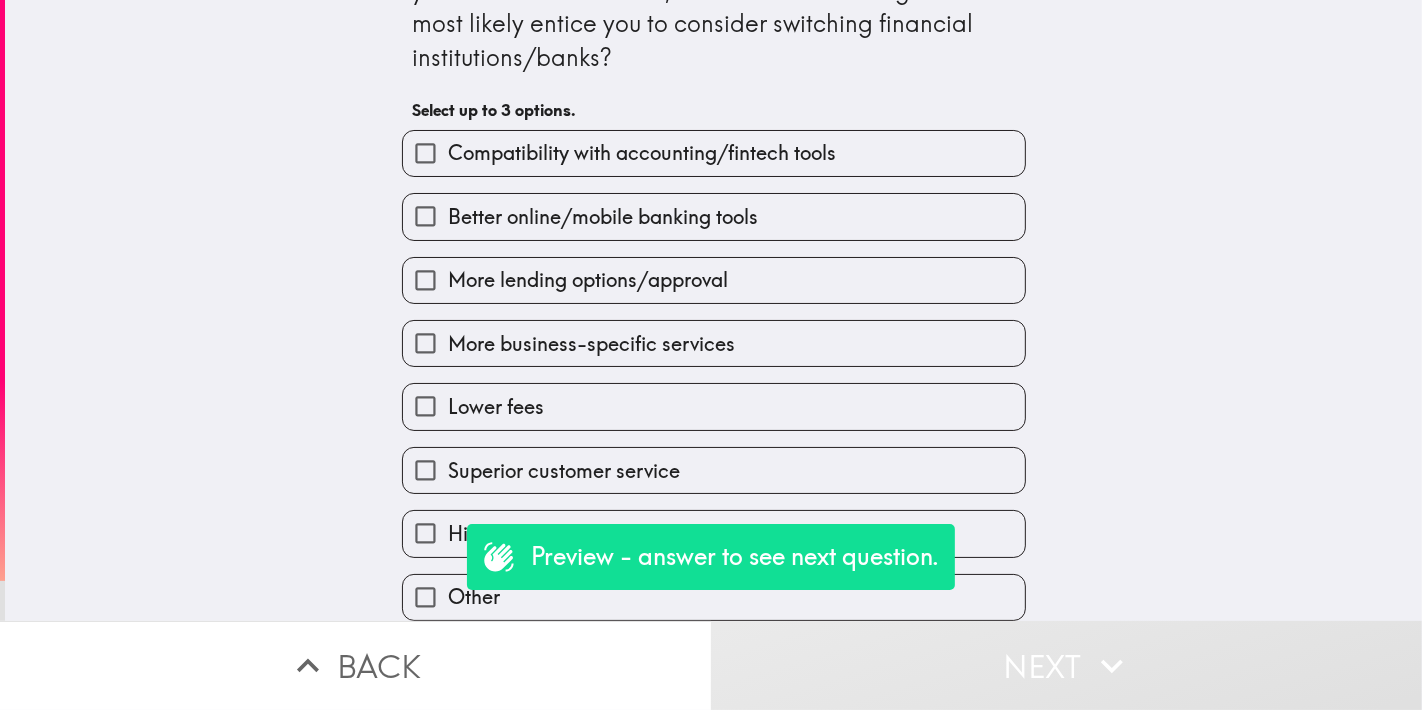 click on "Better online/mobile banking tools" at bounding box center [714, 216] 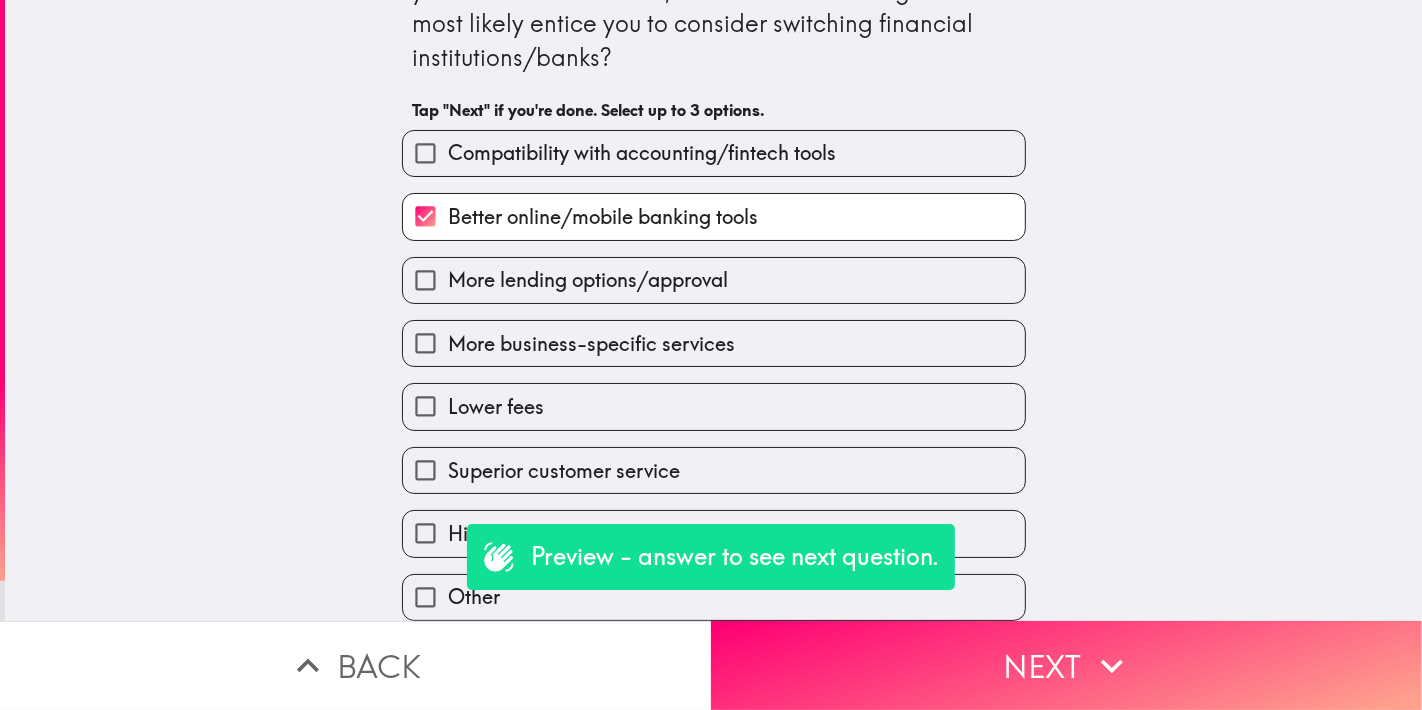 click on "Compatibility with accounting/fintech tools" at bounding box center (714, 153) 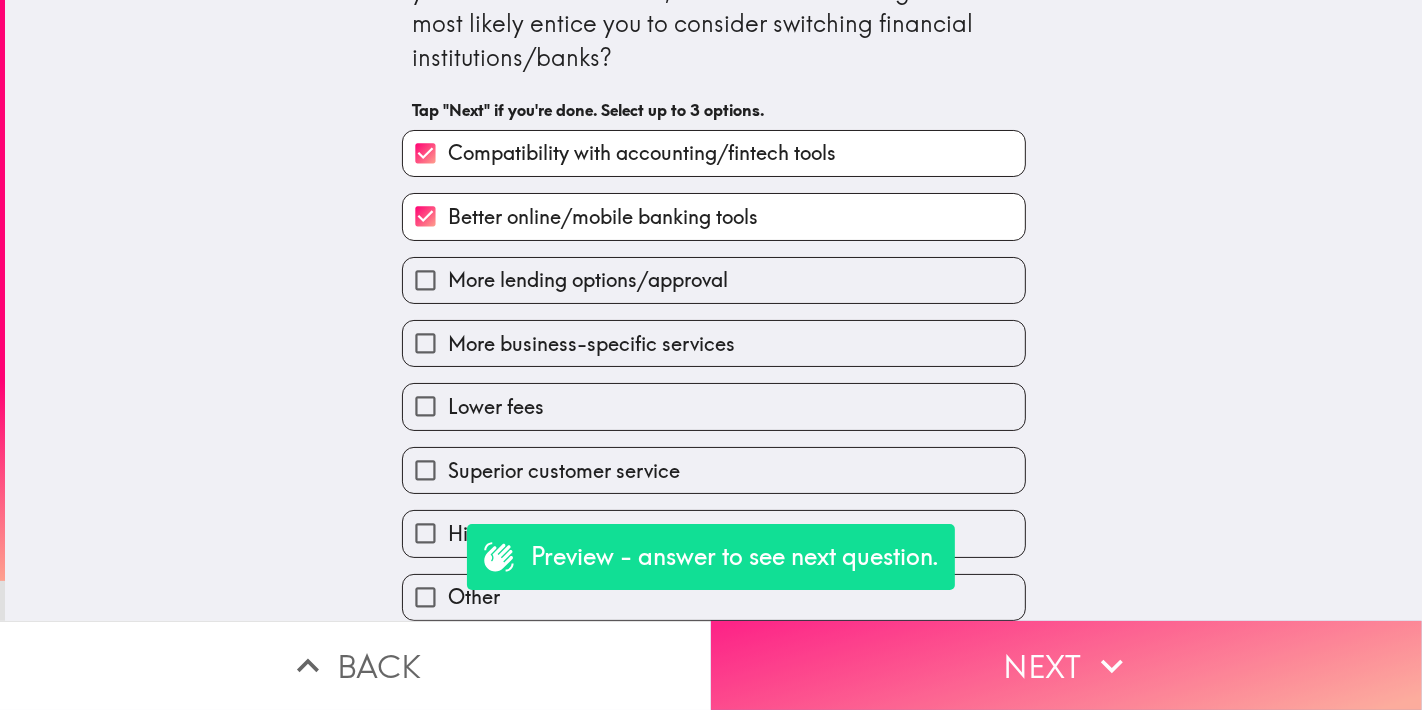 click on "Next" at bounding box center [1066, 665] 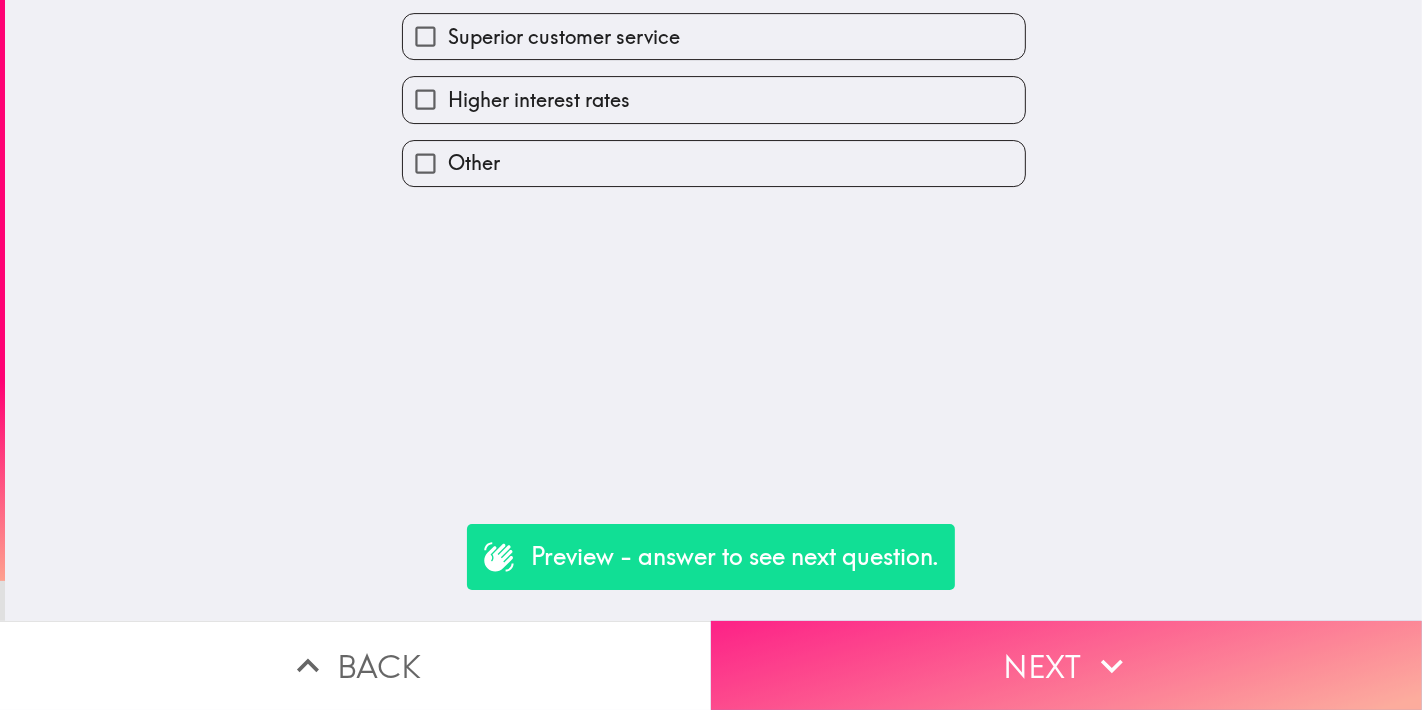 scroll, scrollTop: 0, scrollLeft: 0, axis: both 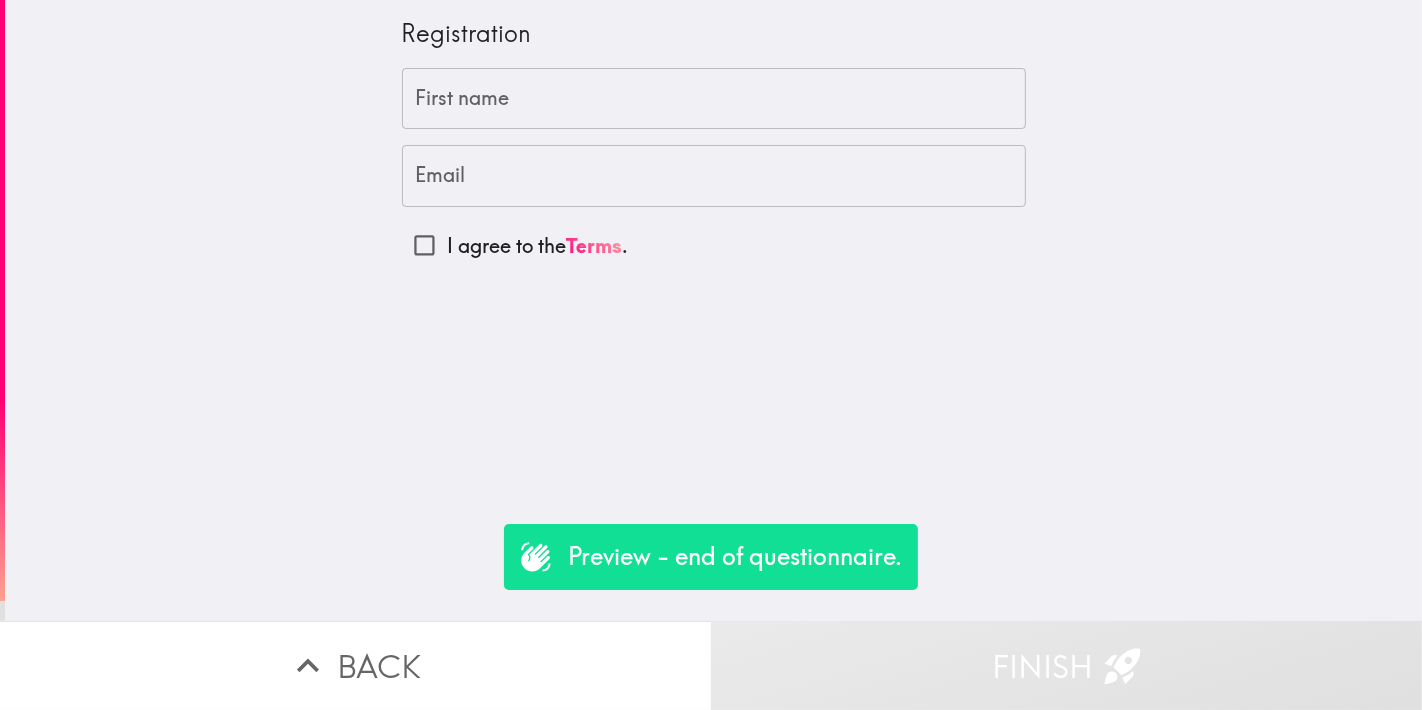 click on "First name" at bounding box center (714, 99) 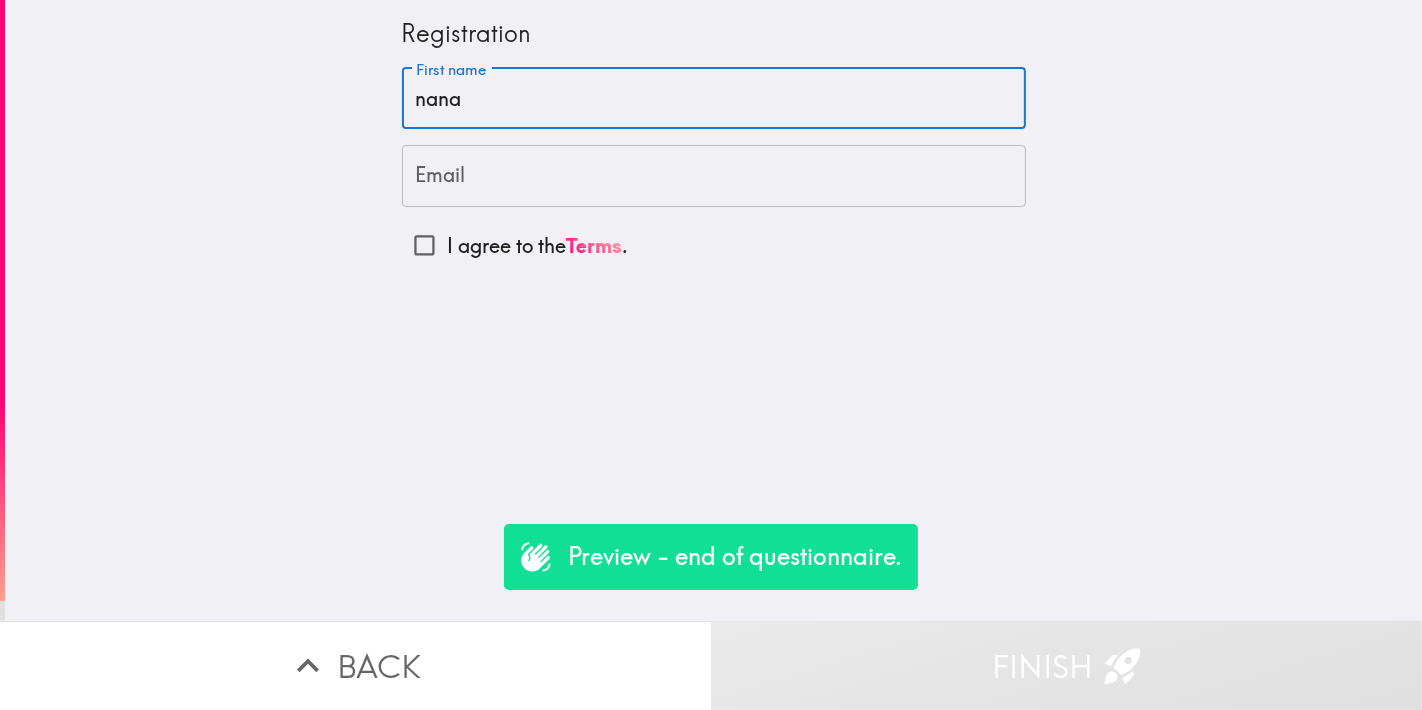 type on "nana" 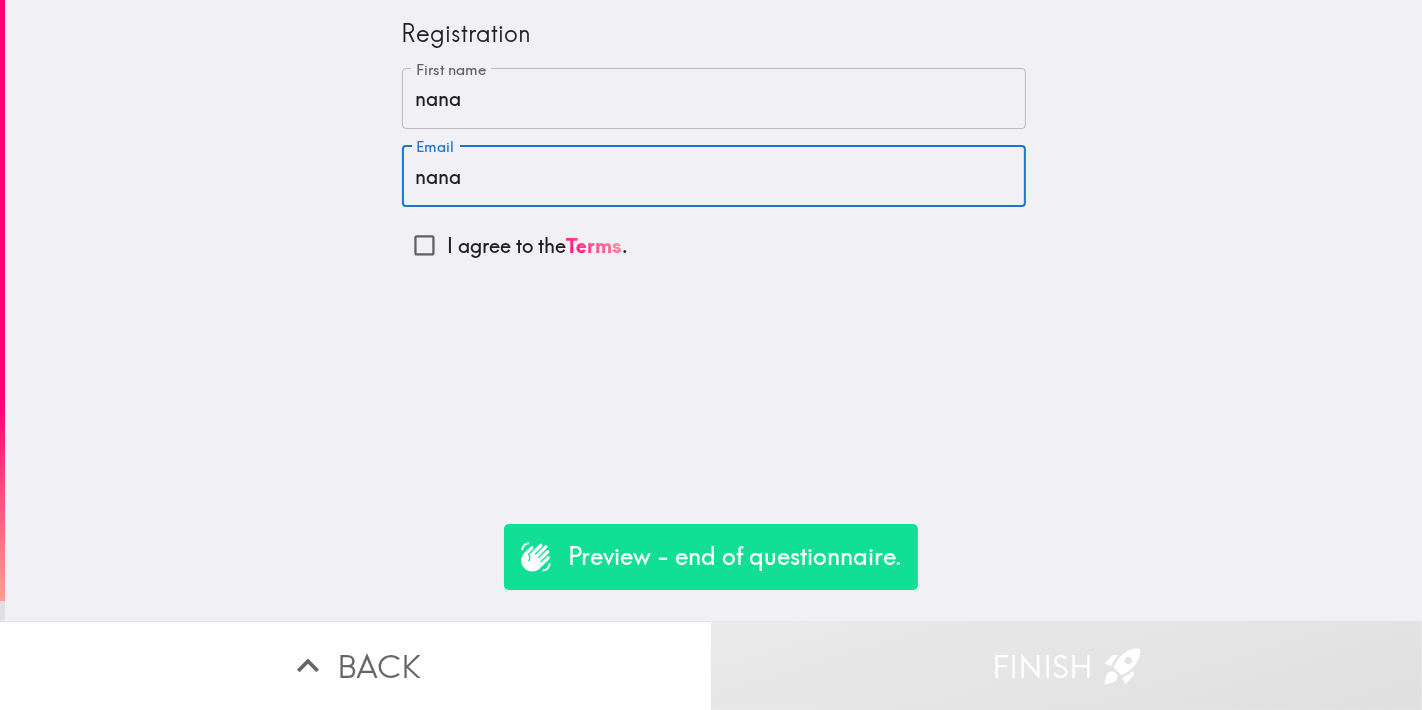type on "nana" 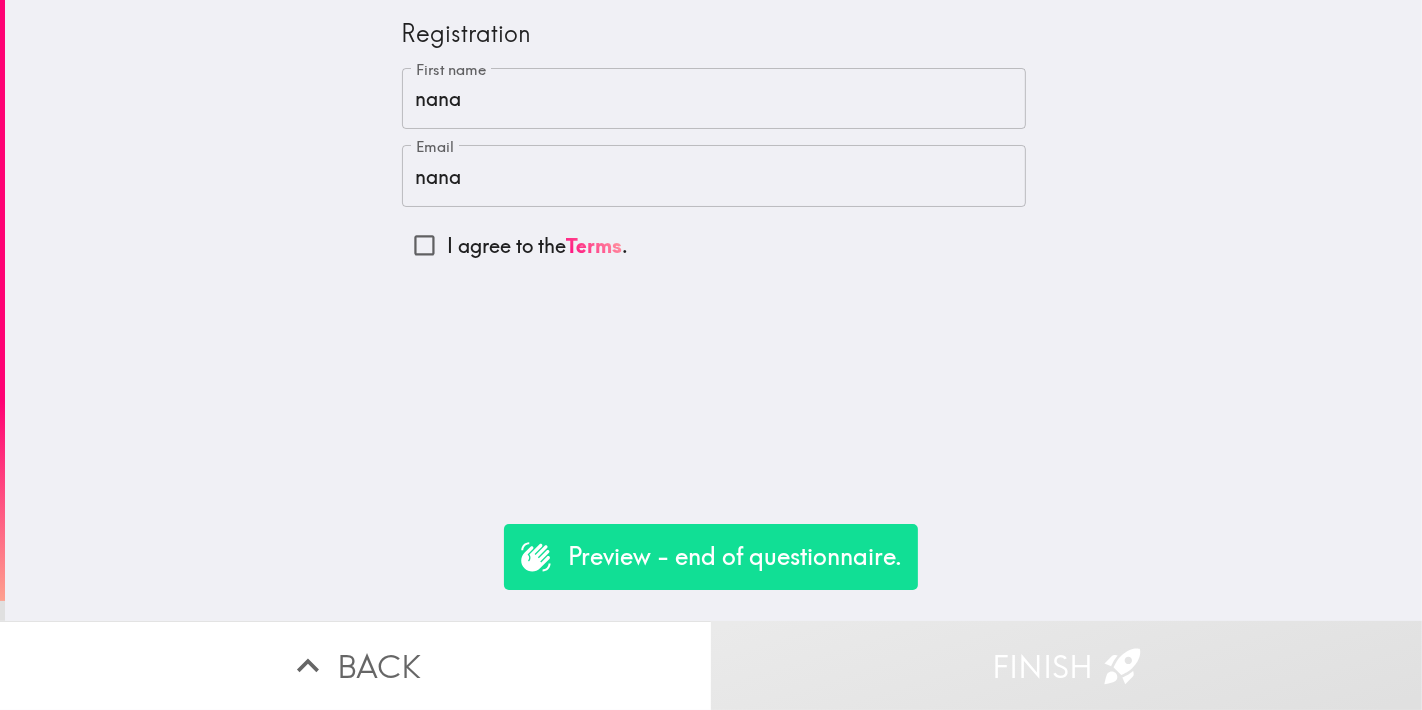 click on "I agree to the  Terms ." at bounding box center [537, 246] 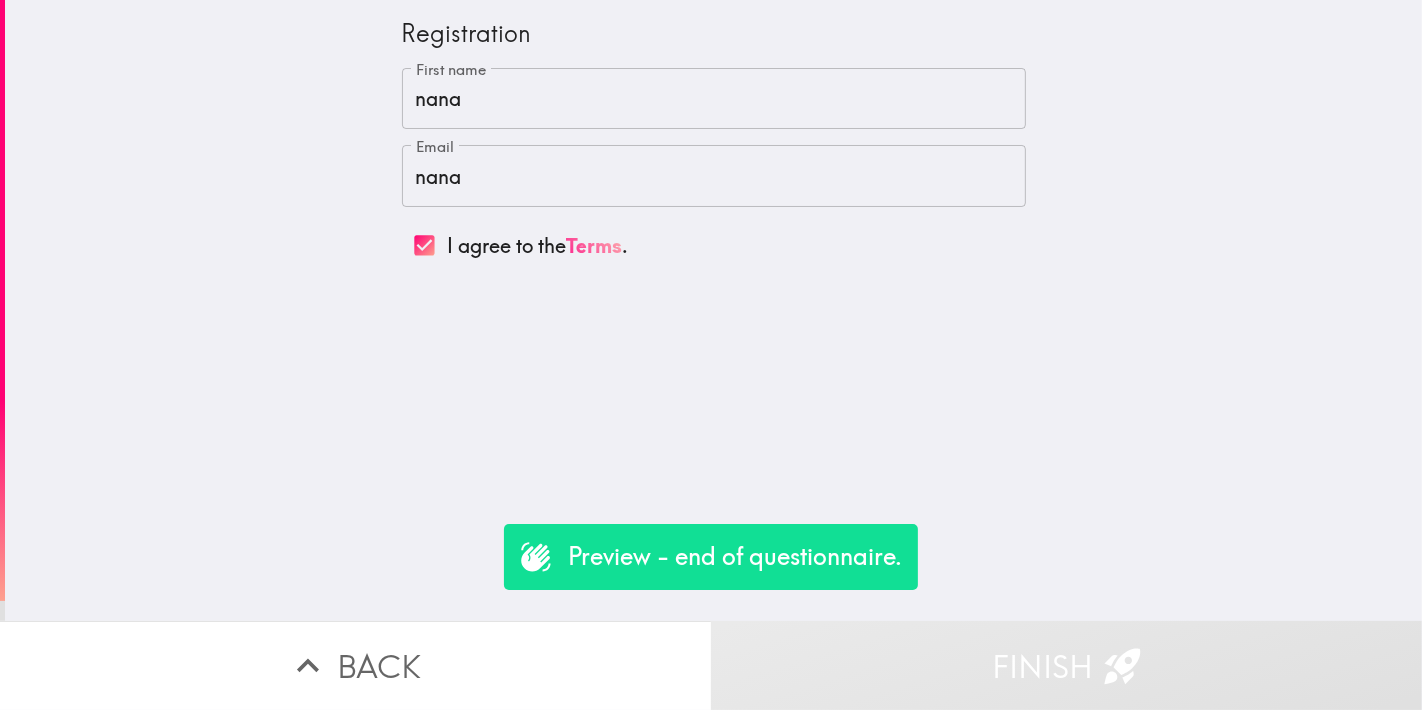 click on "Terms" at bounding box center (594, 245) 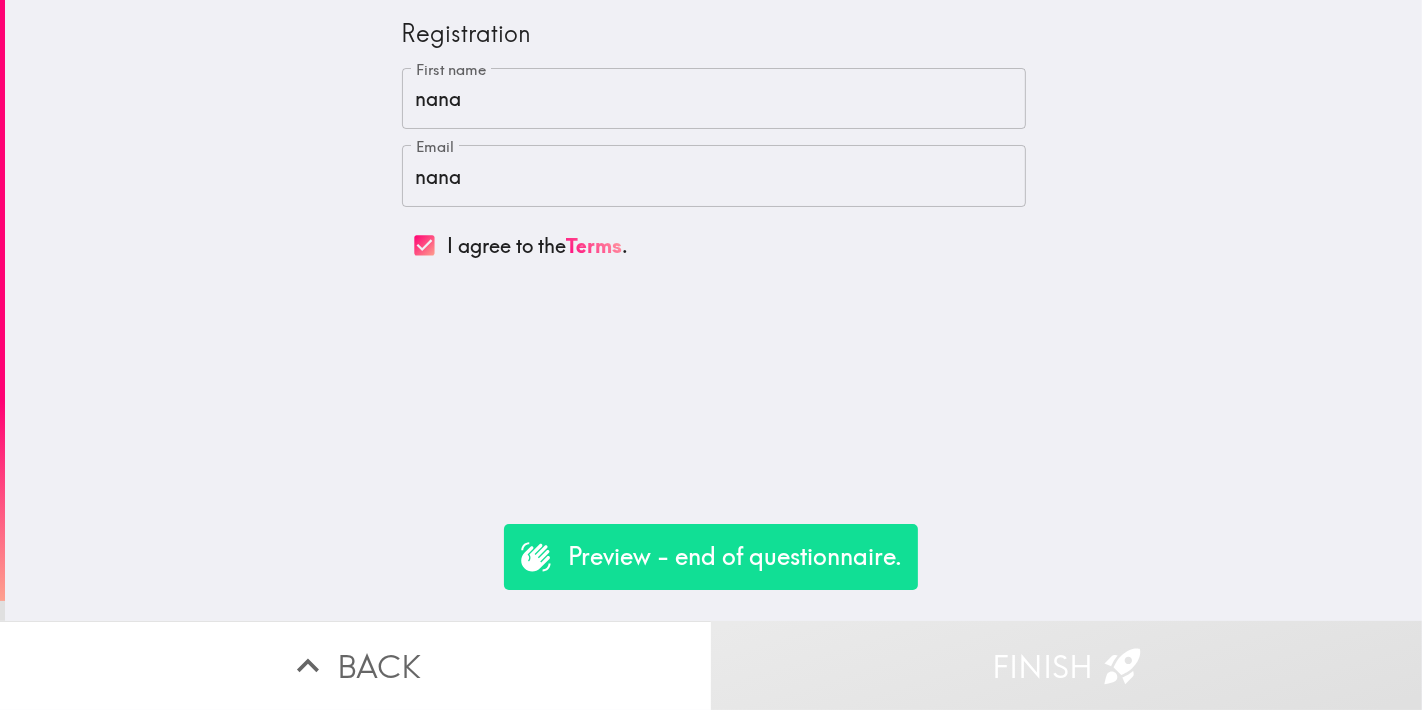 click on "nana" at bounding box center [714, 176] 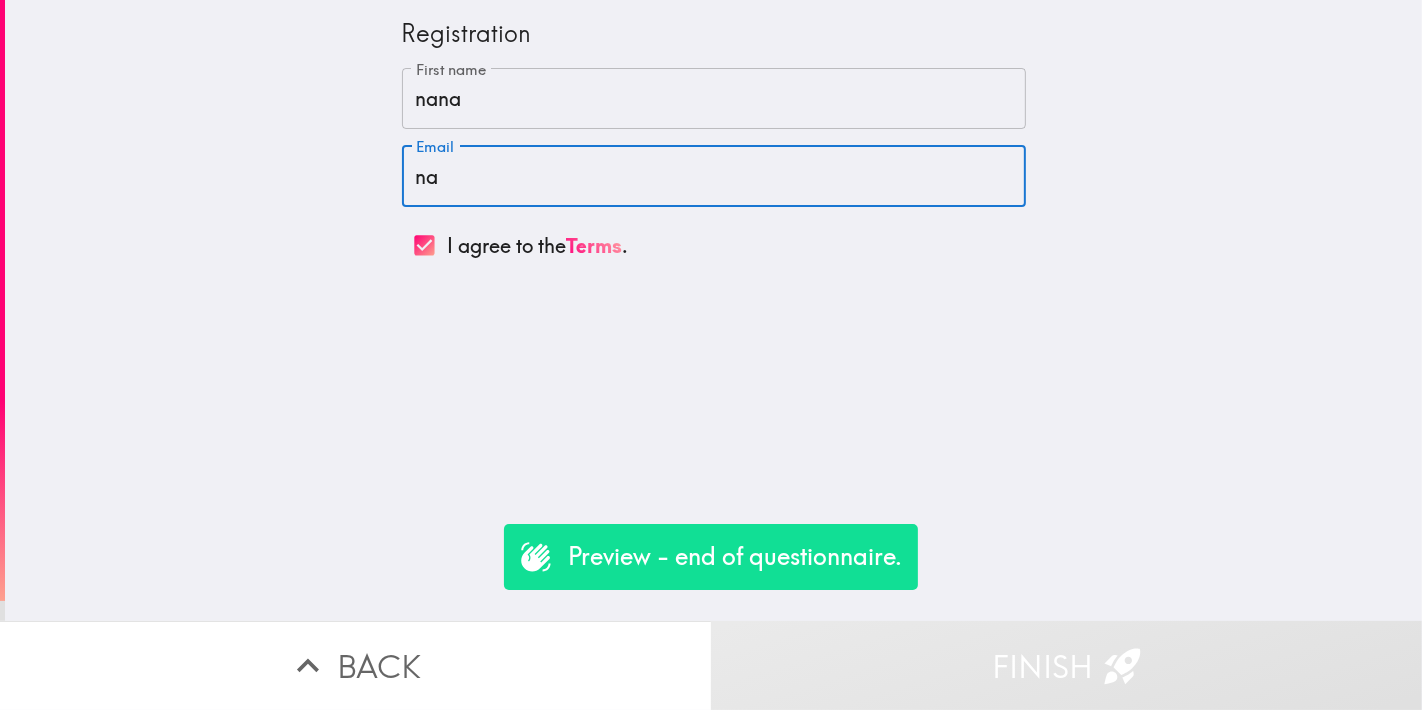 type on "n" 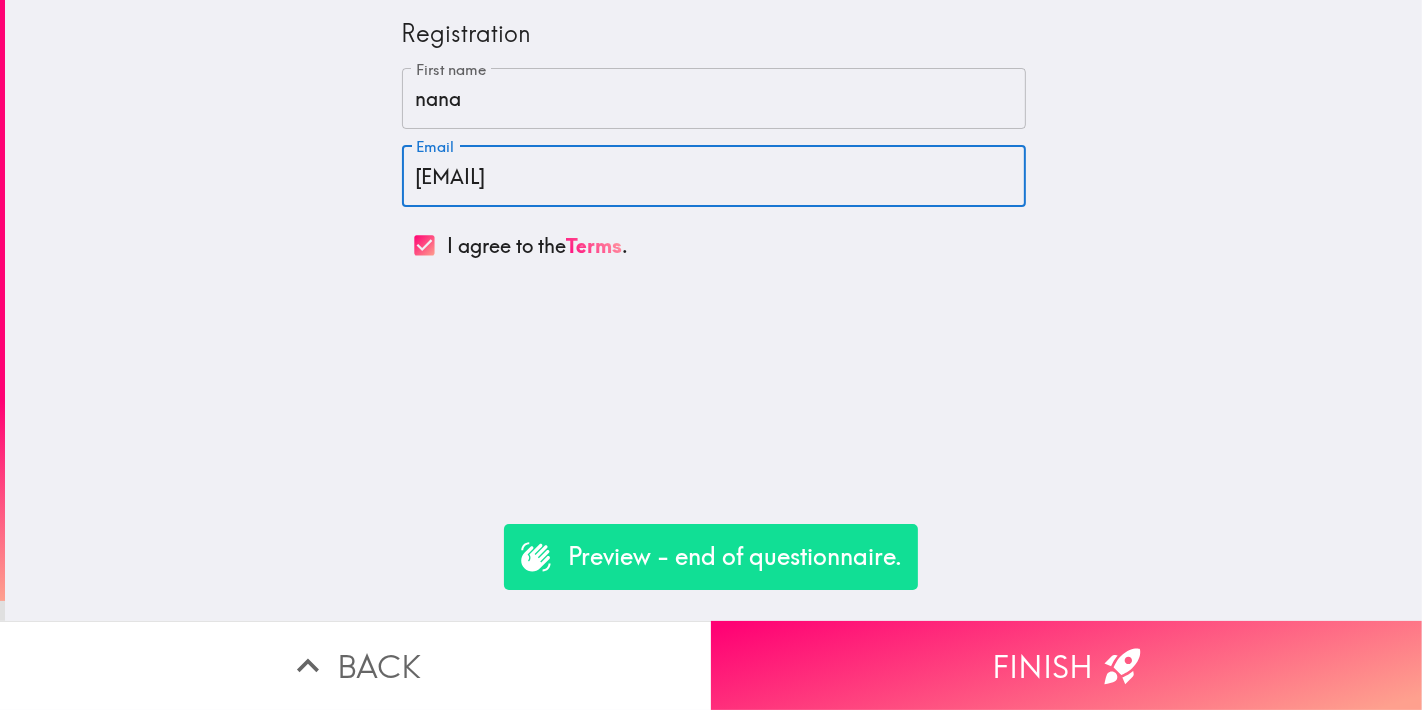 type on "noemail@yahoo.com" 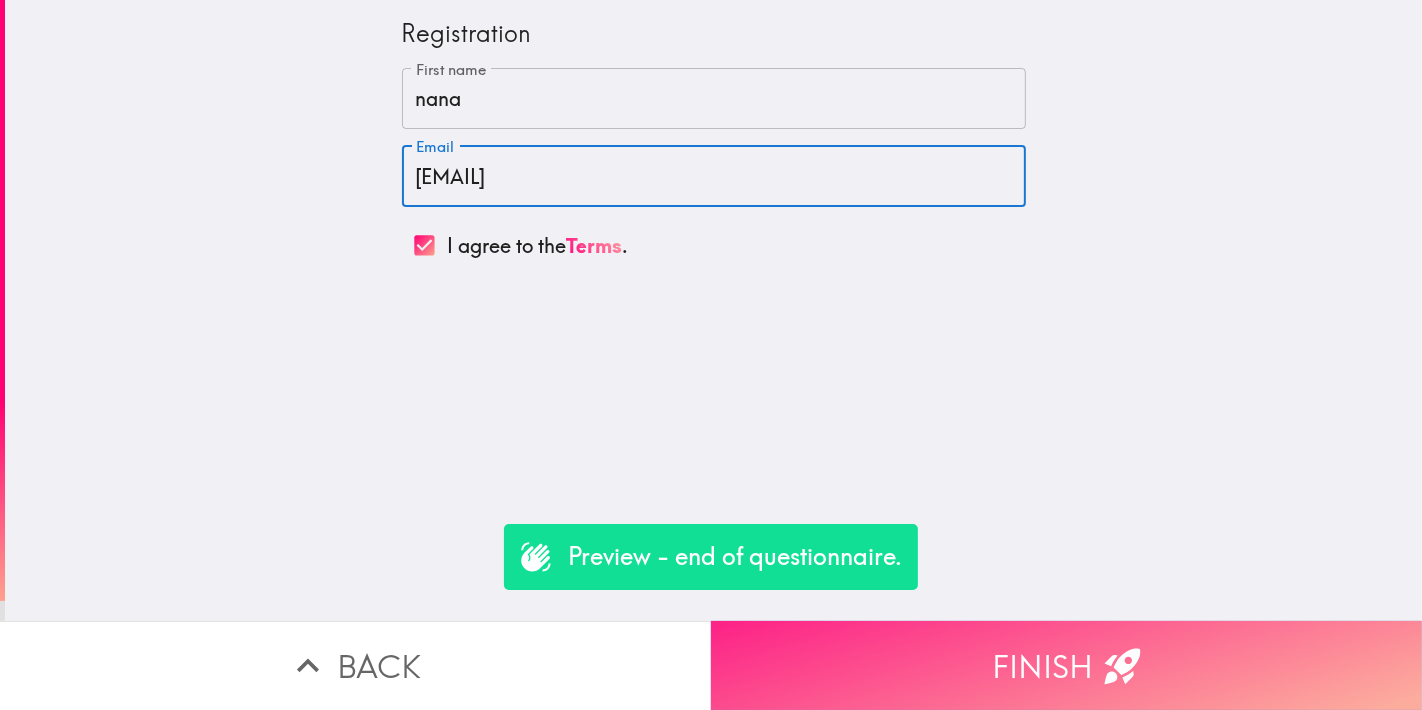 click on "Finish" at bounding box center (1066, 665) 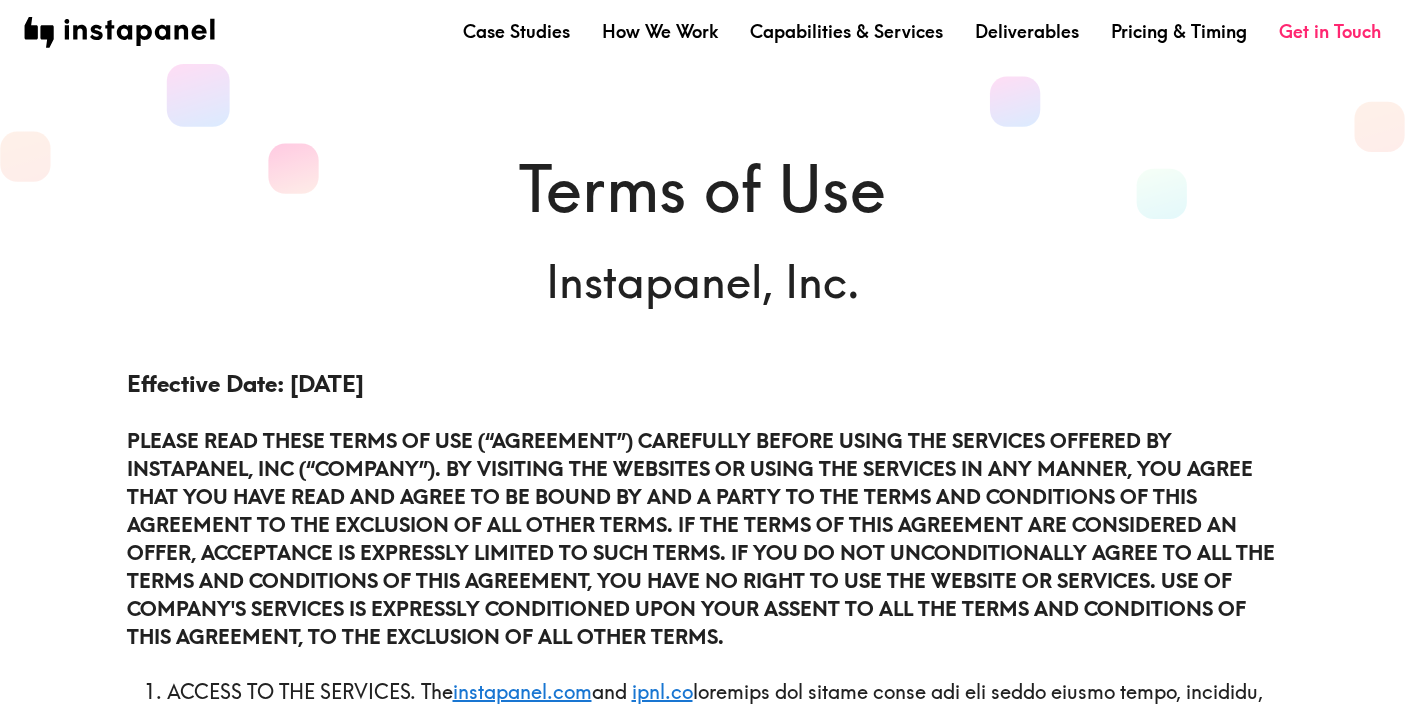 scroll, scrollTop: 0, scrollLeft: 0, axis: both 